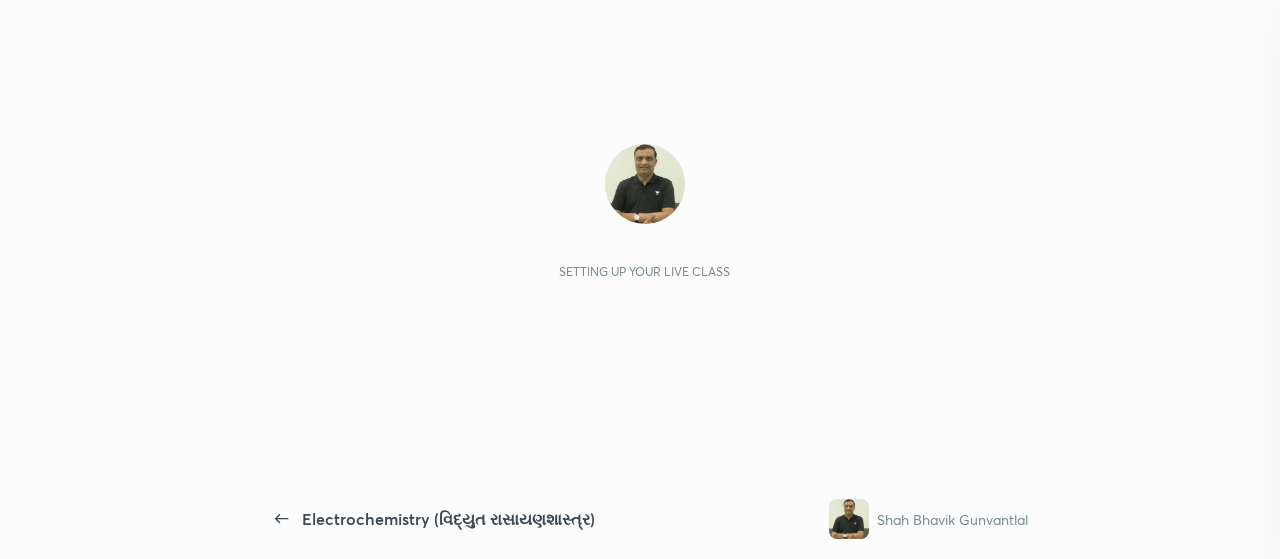 scroll, scrollTop: 0, scrollLeft: 0, axis: both 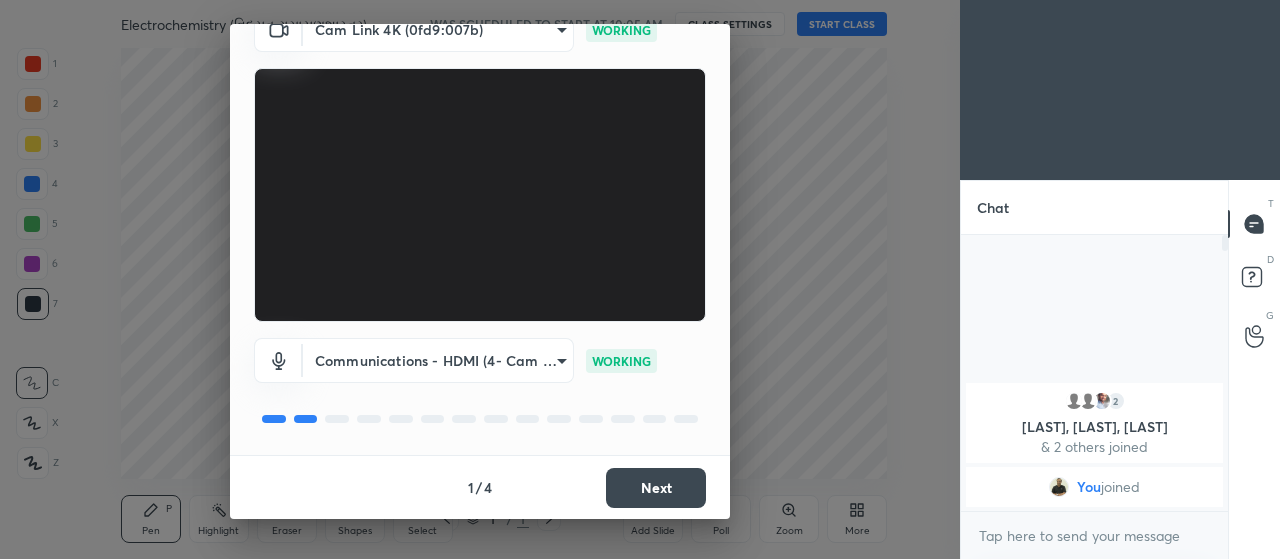click on "Next" at bounding box center (656, 488) 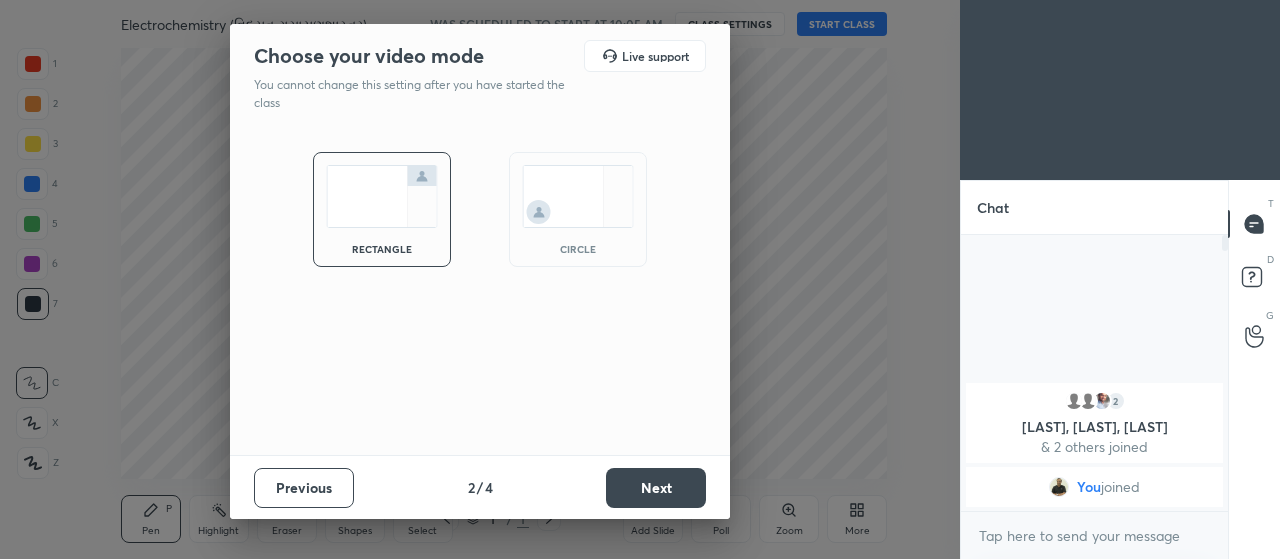 scroll, scrollTop: 0, scrollLeft: 0, axis: both 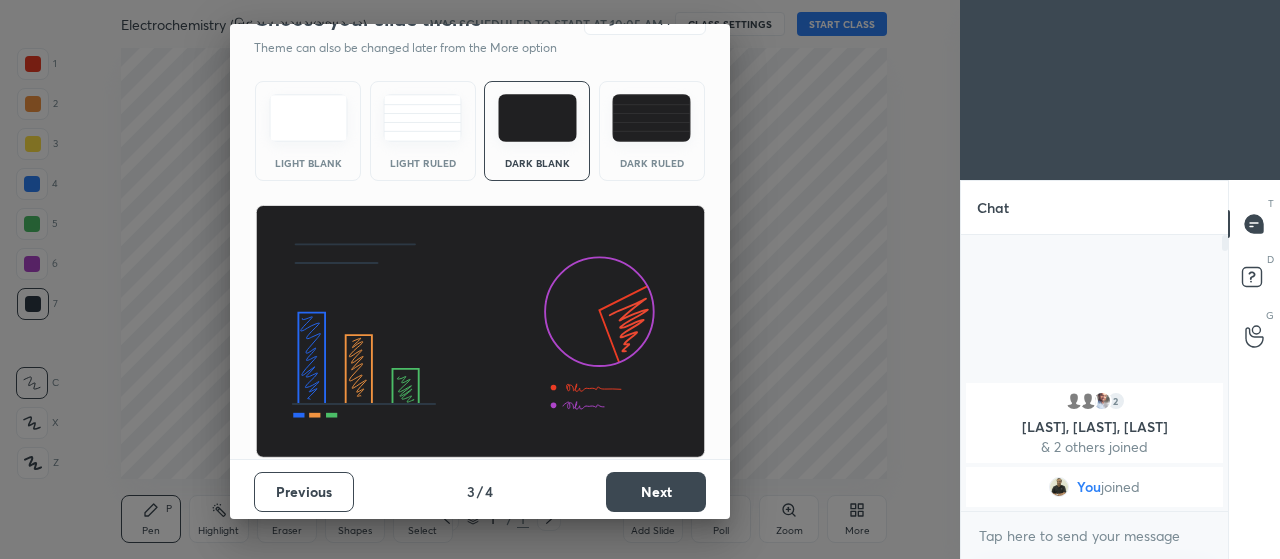 click on "Choose your slide theme Live support Theme can also be changed later from the More option Light Blank Light Ruled Dark Blank Dark Ruled Previous 3 / 4 Next" at bounding box center [480, 279] 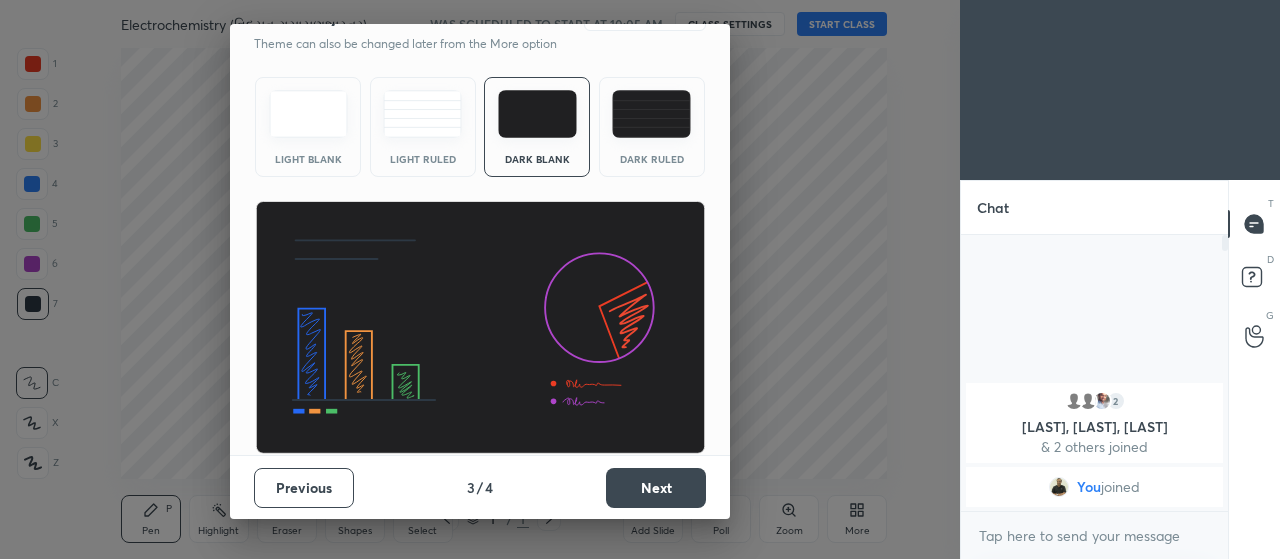 click on "Choose your slide theme Live support Theme can also be changed later from the More option Light Blank Light Ruled Dark Blank Dark Ruled Previous 3 / 4 Next" at bounding box center (480, 279) 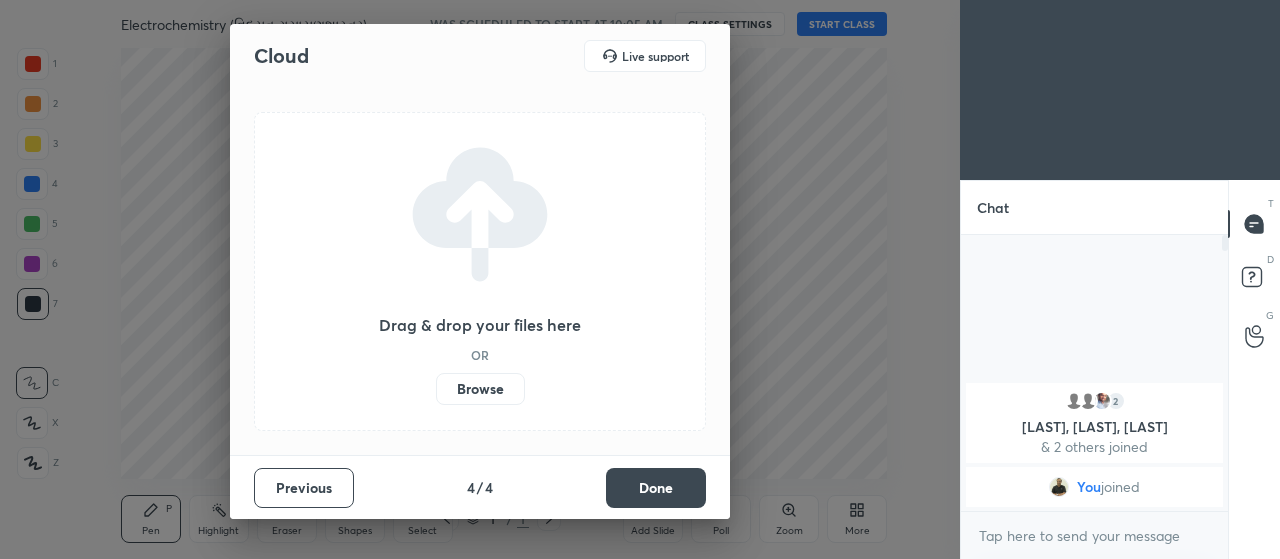 scroll, scrollTop: 0, scrollLeft: 0, axis: both 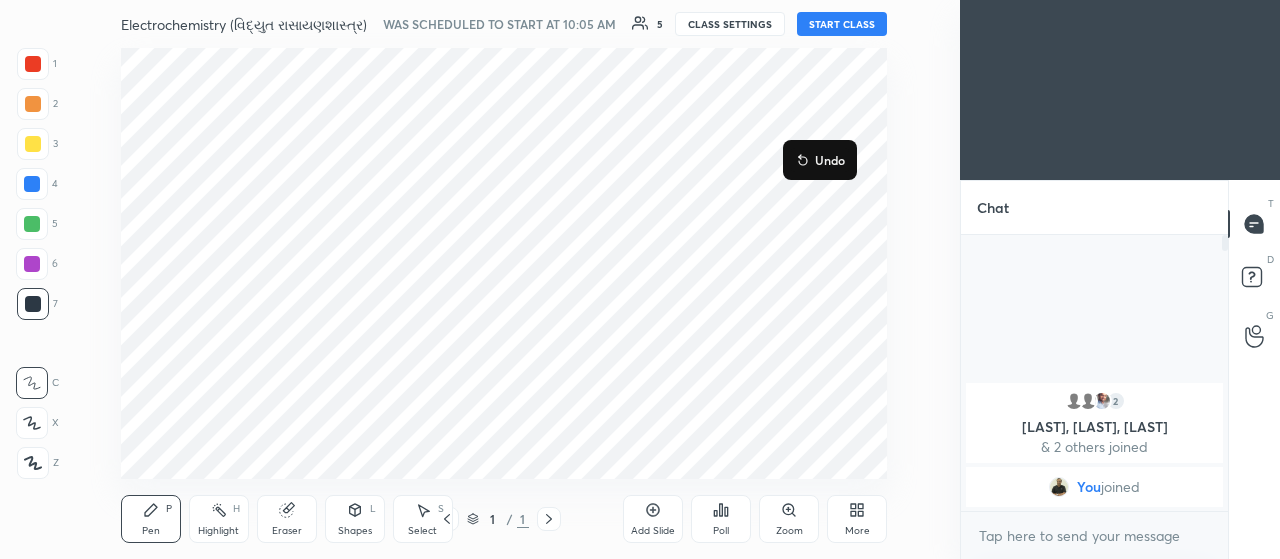 click on "START CLASS" at bounding box center [842, 24] 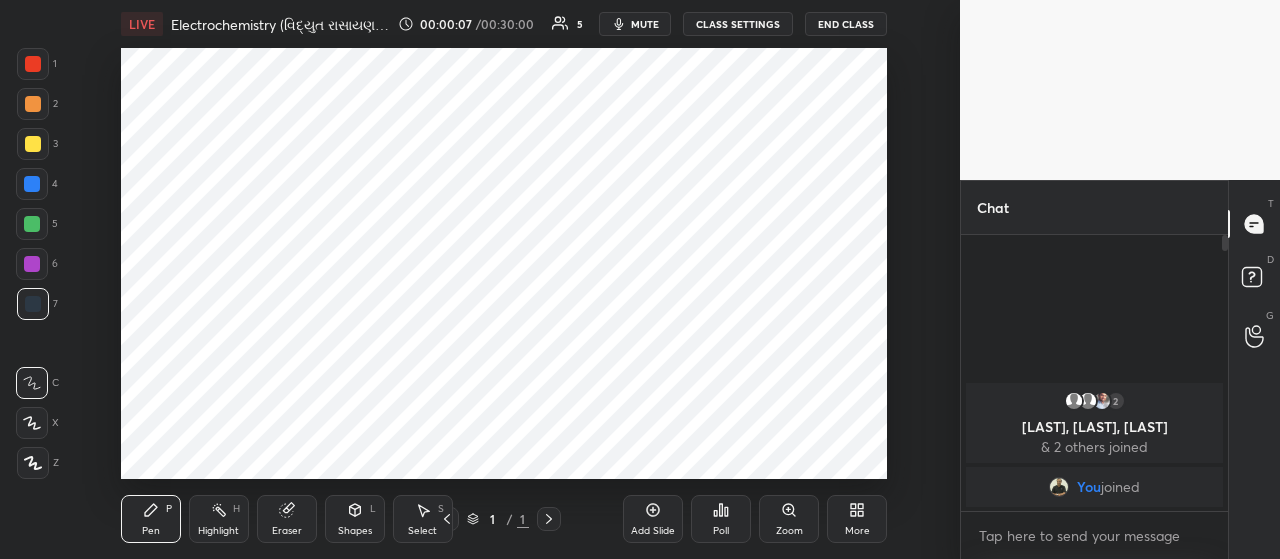 click on "Add Slide" at bounding box center (653, 519) 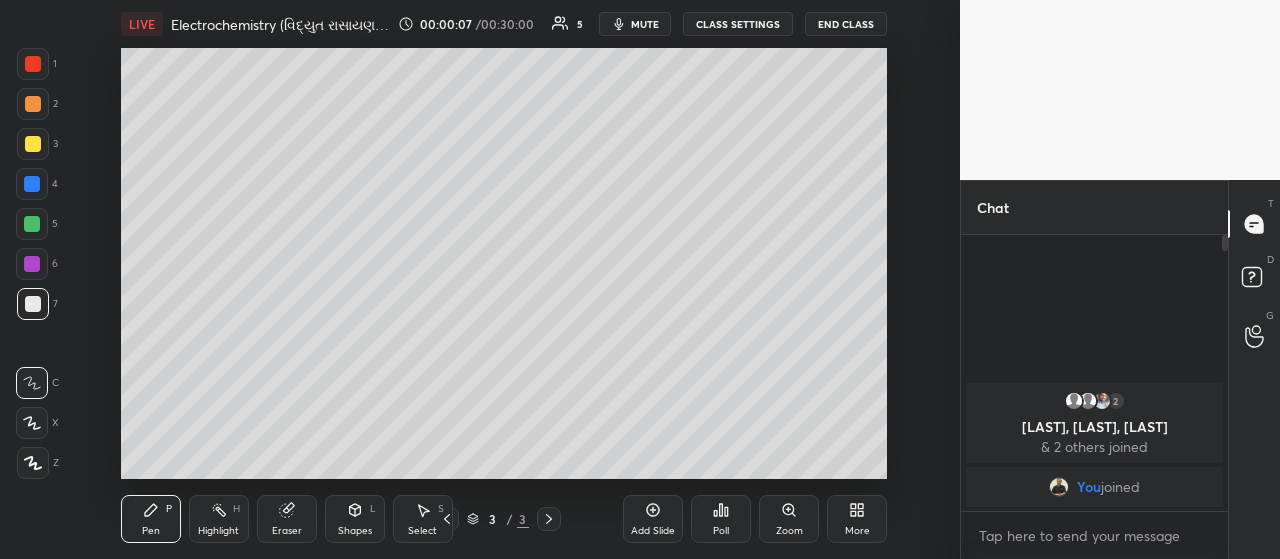 click 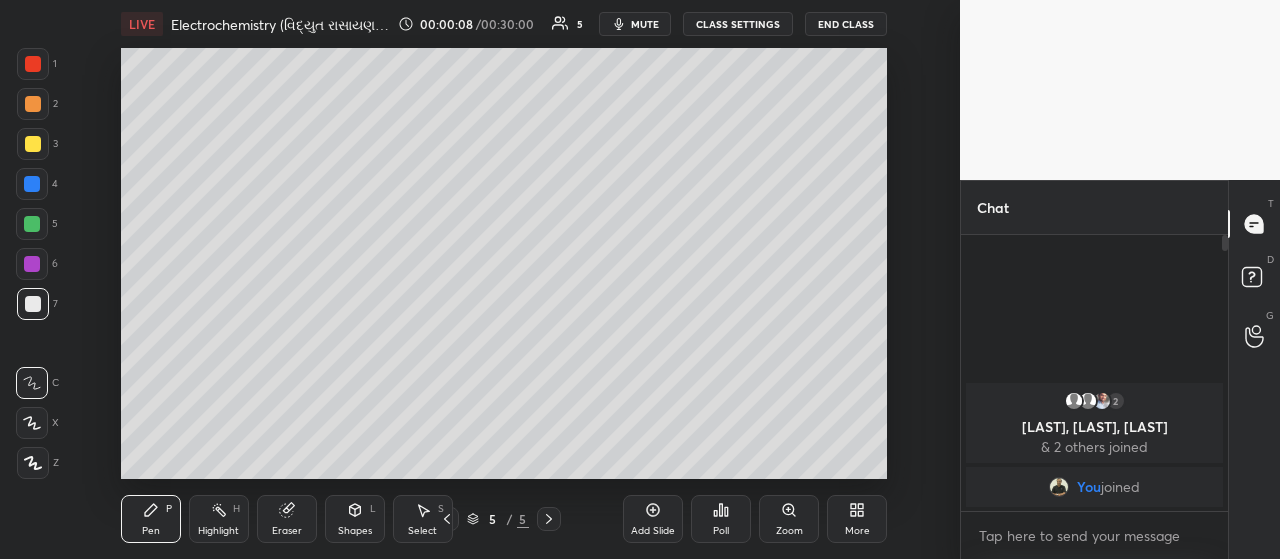 click 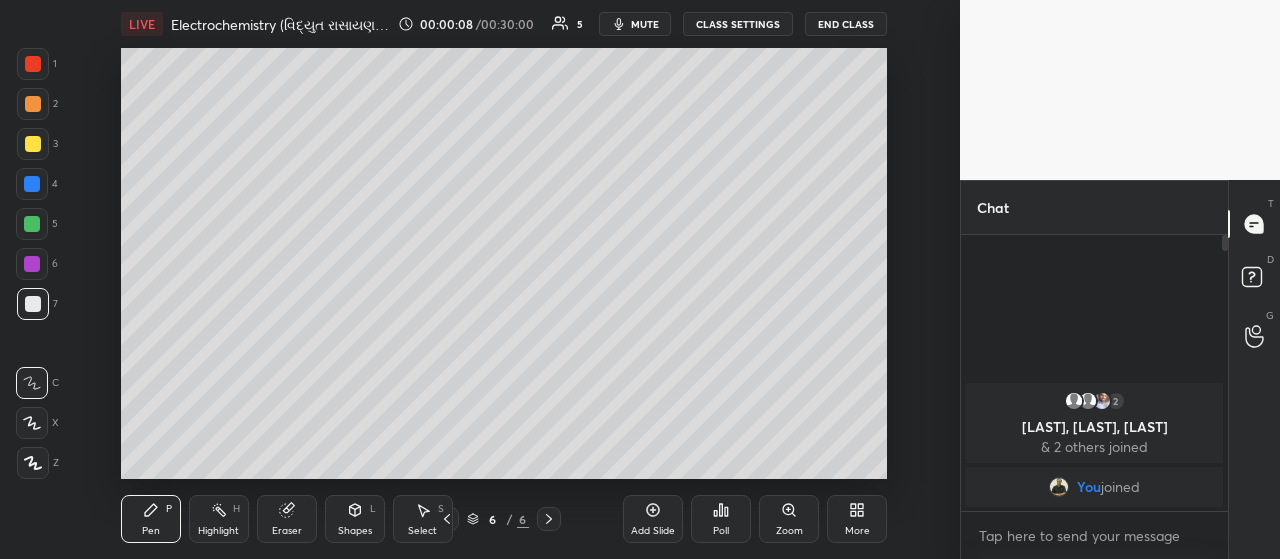 click 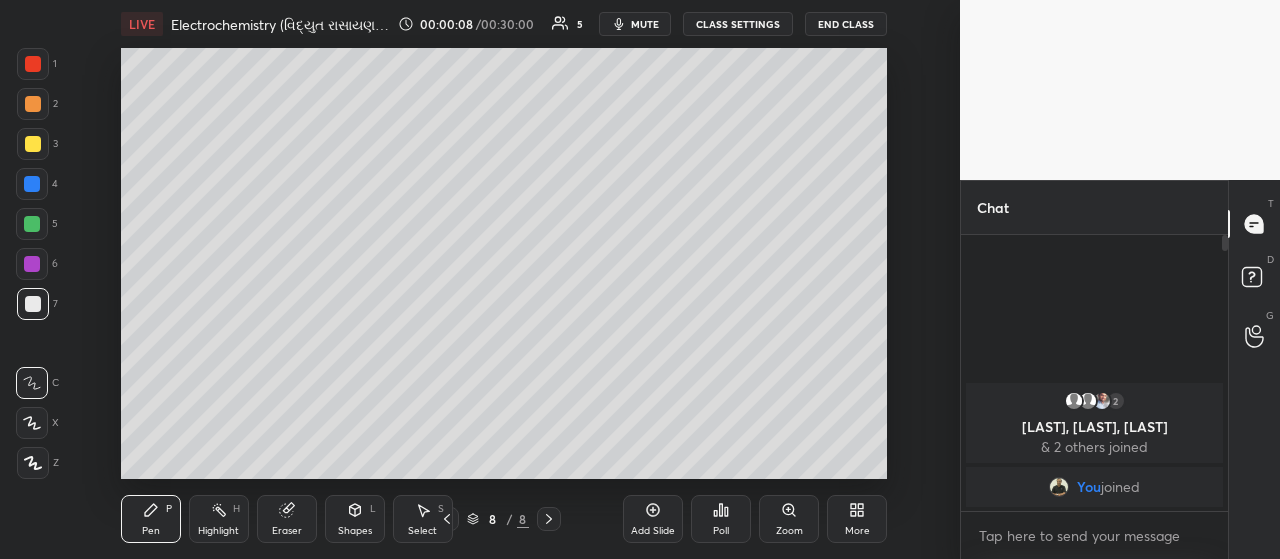 click on "Add Slide" at bounding box center [653, 519] 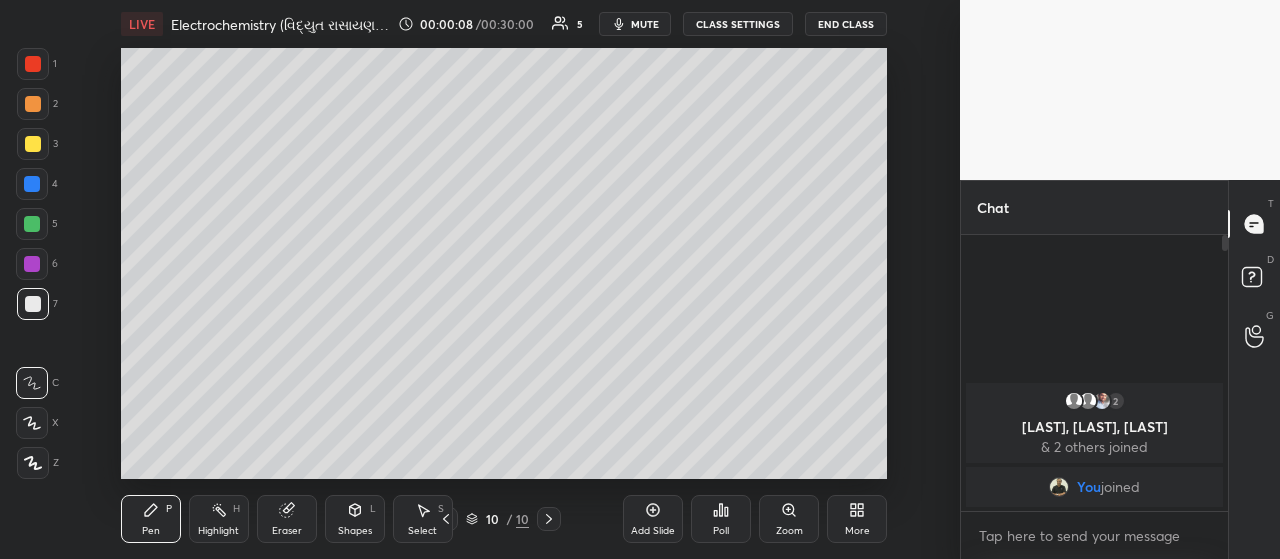 click on "Add Slide" at bounding box center [653, 519] 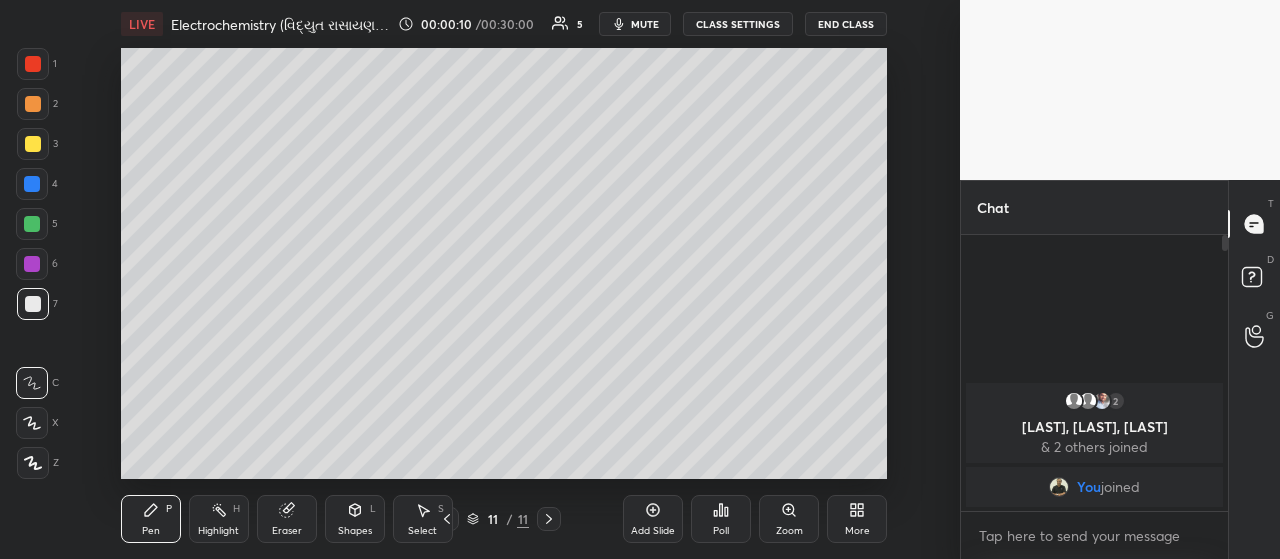 click 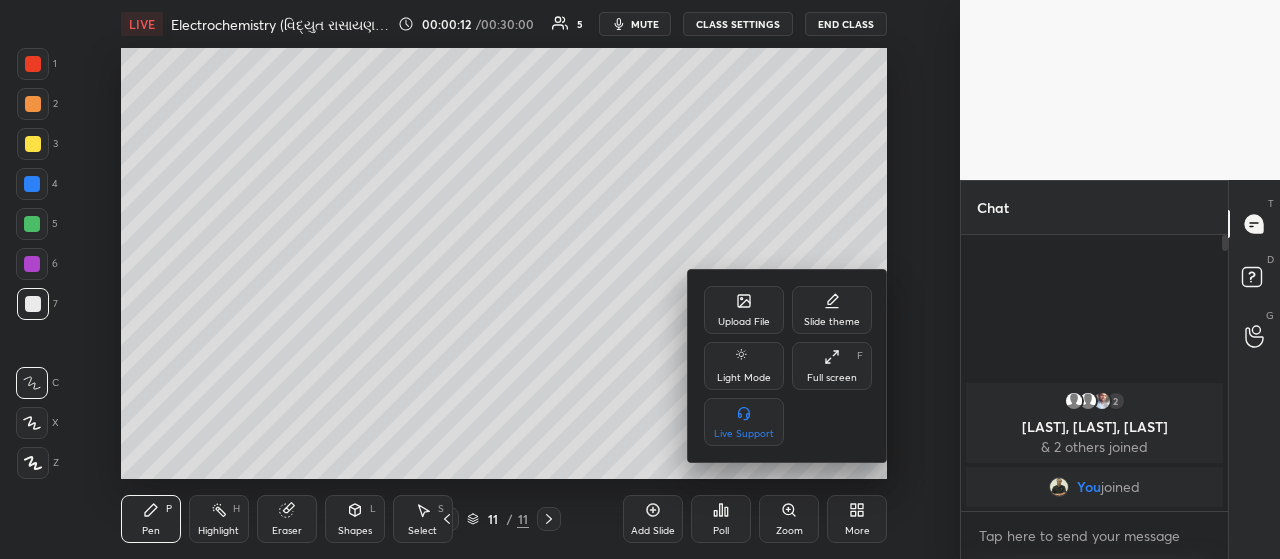 click on "Slide theme" at bounding box center (832, 310) 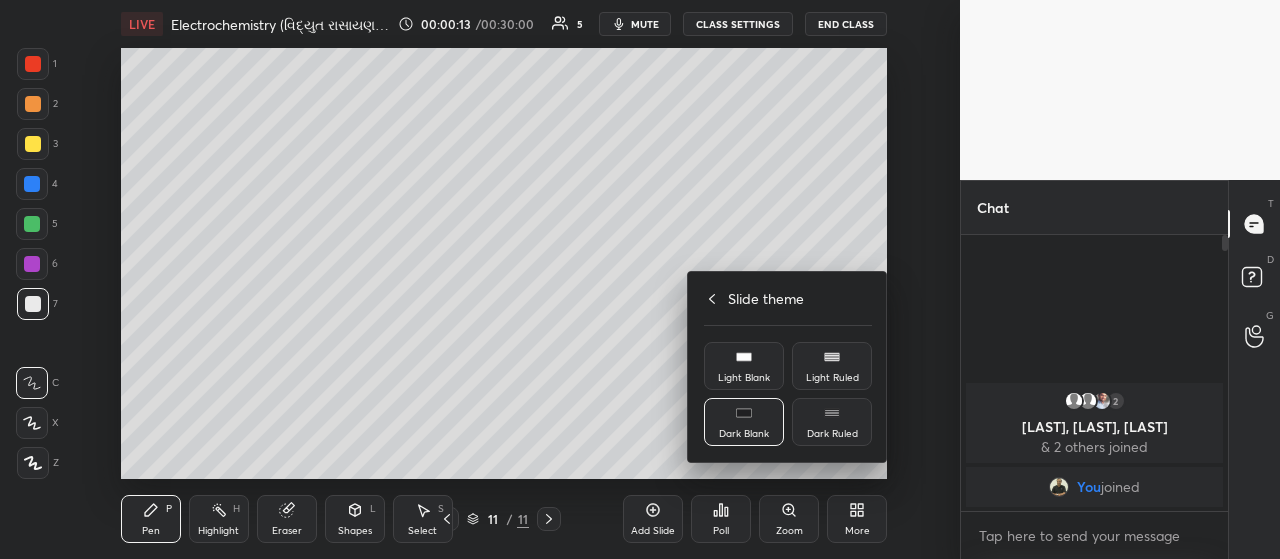 click on "Dark Ruled" at bounding box center [832, 434] 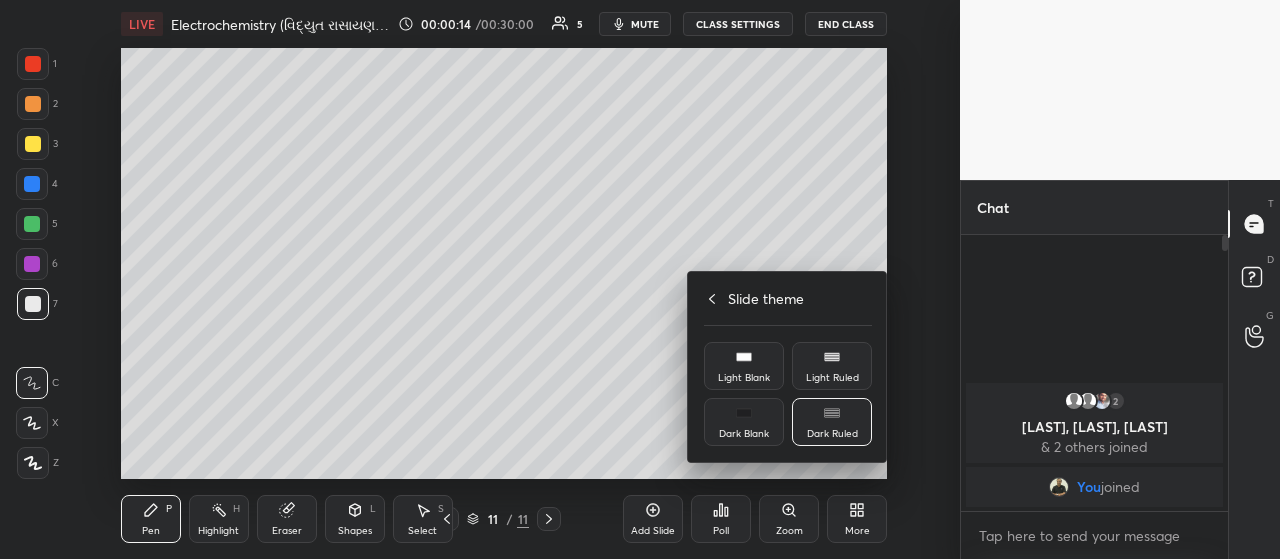 click at bounding box center [640, 279] 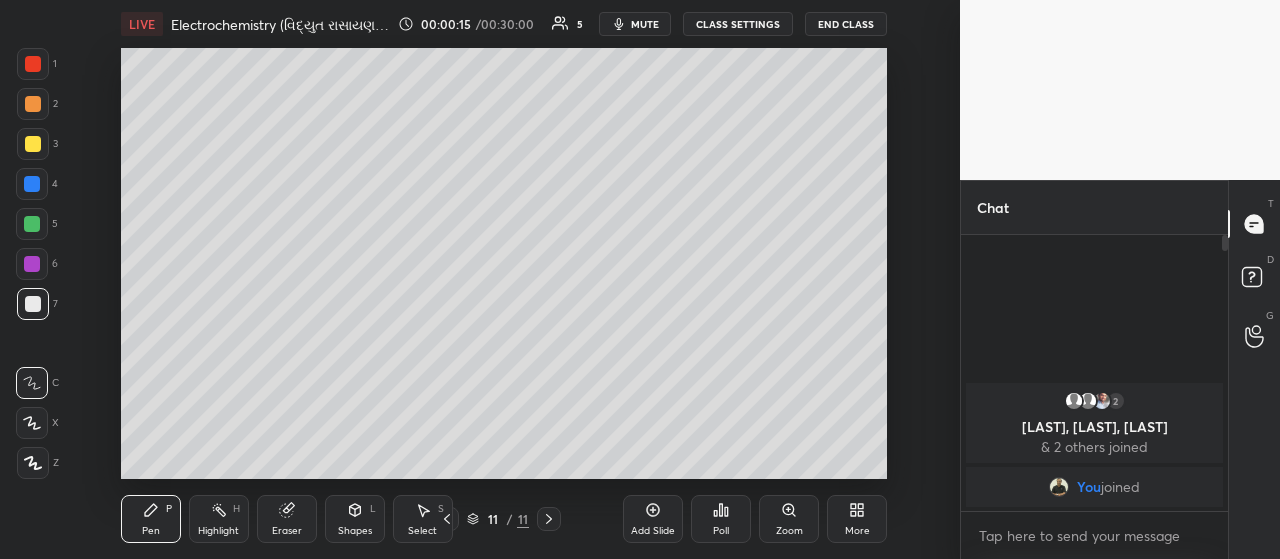 click 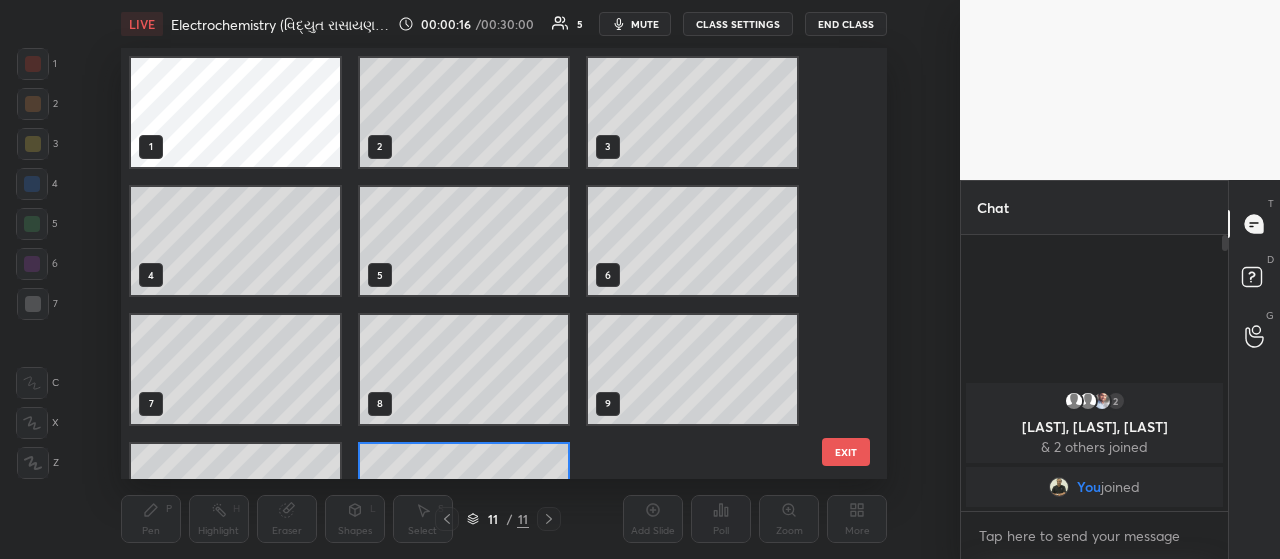 scroll, scrollTop: 83, scrollLeft: 0, axis: vertical 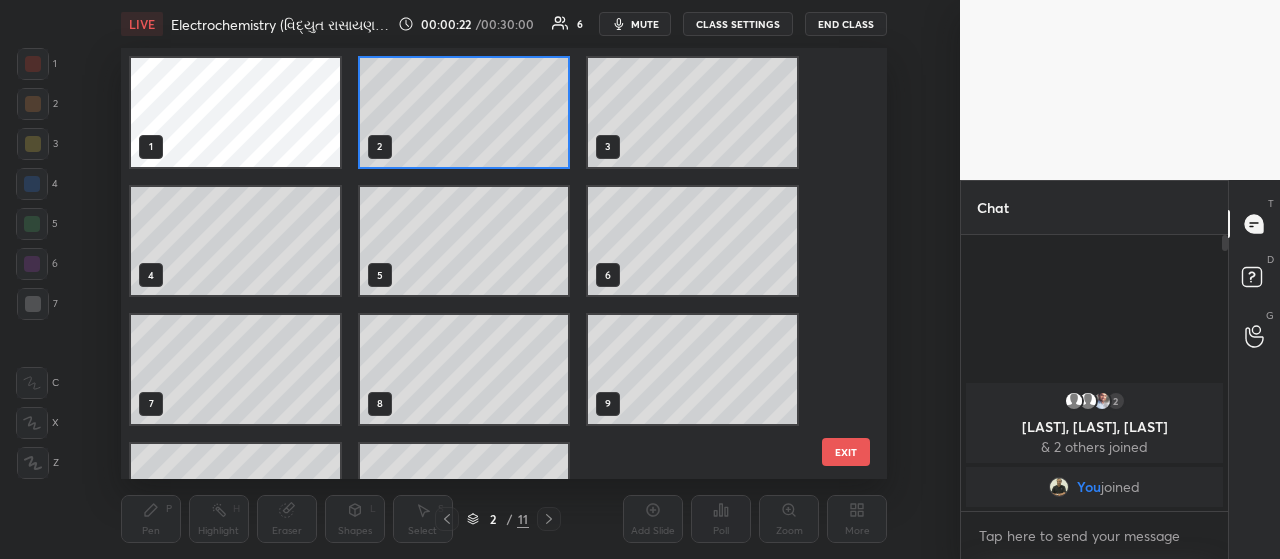 click on "EXIT" at bounding box center [846, 452] 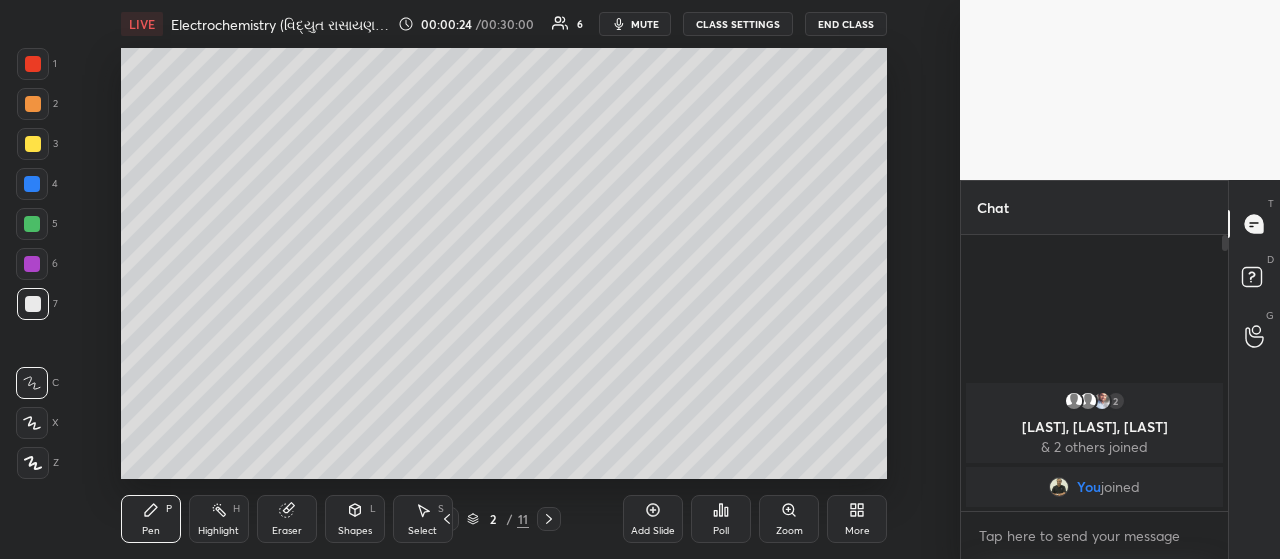 click on "Add Slide" at bounding box center [653, 519] 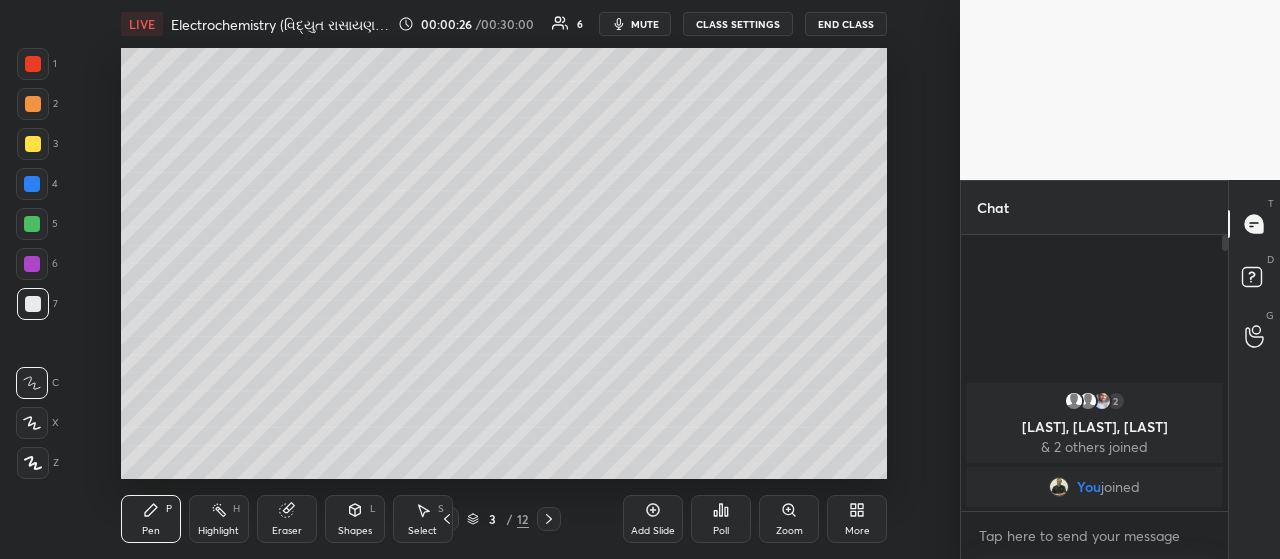 click 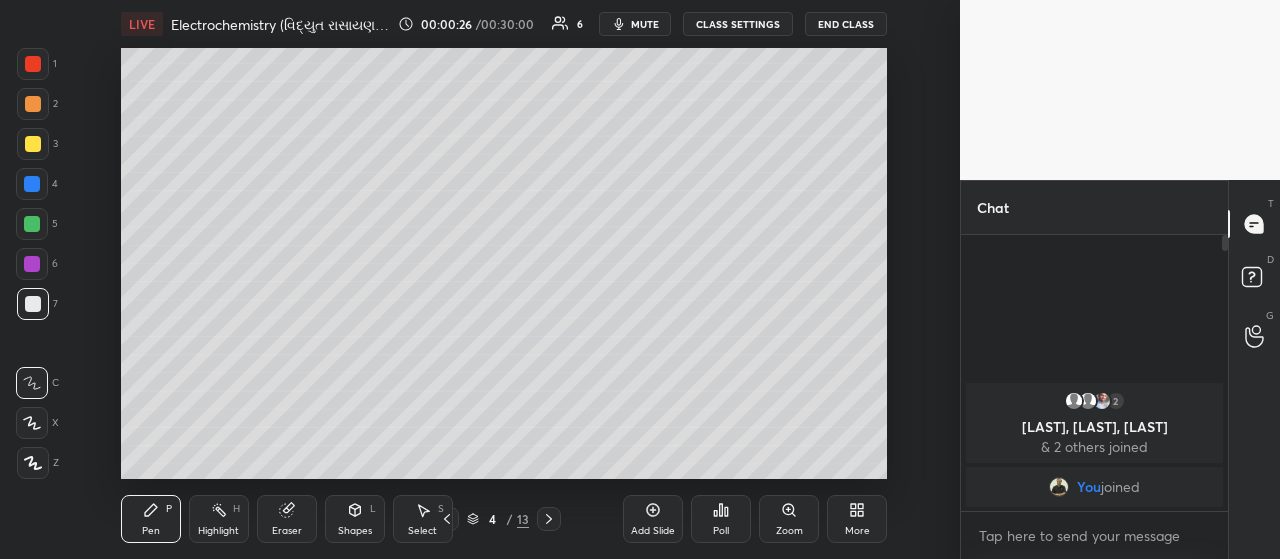 click 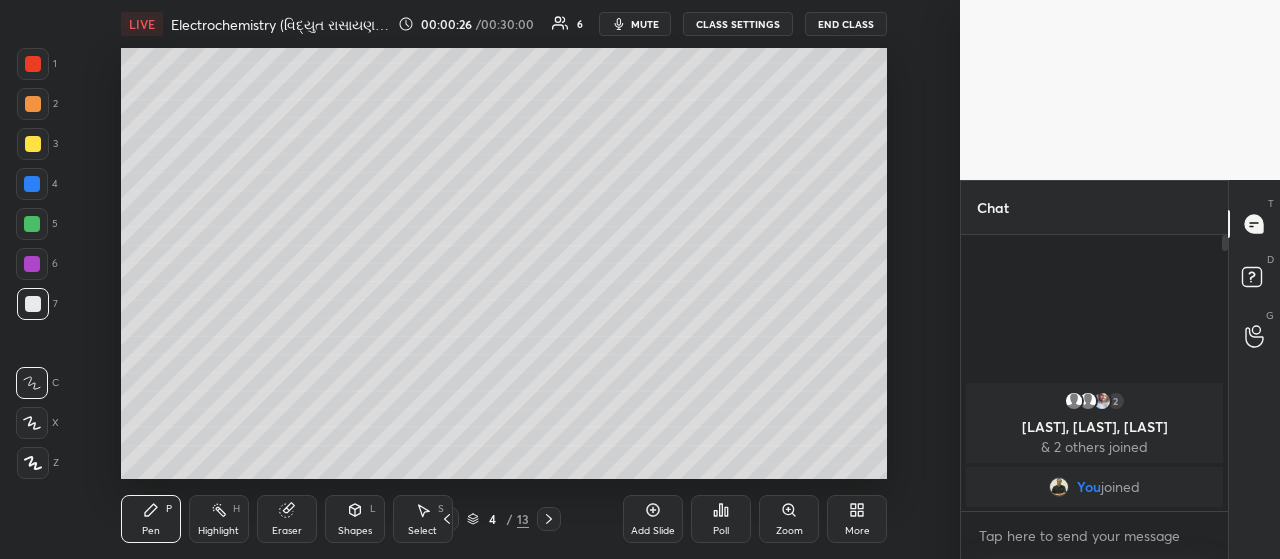 click 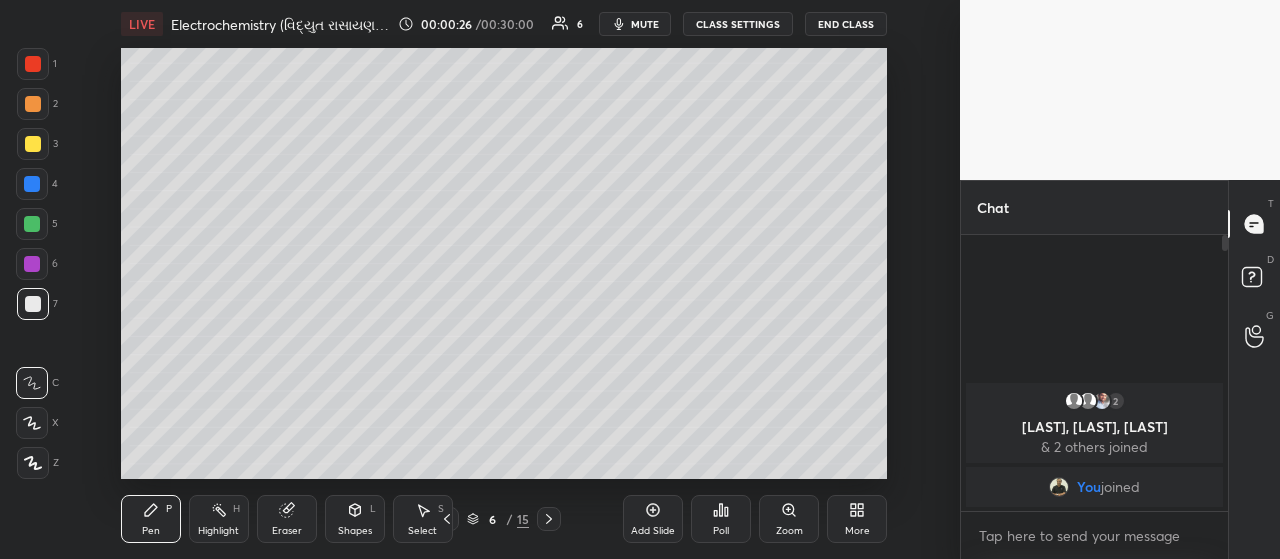 click 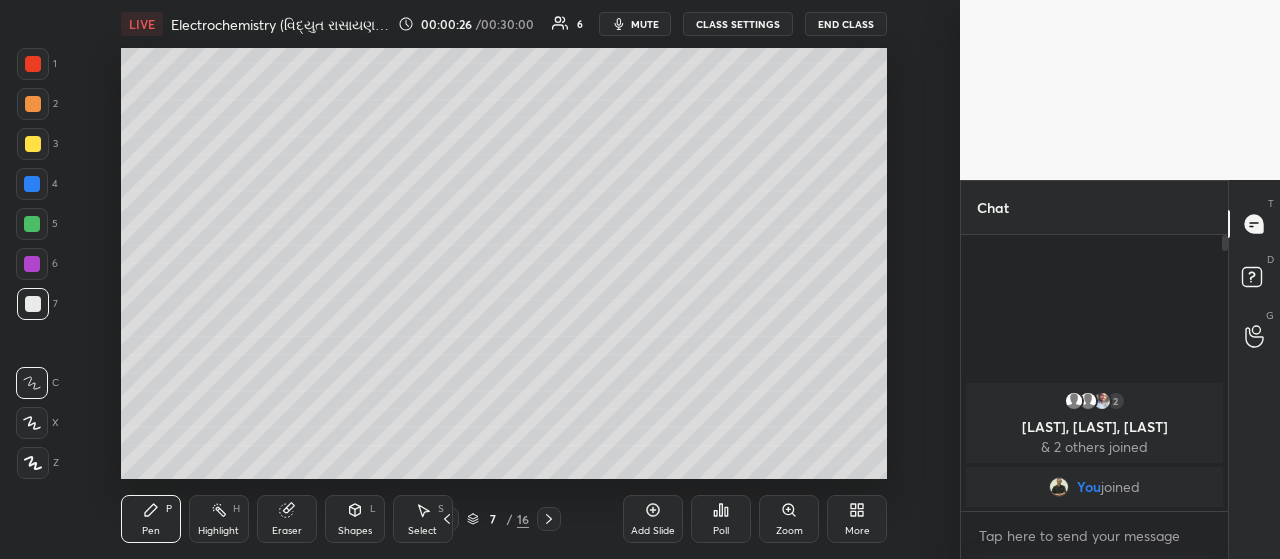 click 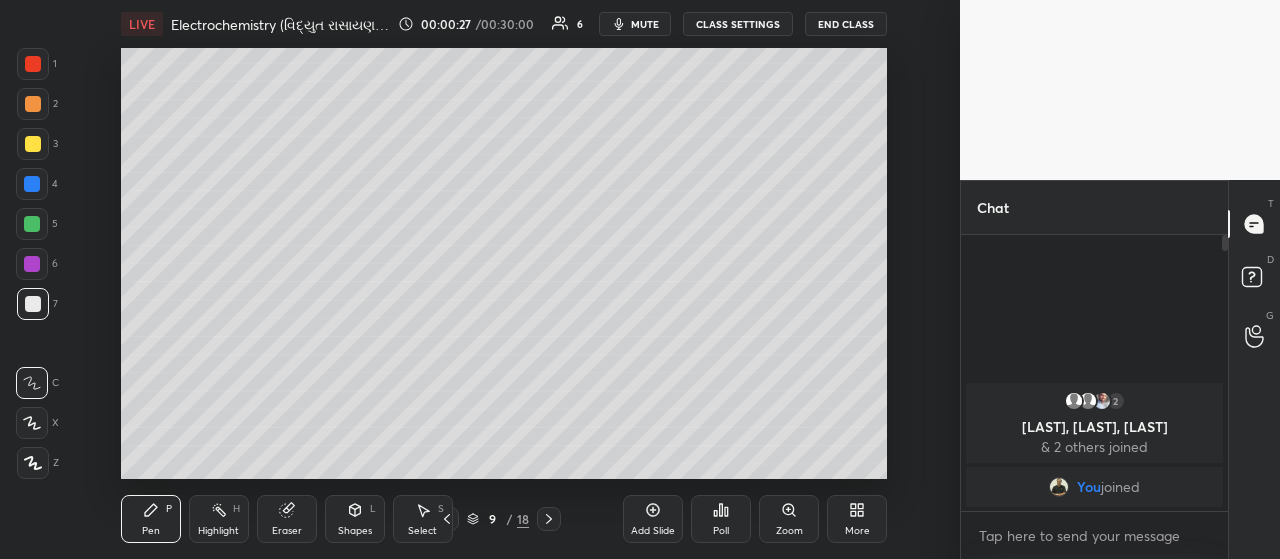 click 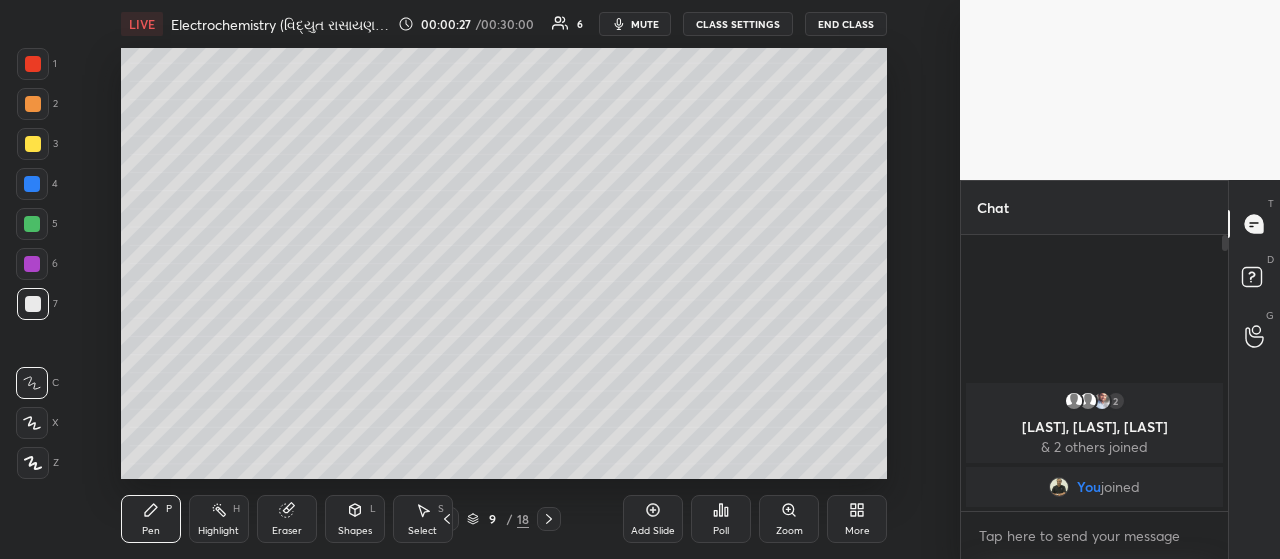 click 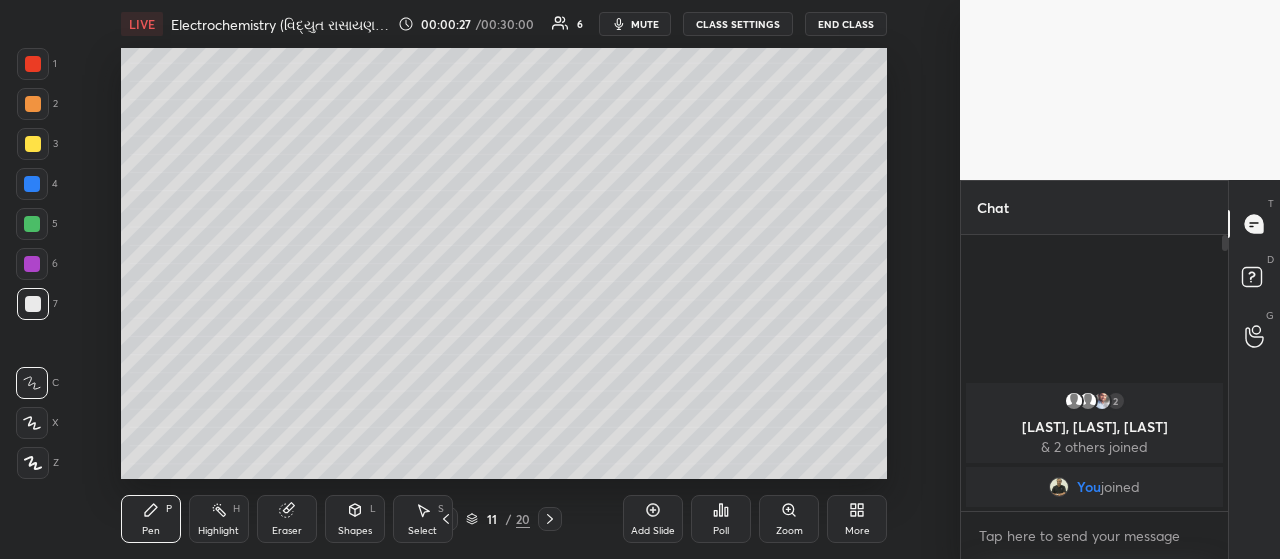 click 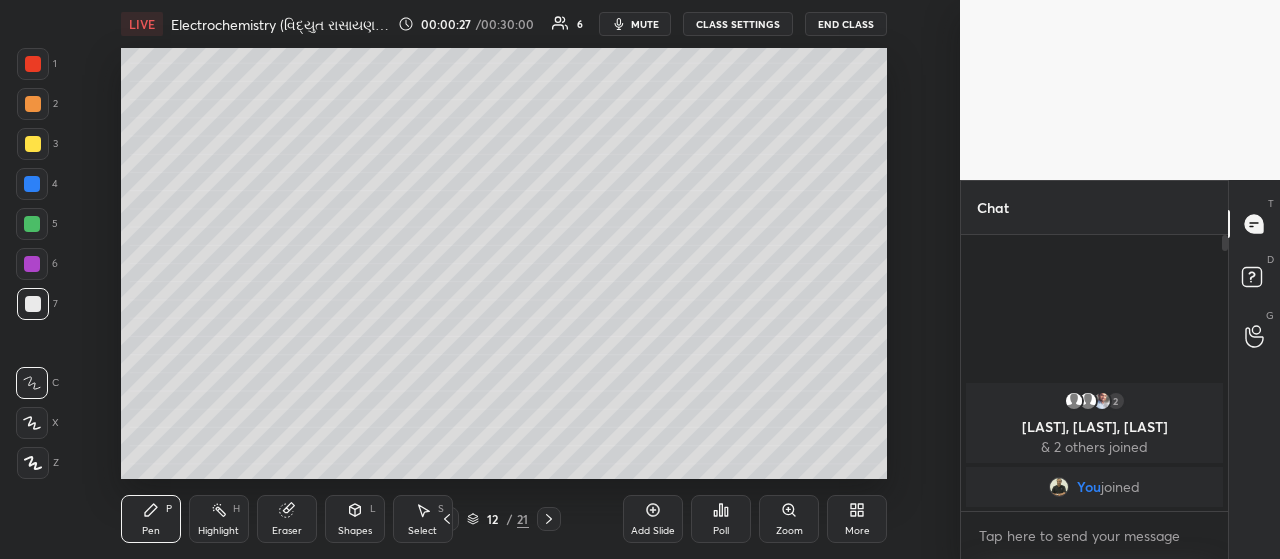 click 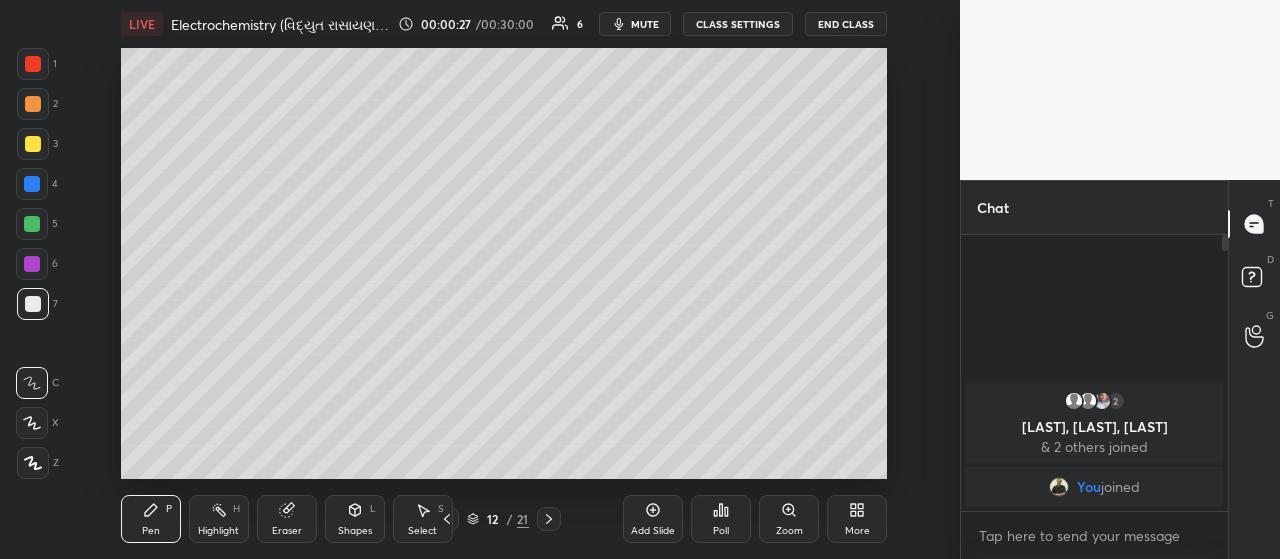 click 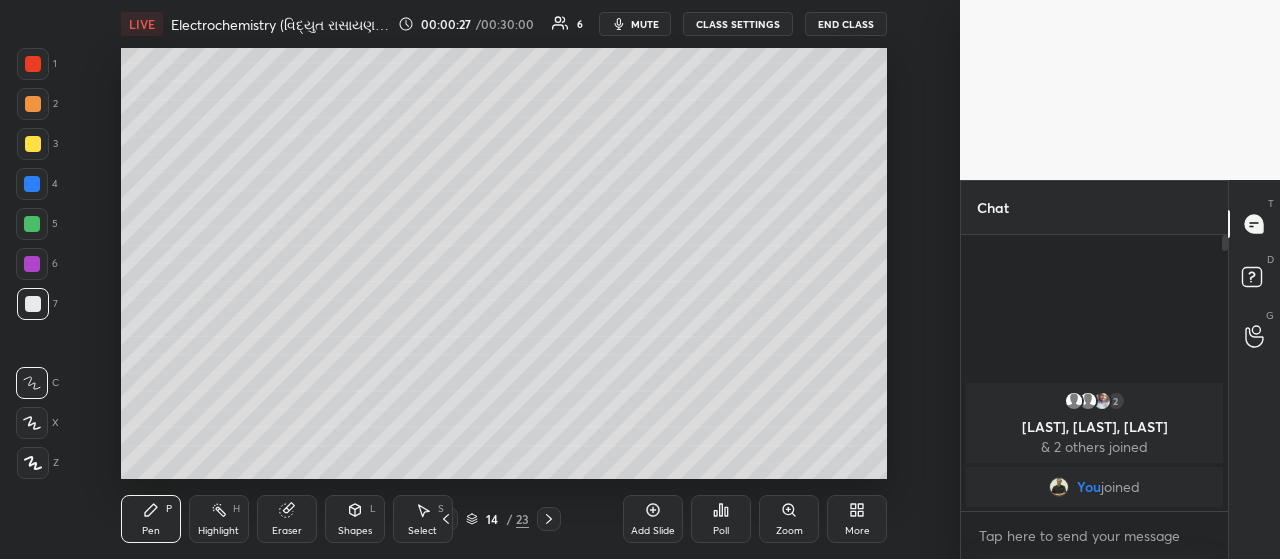 click 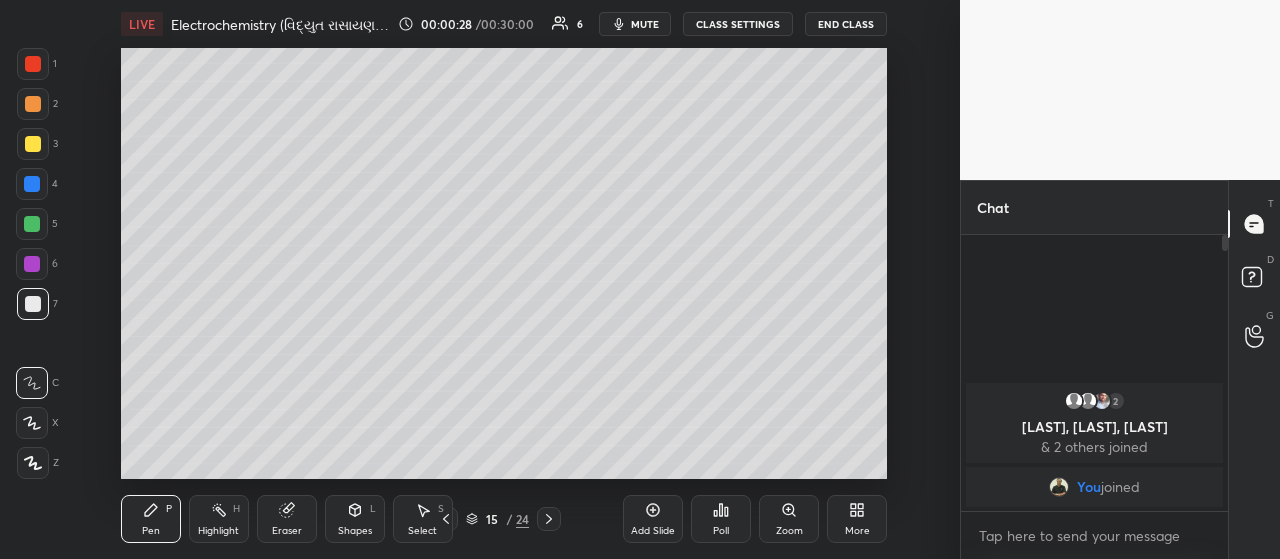 click on "Add Slide" at bounding box center [653, 519] 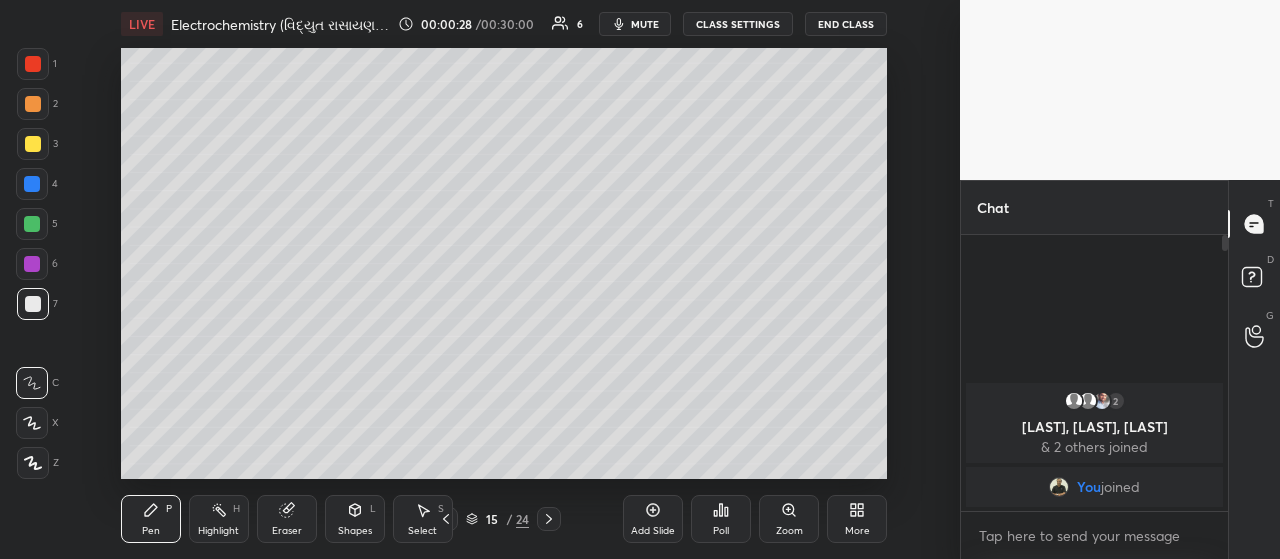 click on "Add Slide" at bounding box center [653, 519] 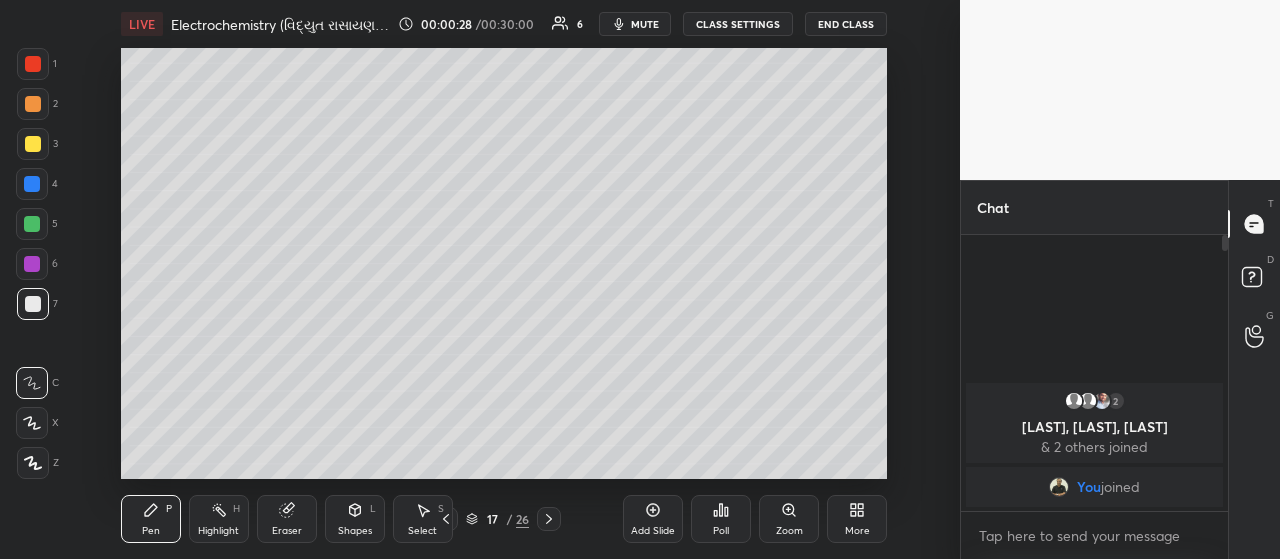 click on "Add Slide" at bounding box center [653, 519] 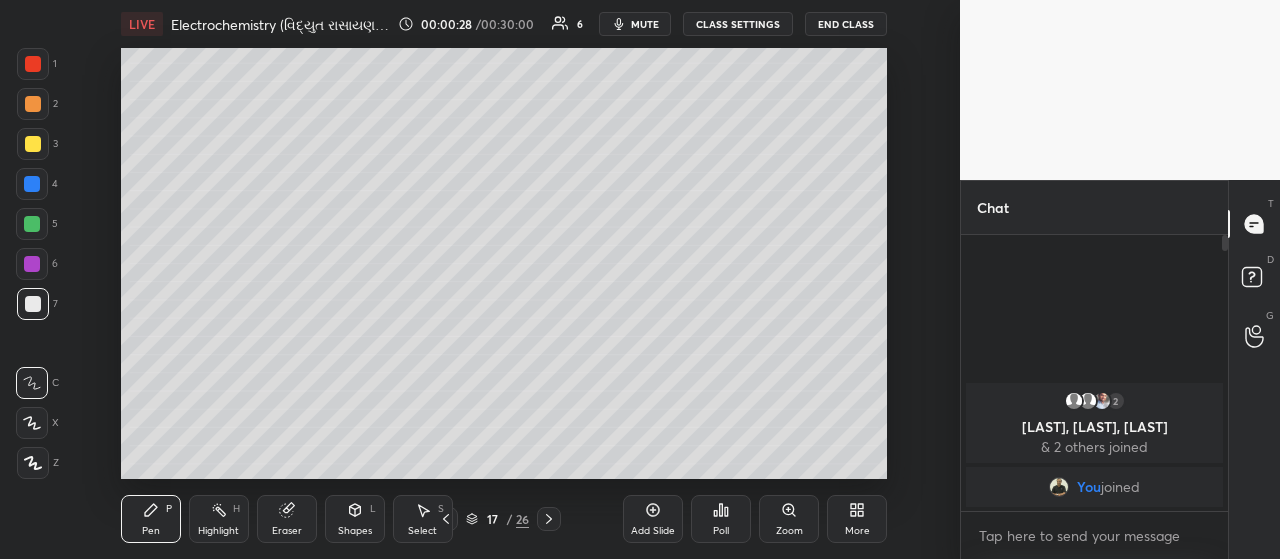 click on "Add Slide" at bounding box center (653, 519) 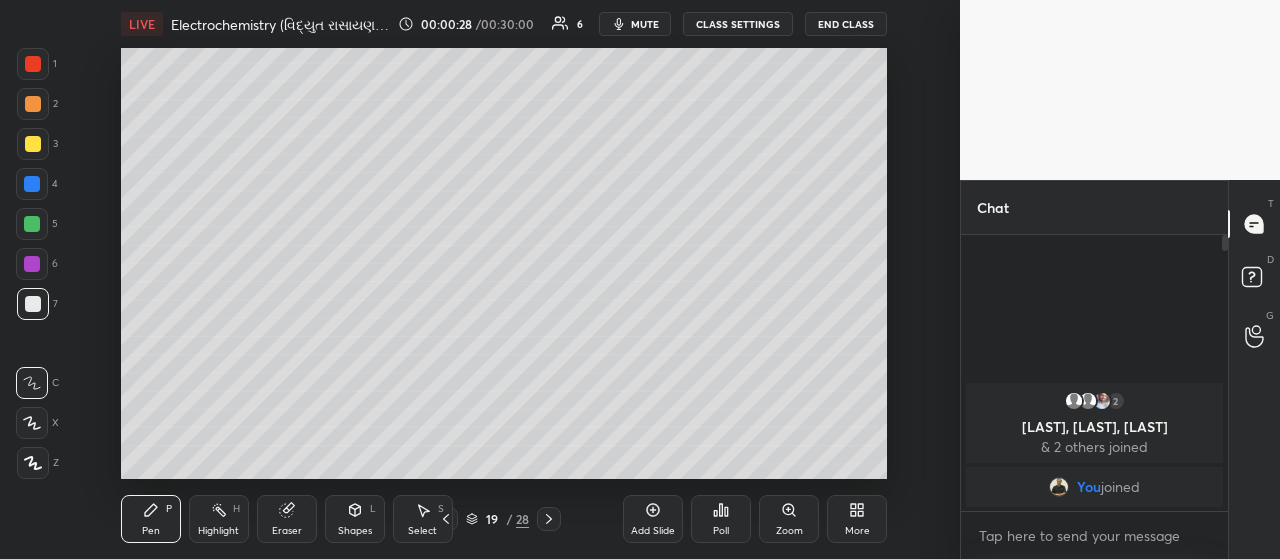 click 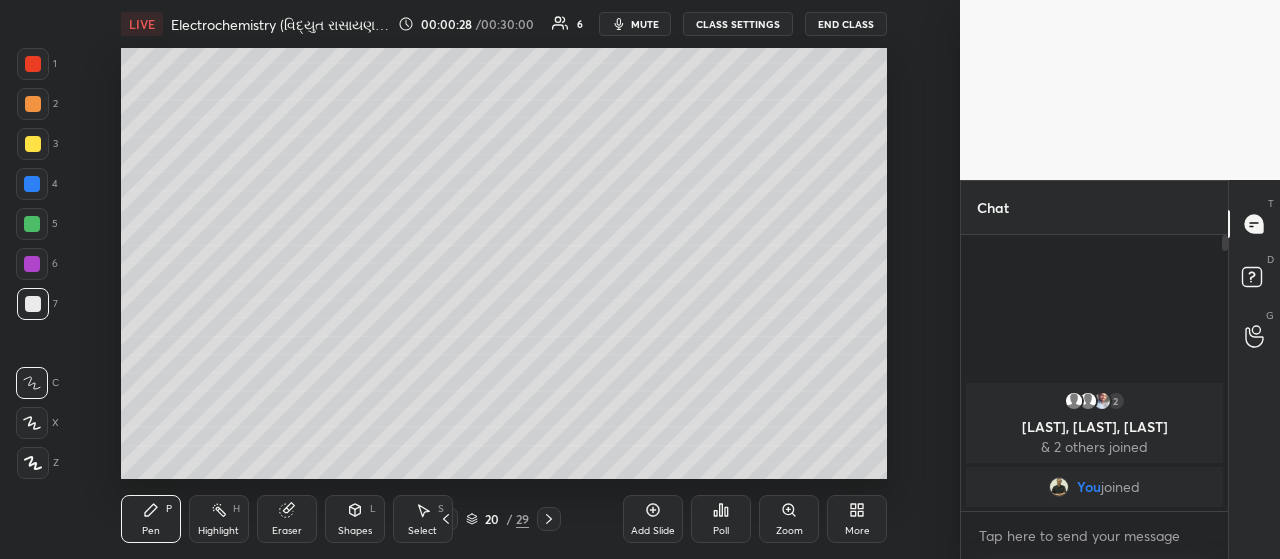 click 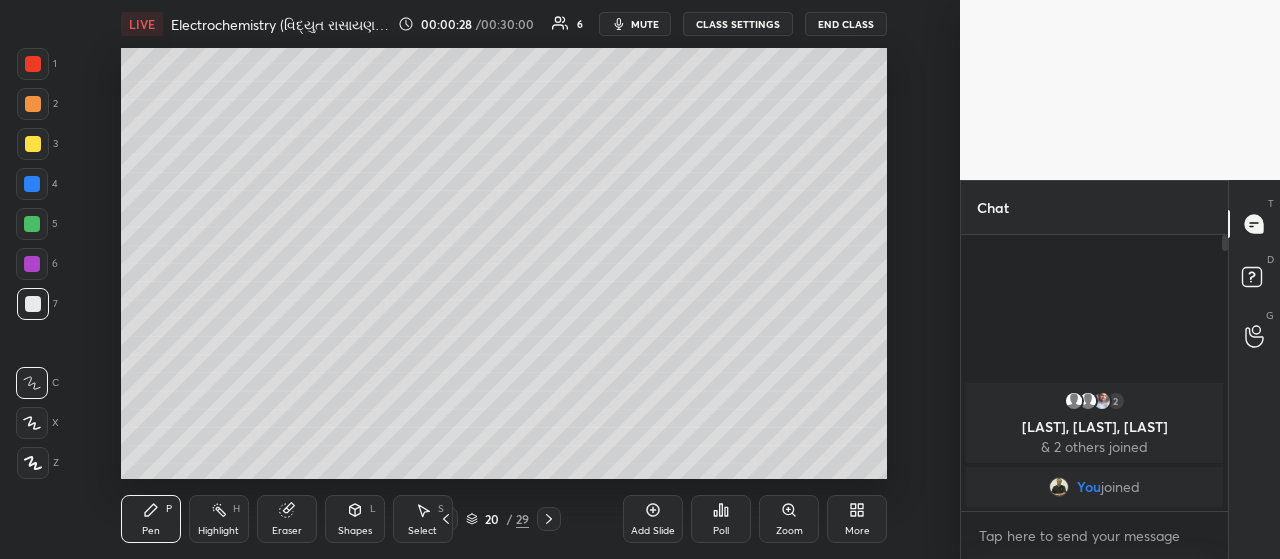 click 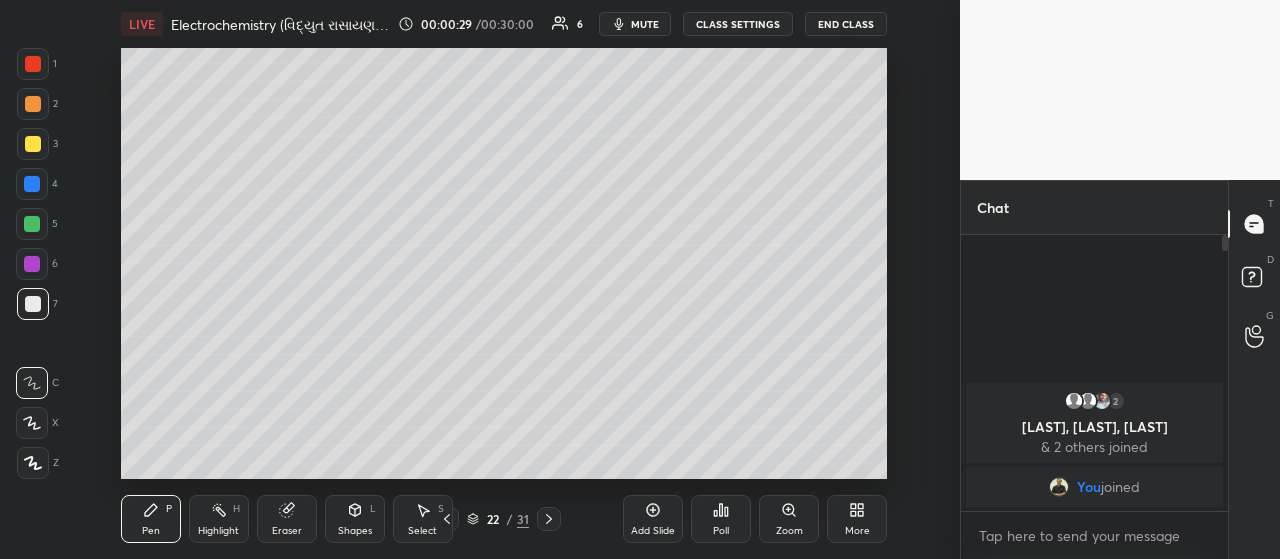 click 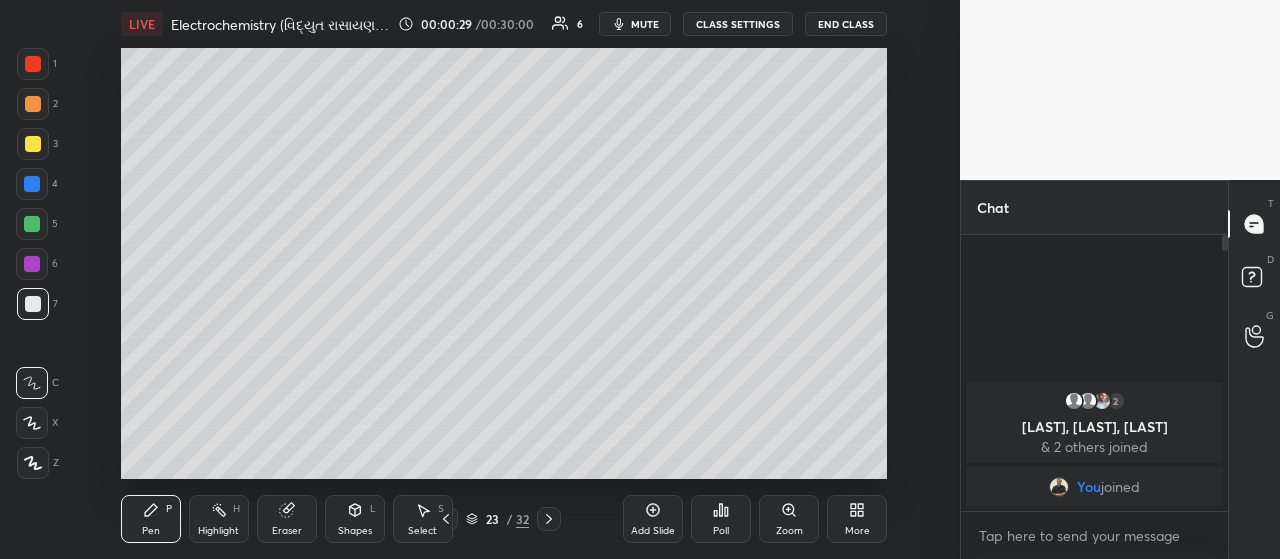 click 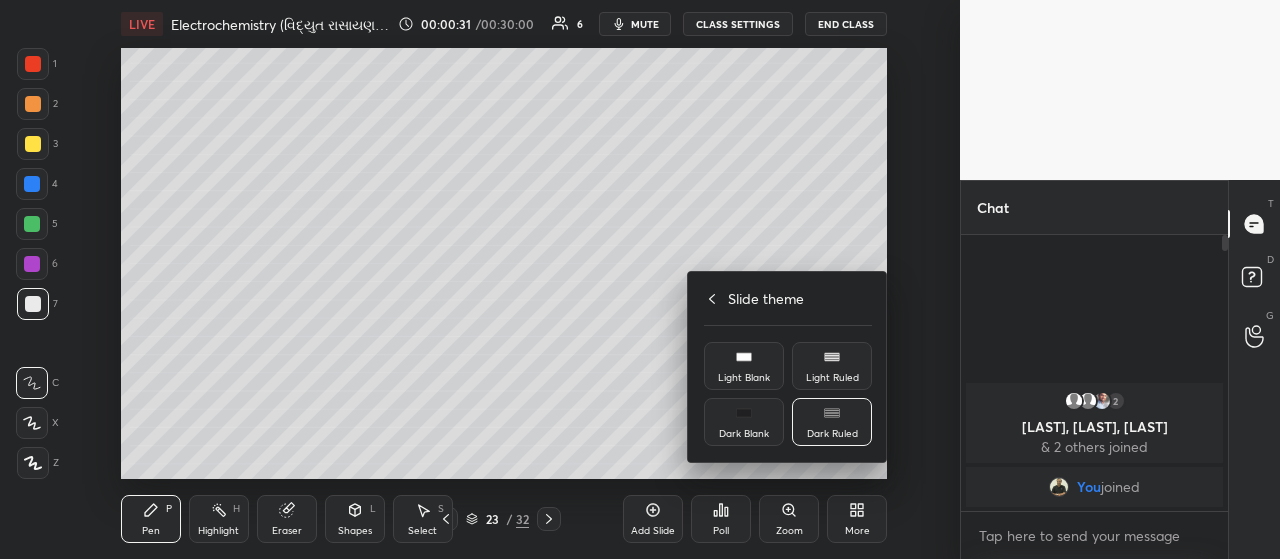 click 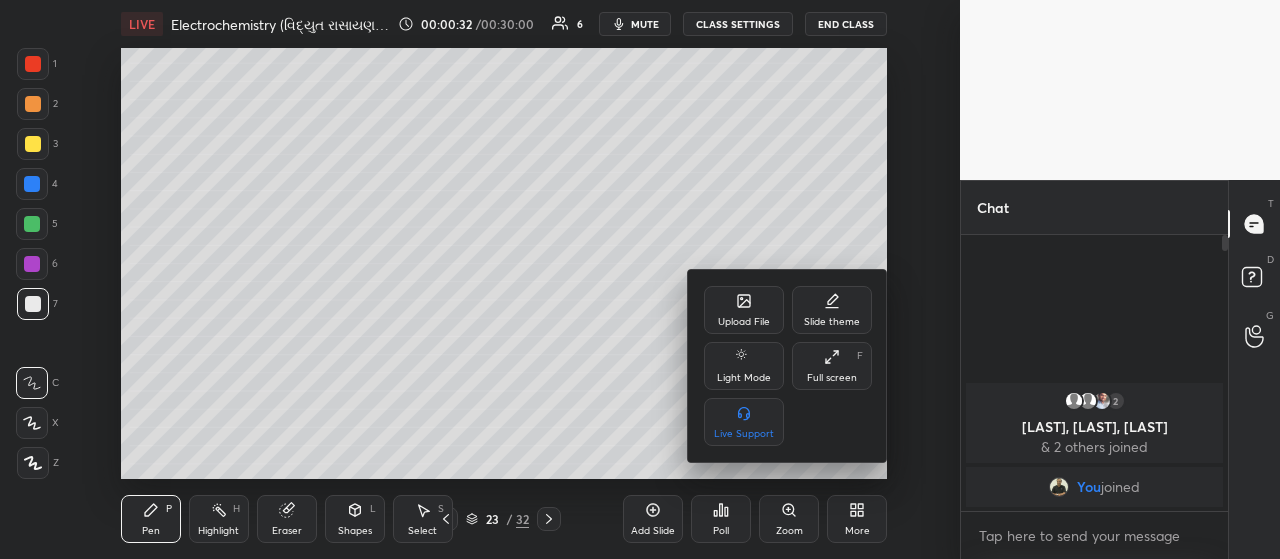 click on "Full screen F" at bounding box center (832, 366) 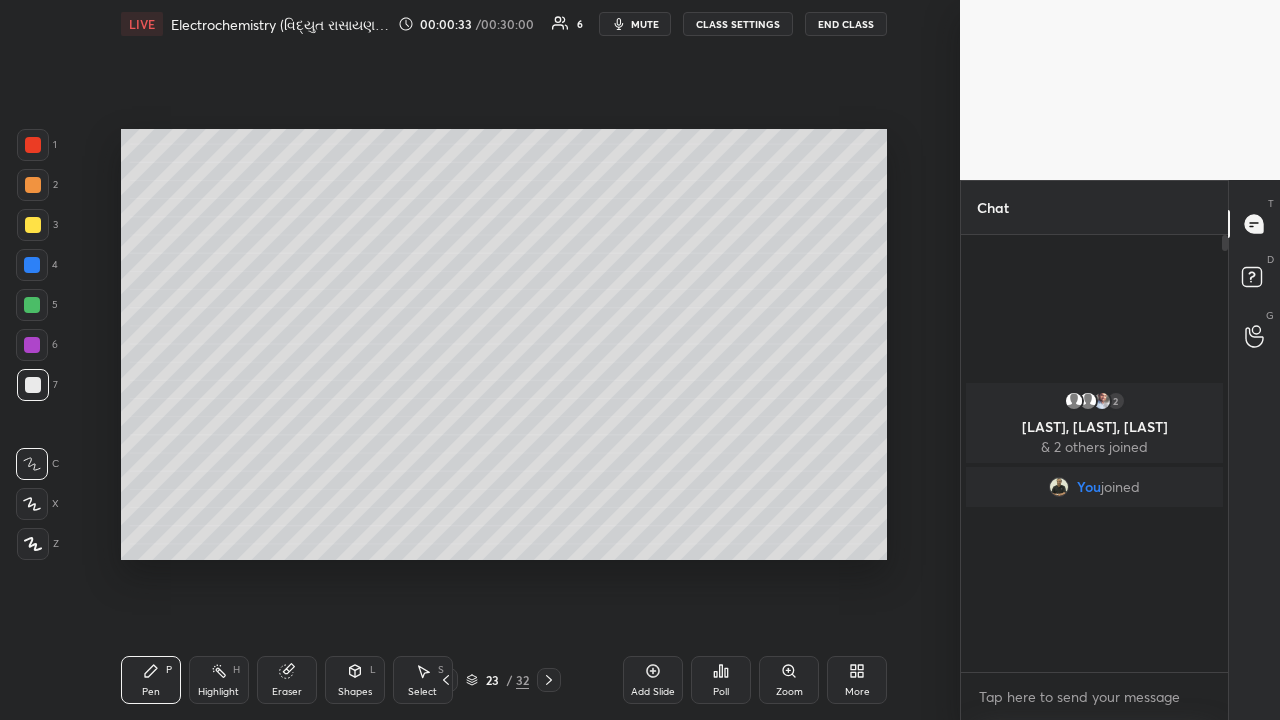 scroll, scrollTop: 99408, scrollLeft: 99120, axis: both 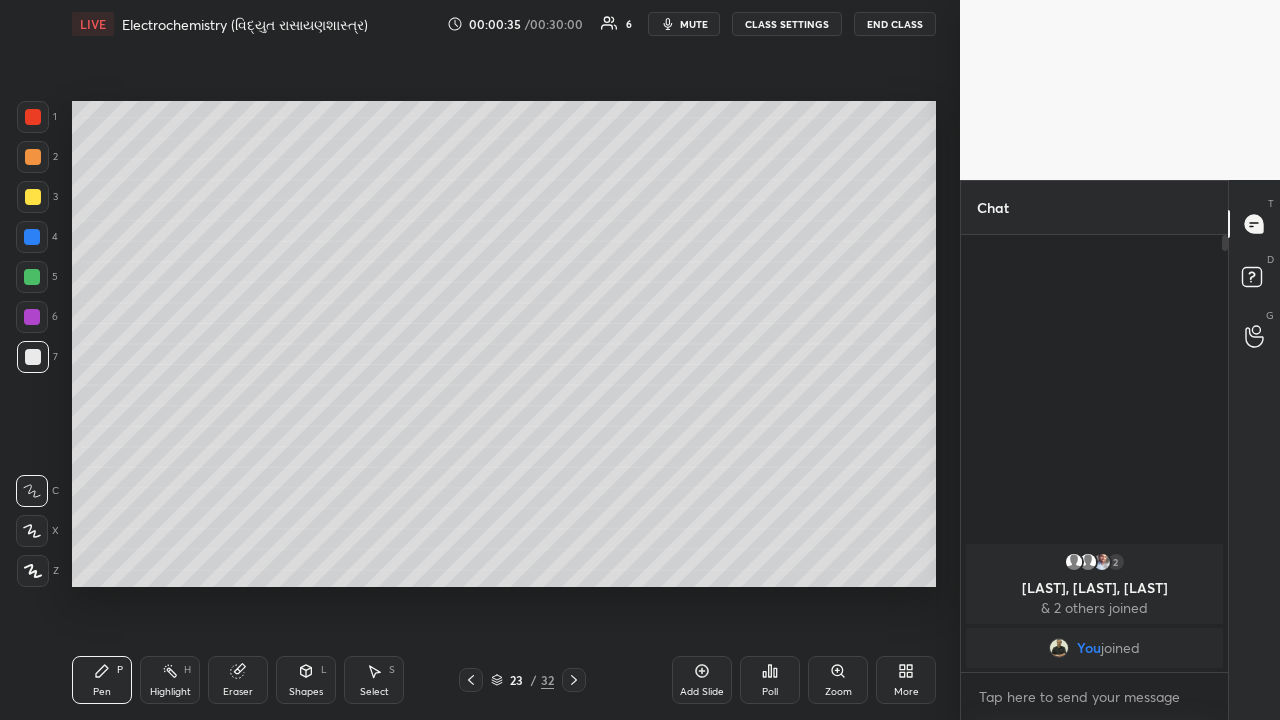 click 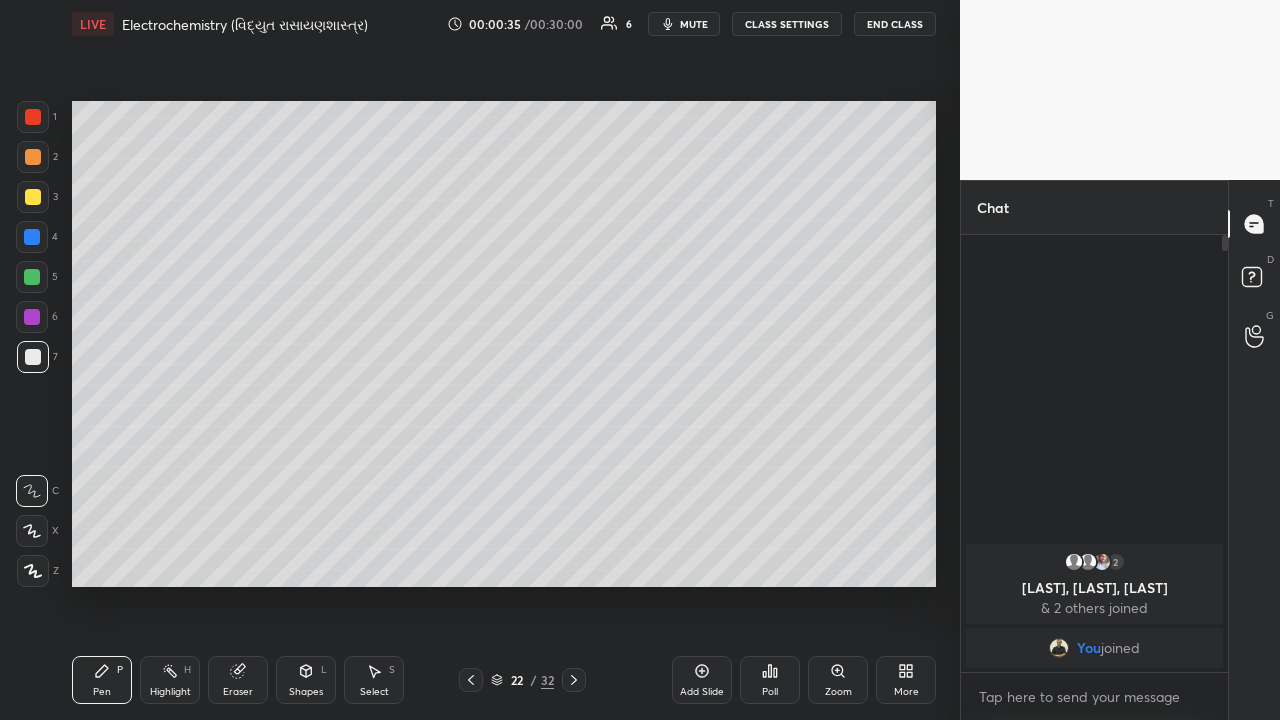 click 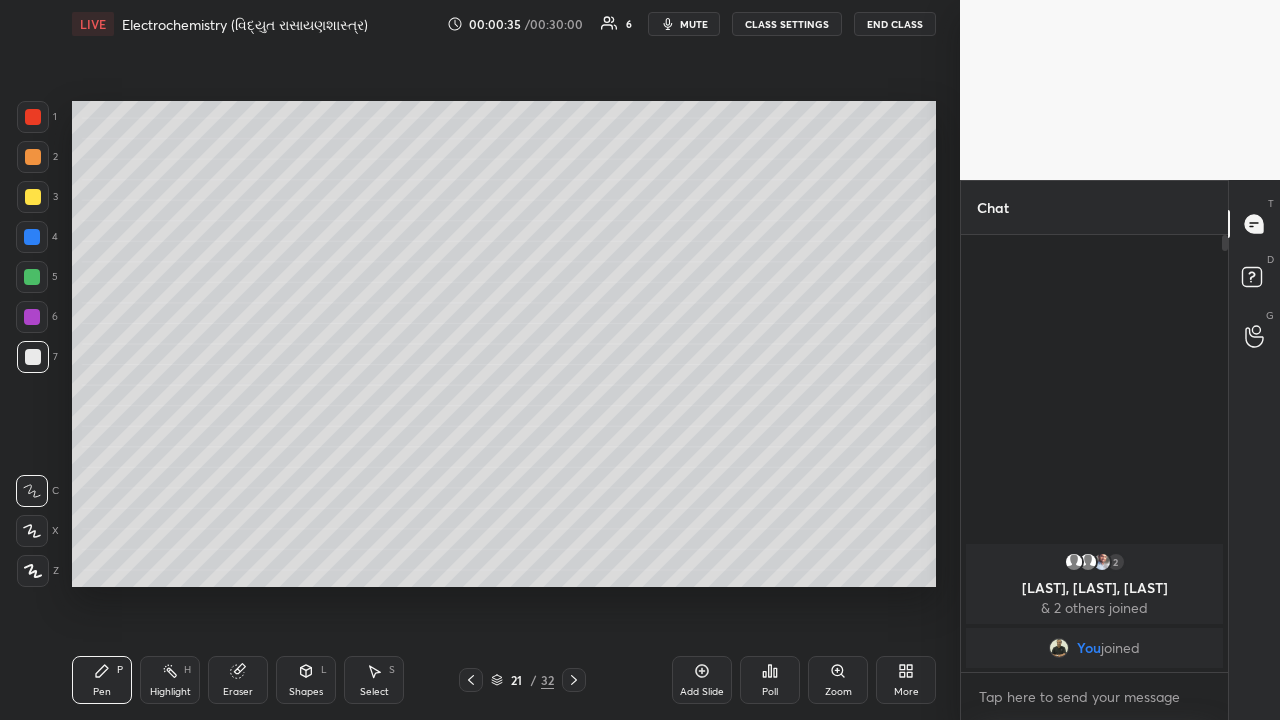 click 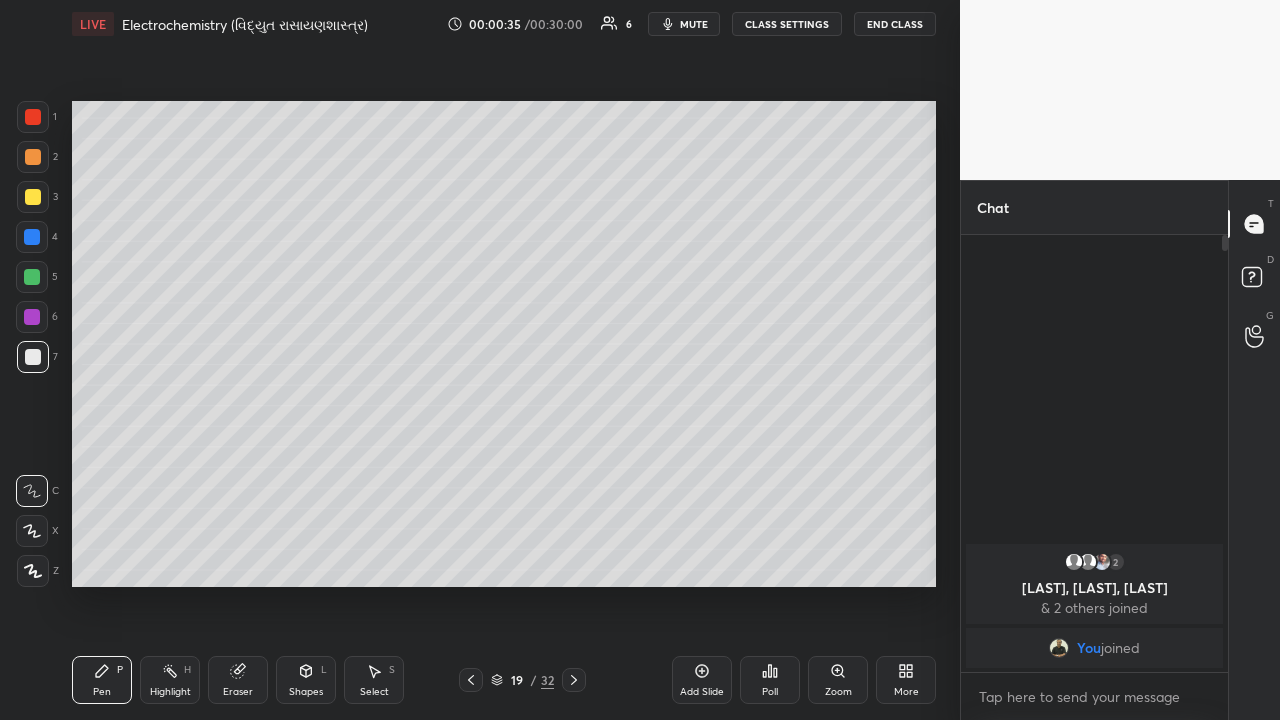 click 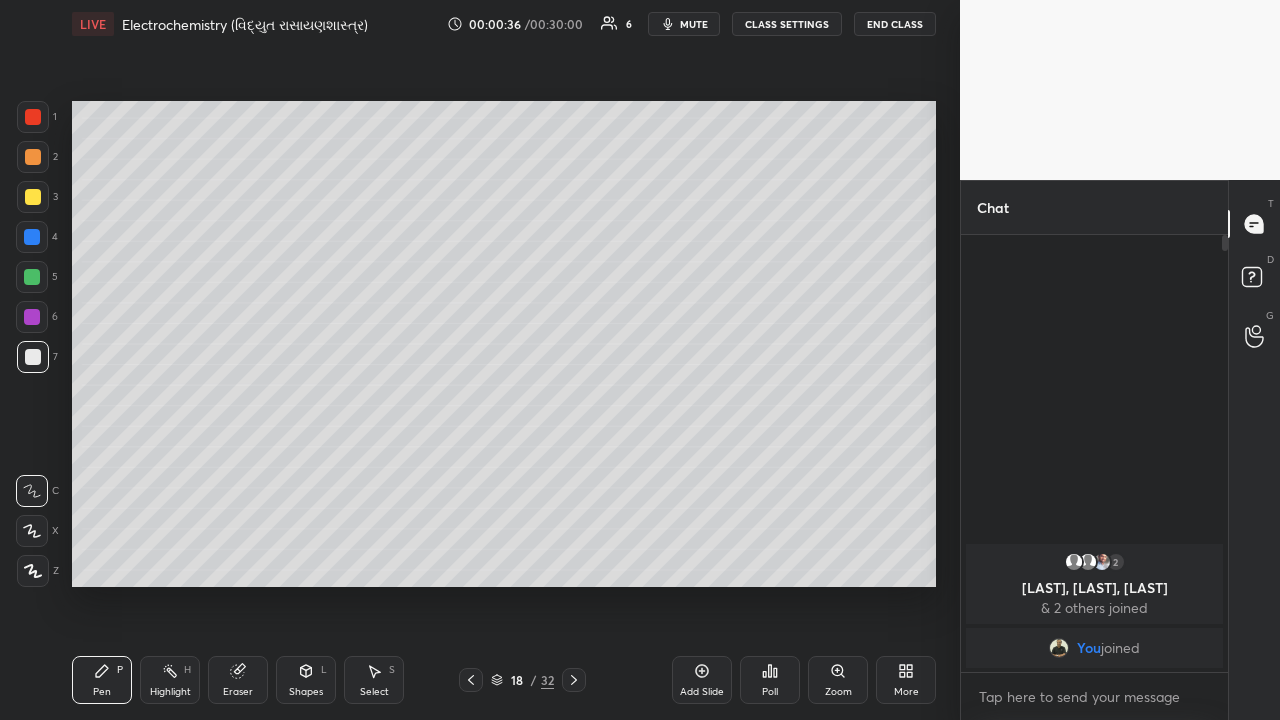 click 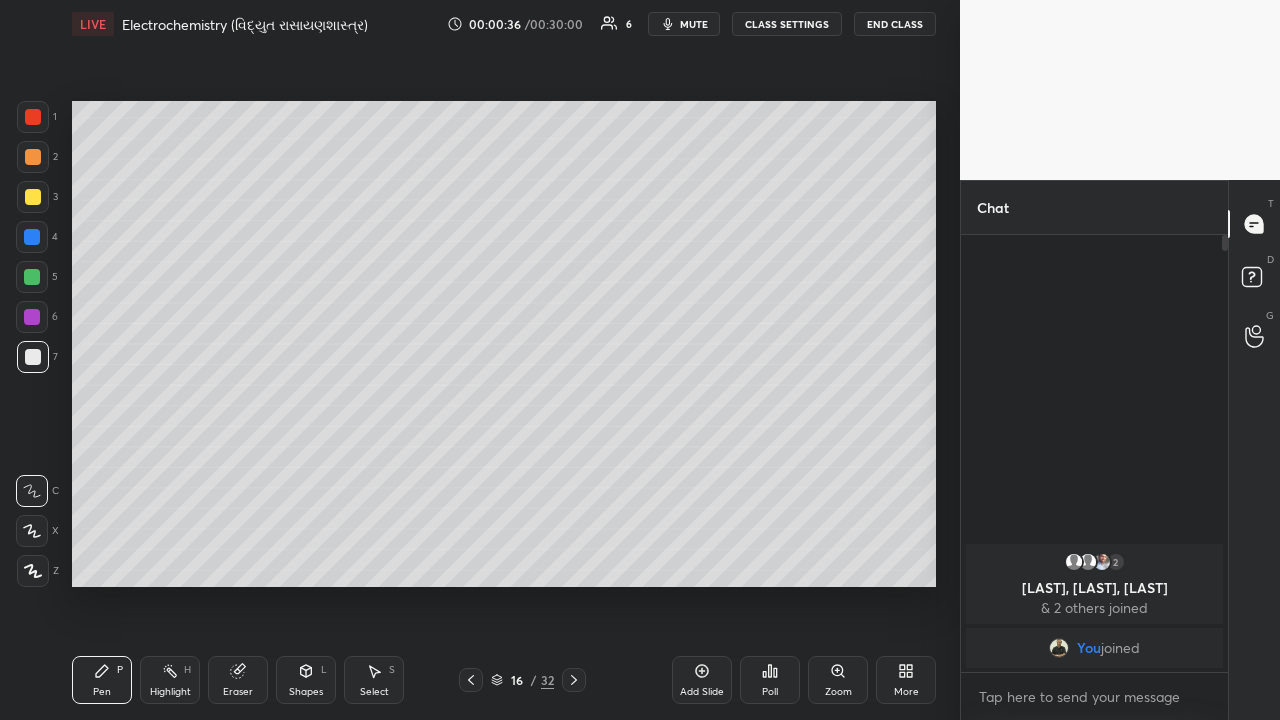 click 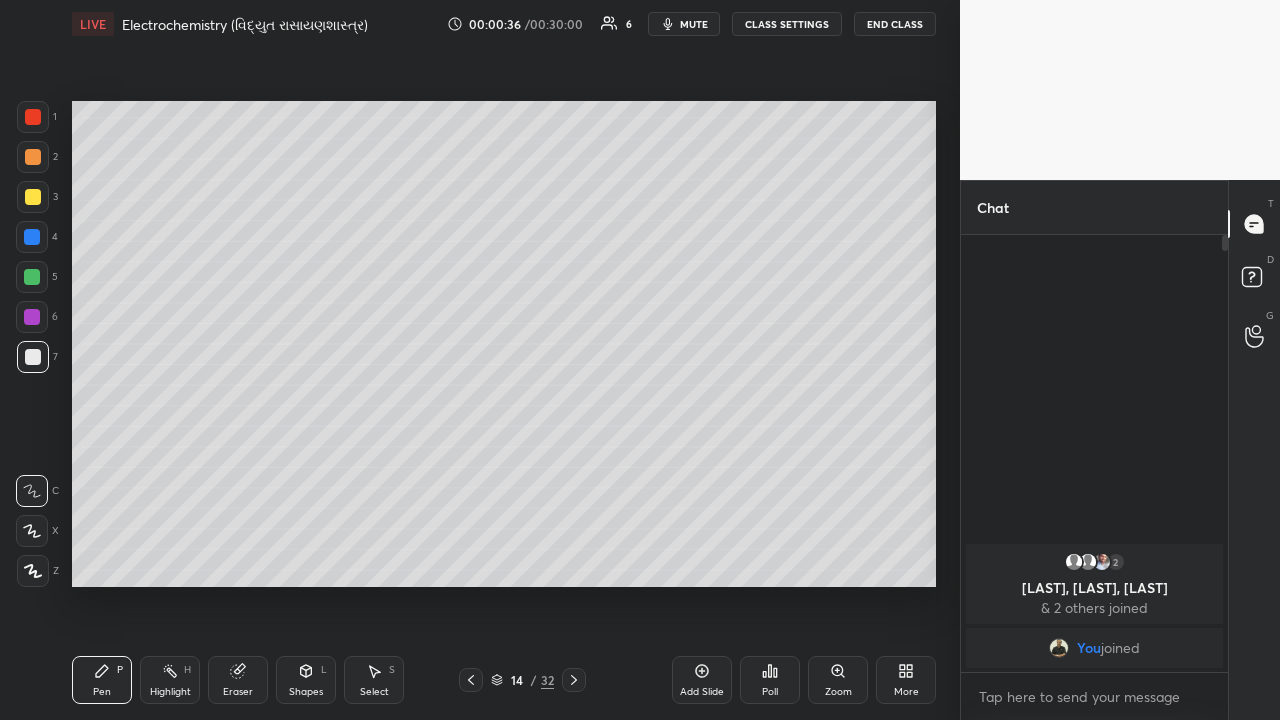 click 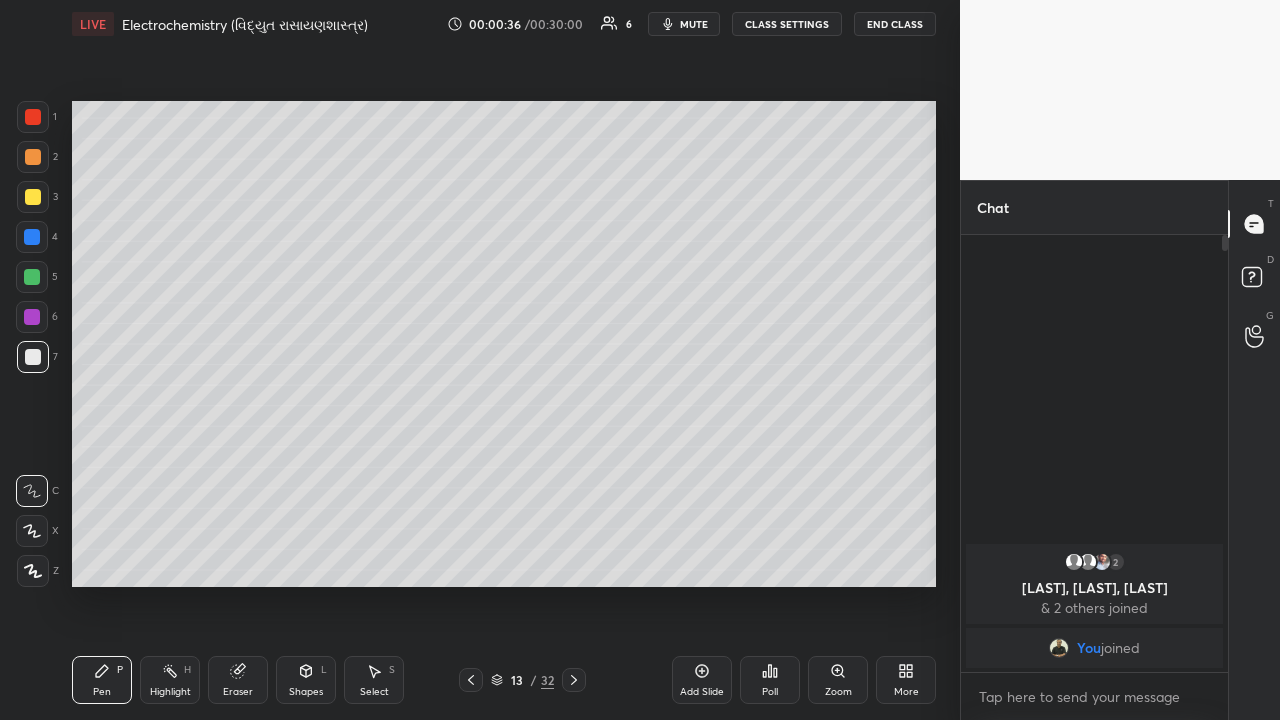 click 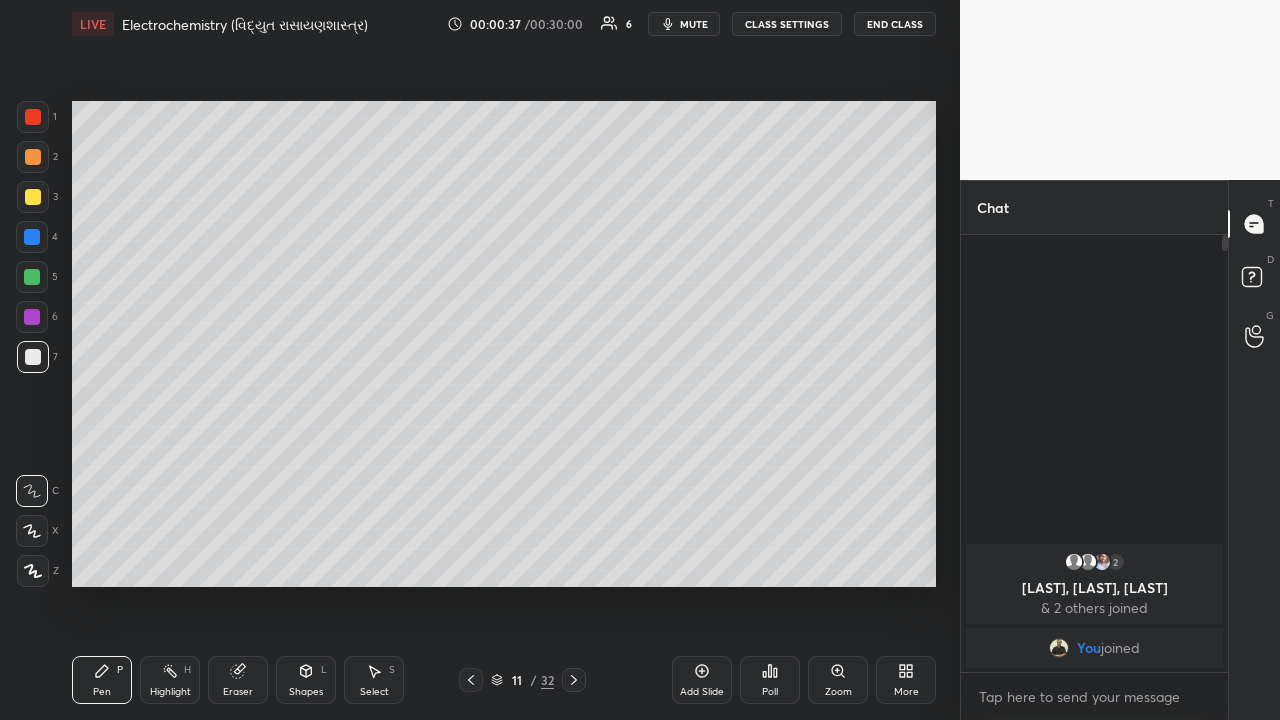 click 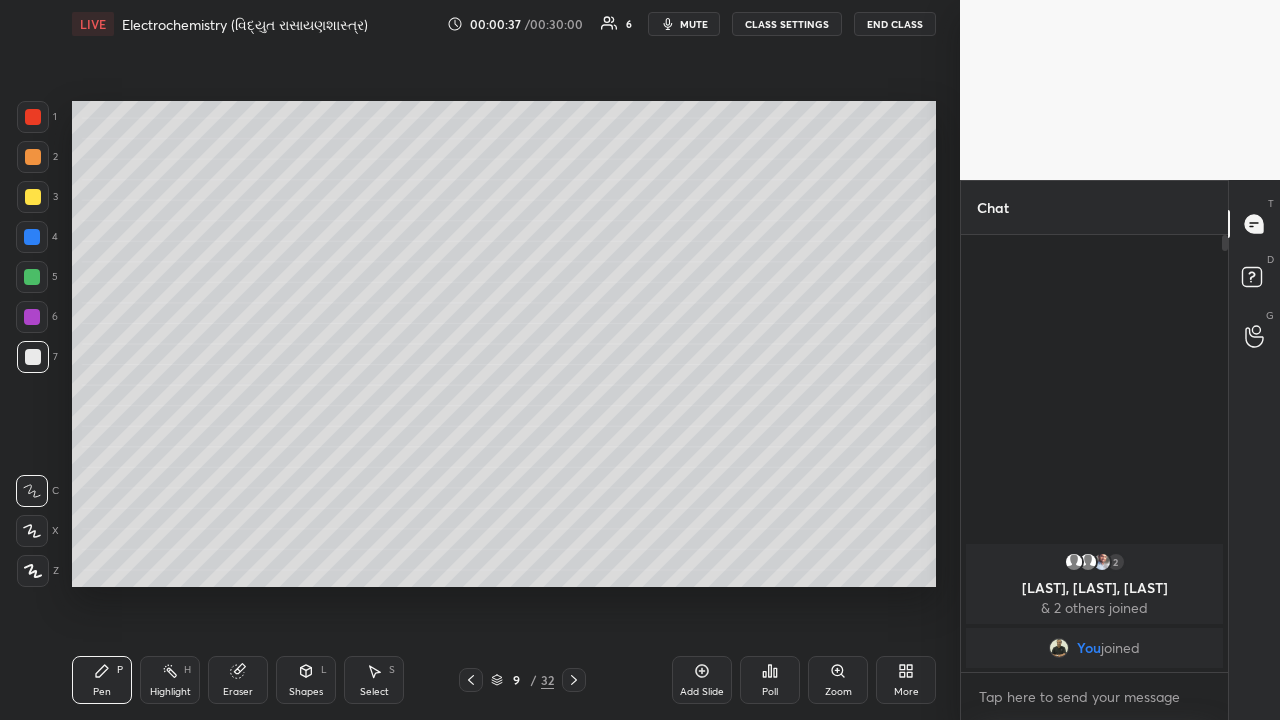 click 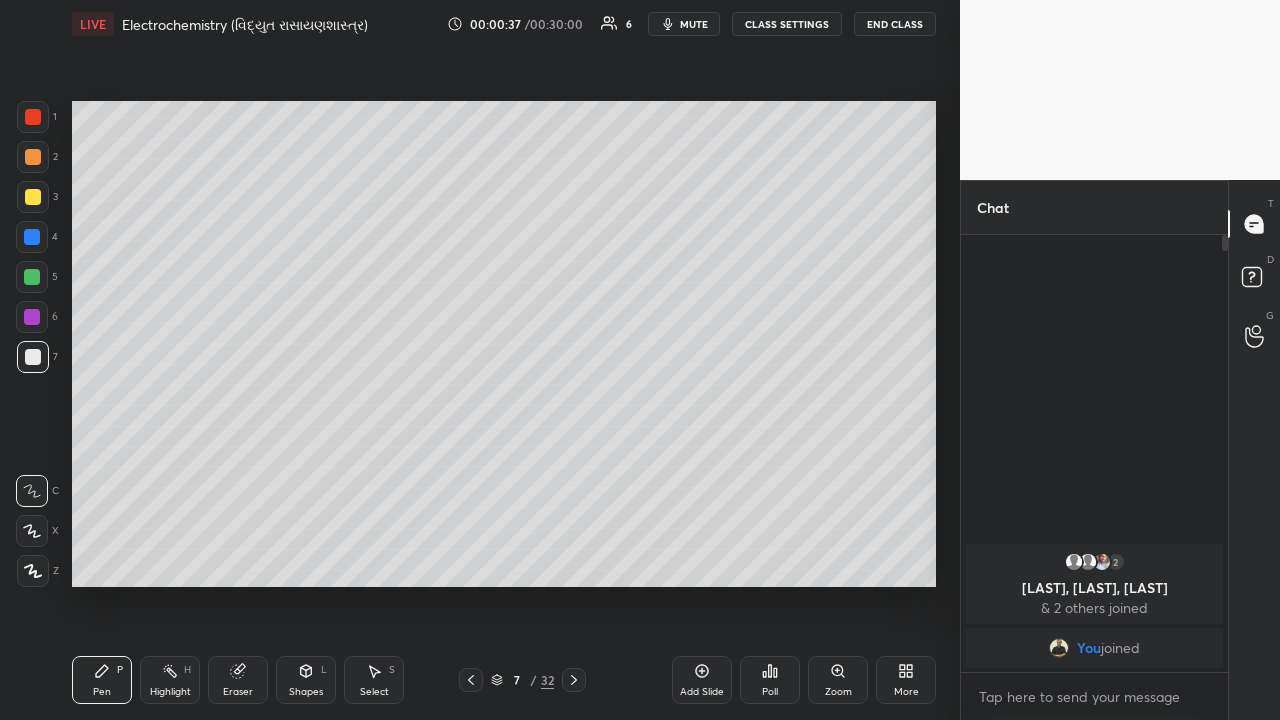 click 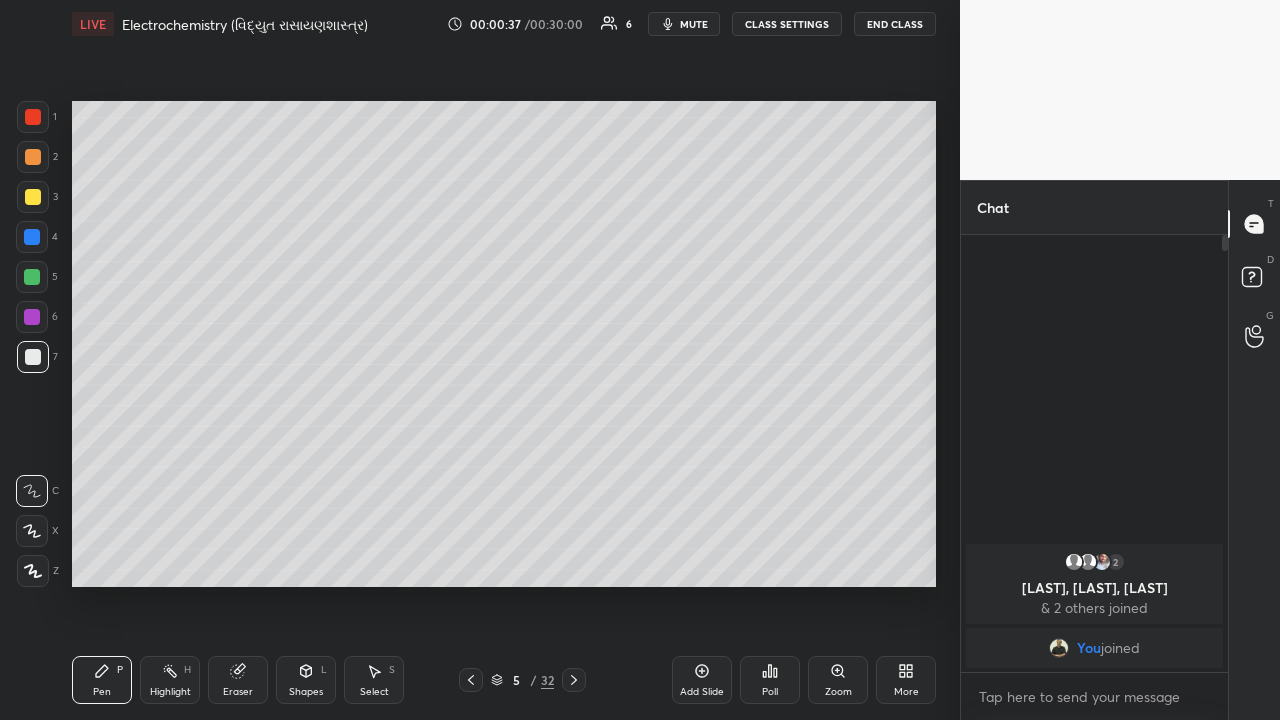 click 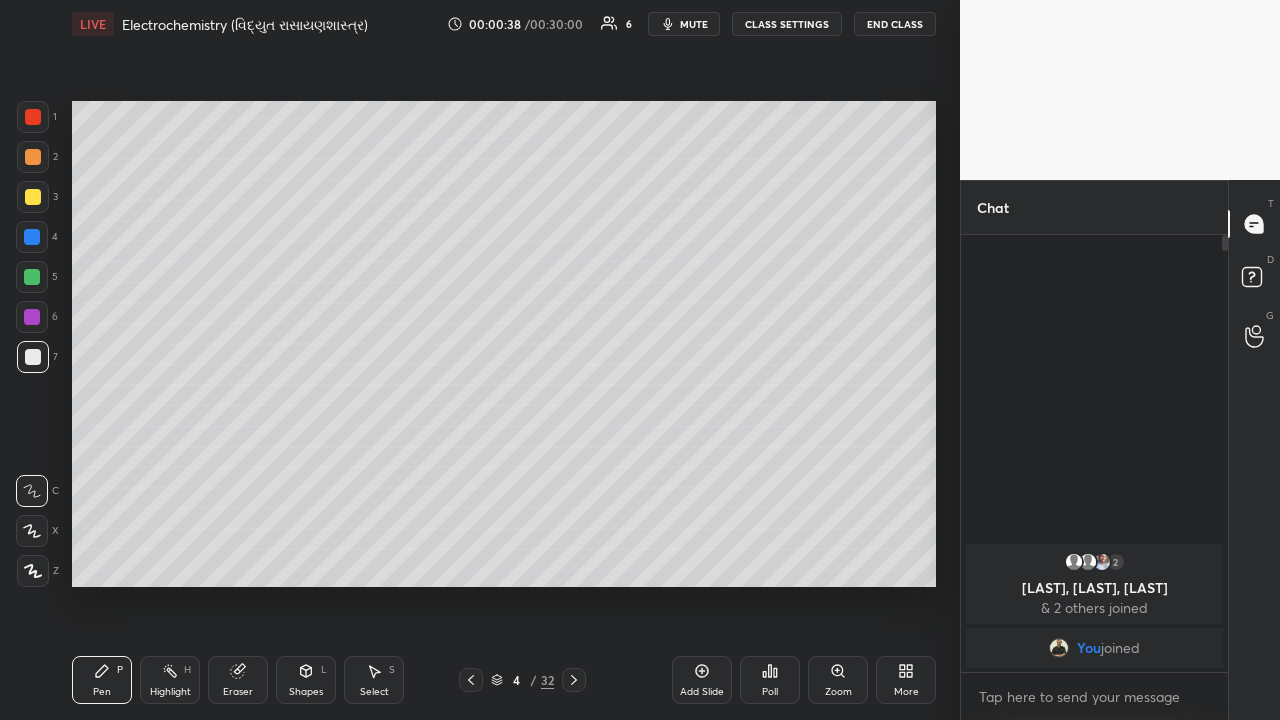 click 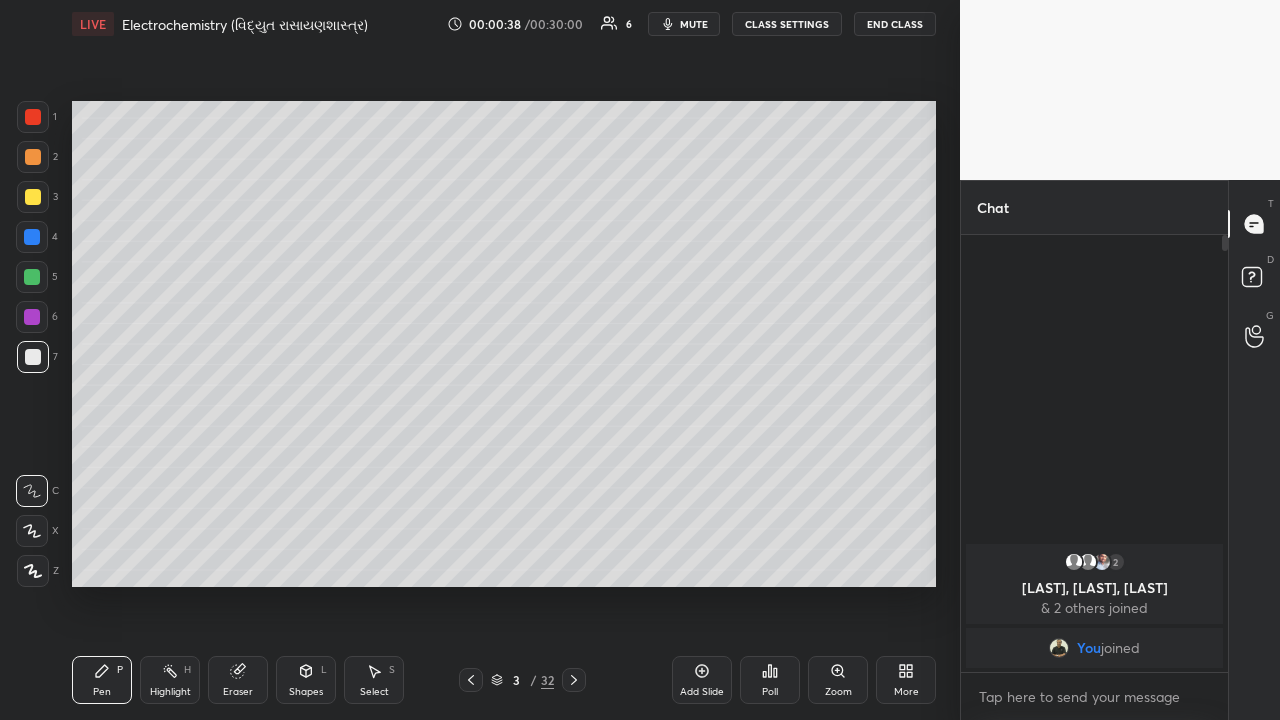 click 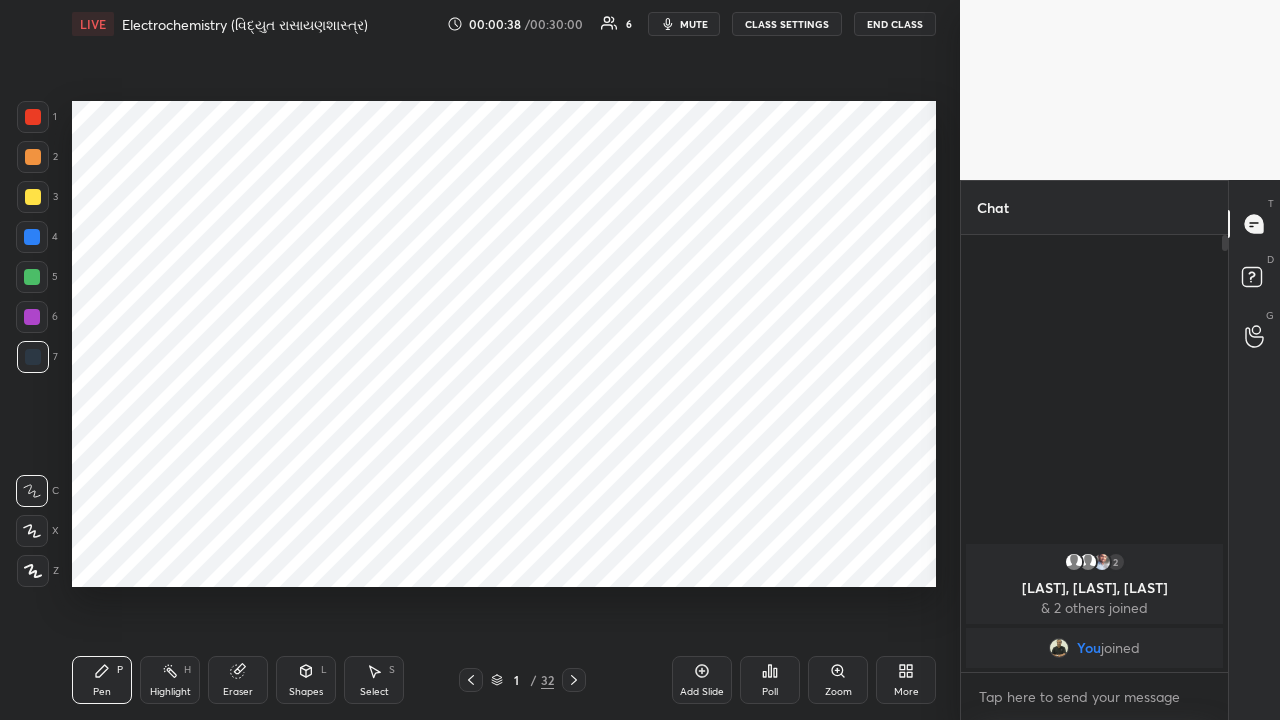 click 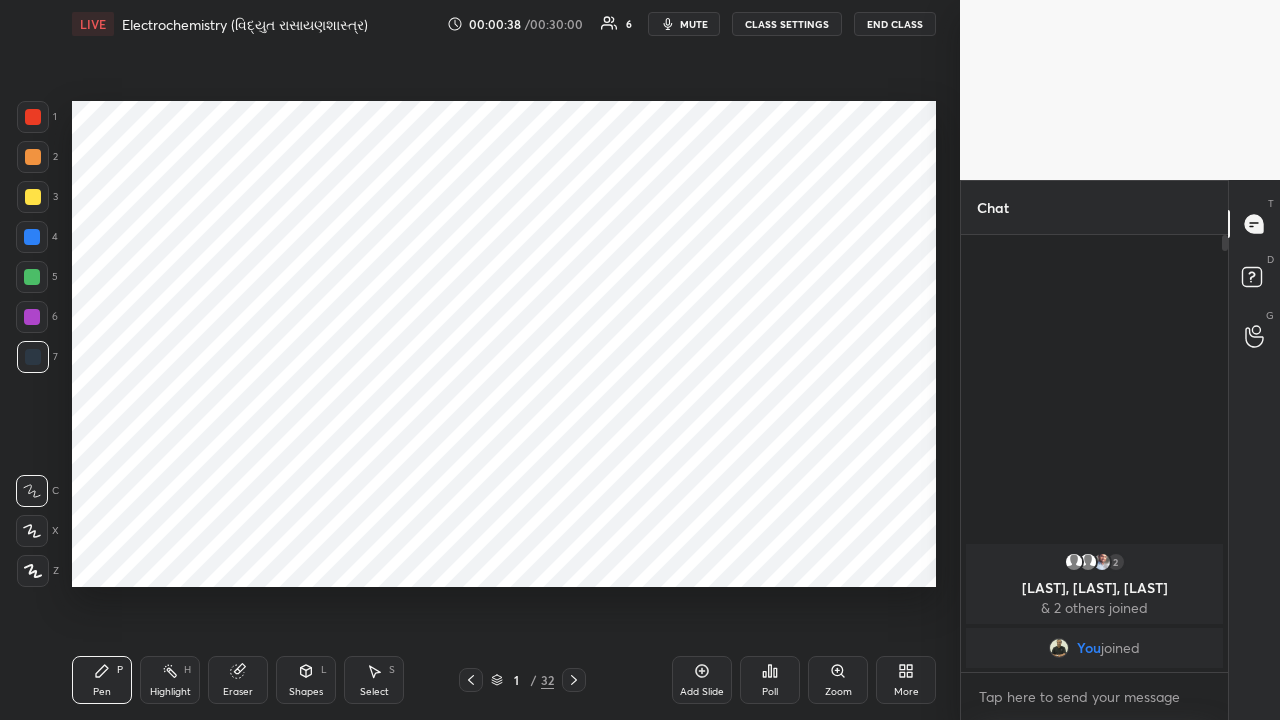 click 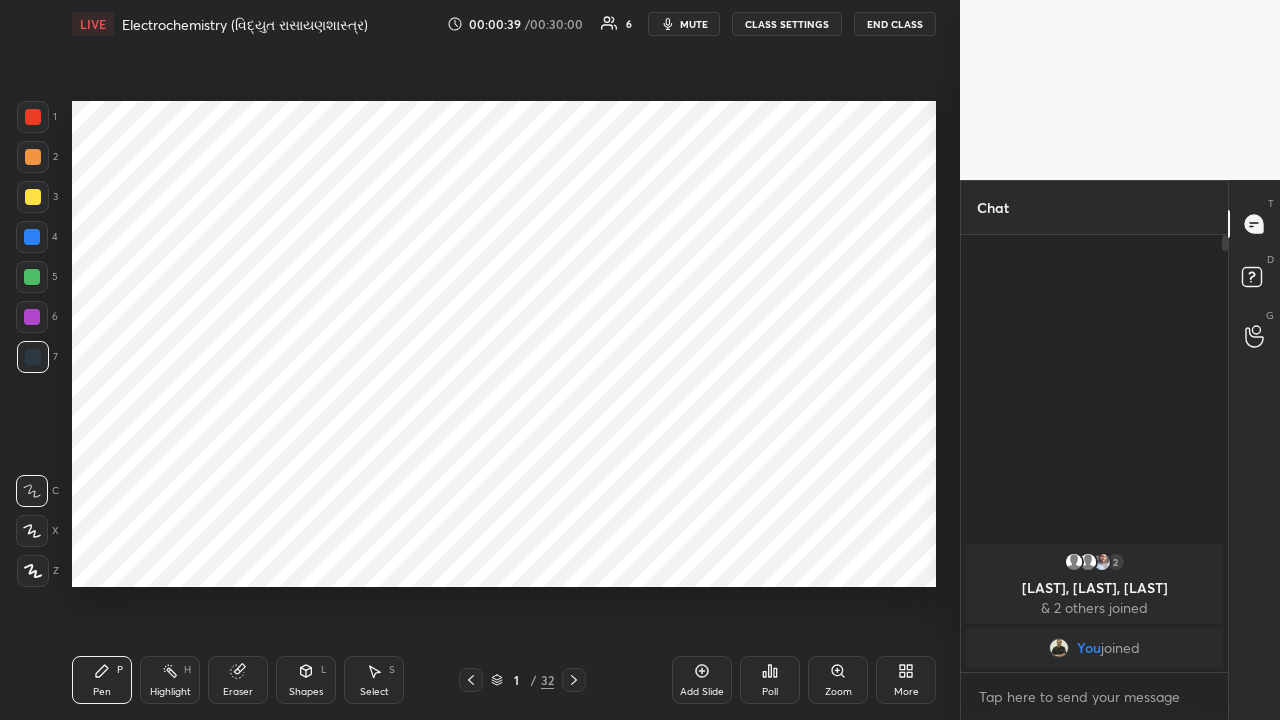click 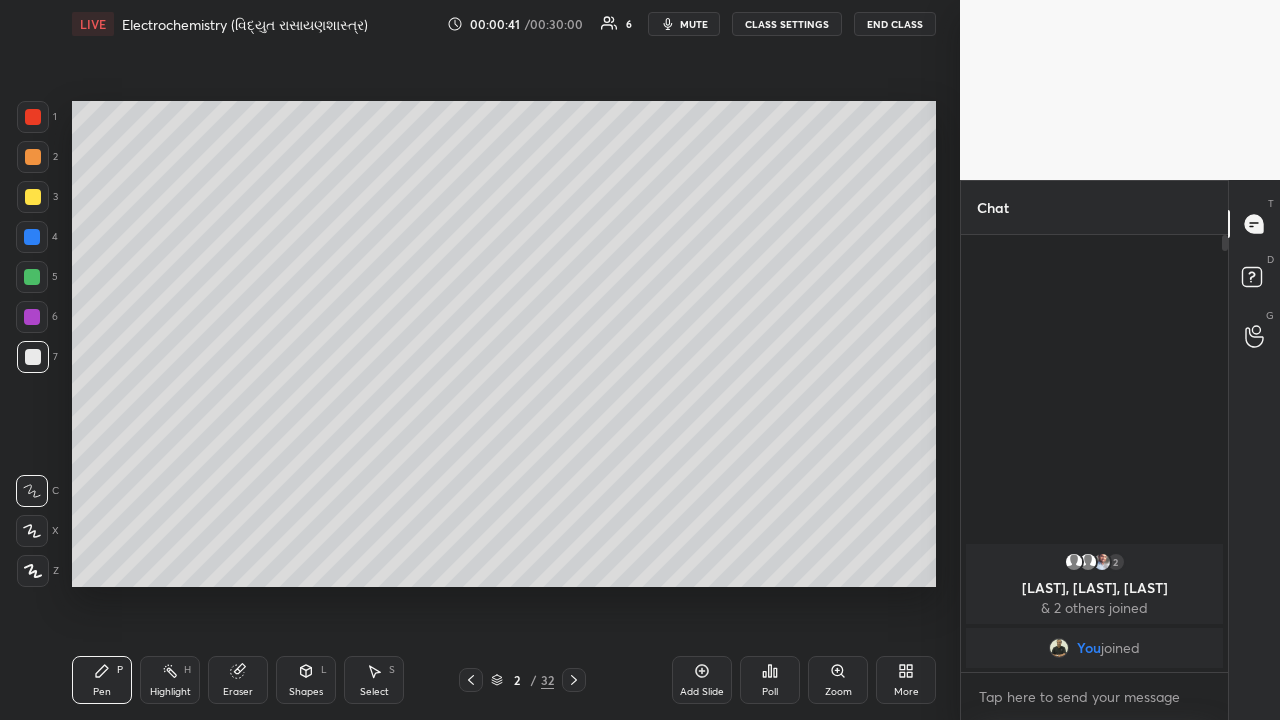 click 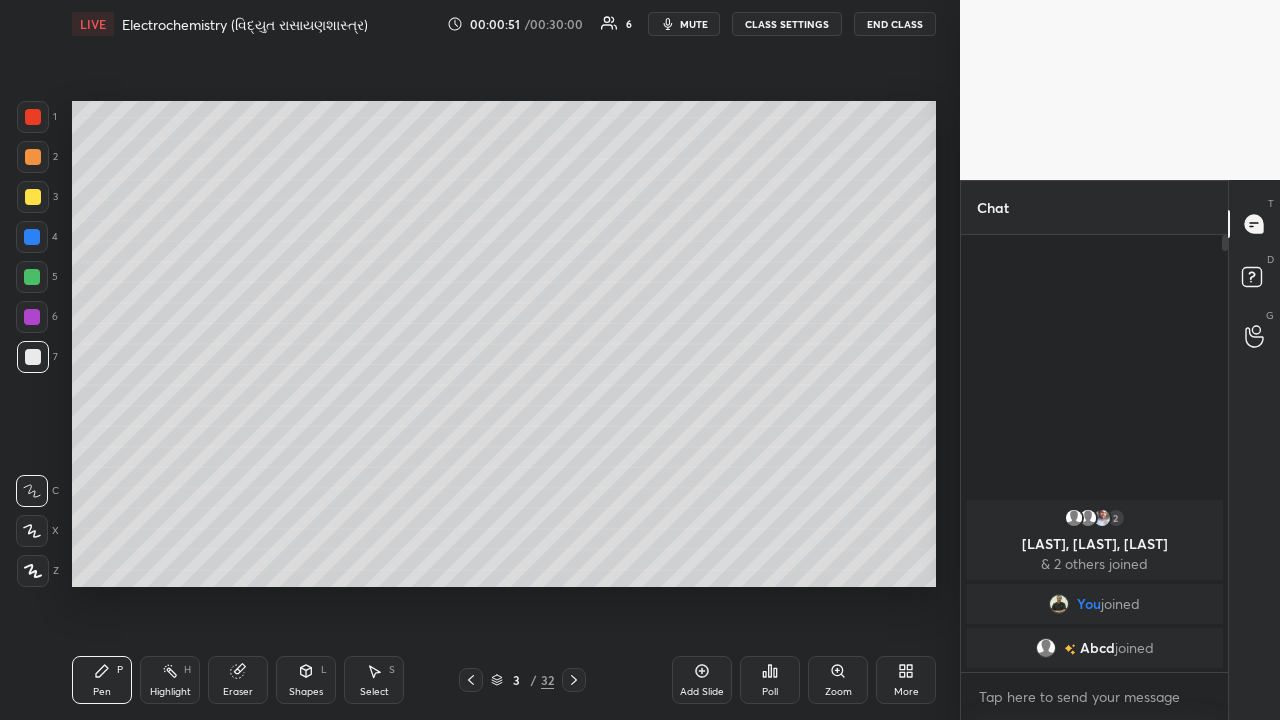 click at bounding box center [32, 277] 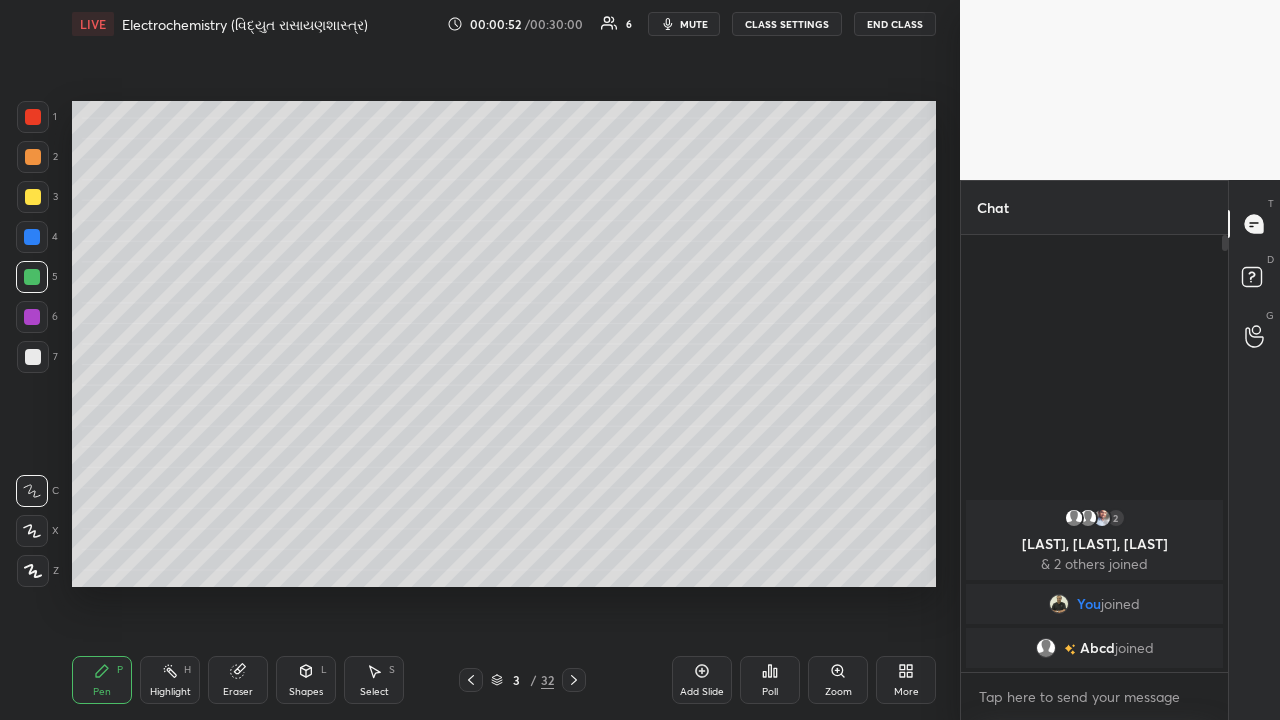 click 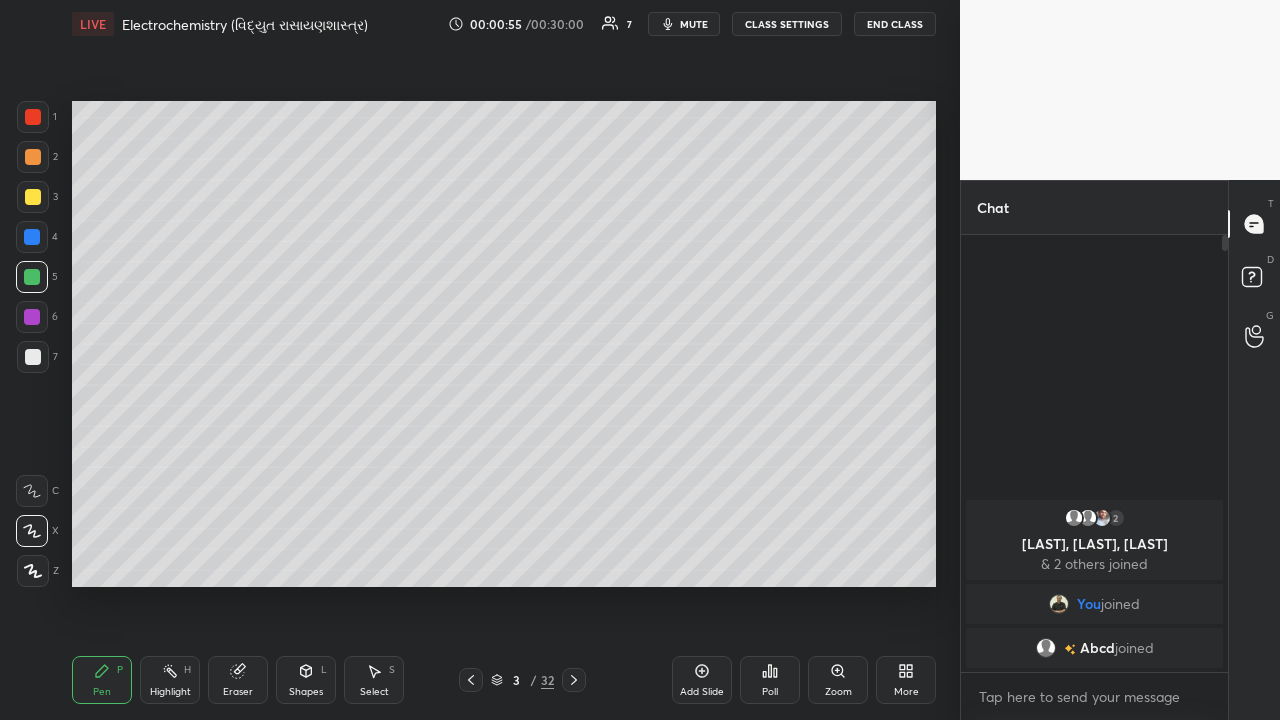 click 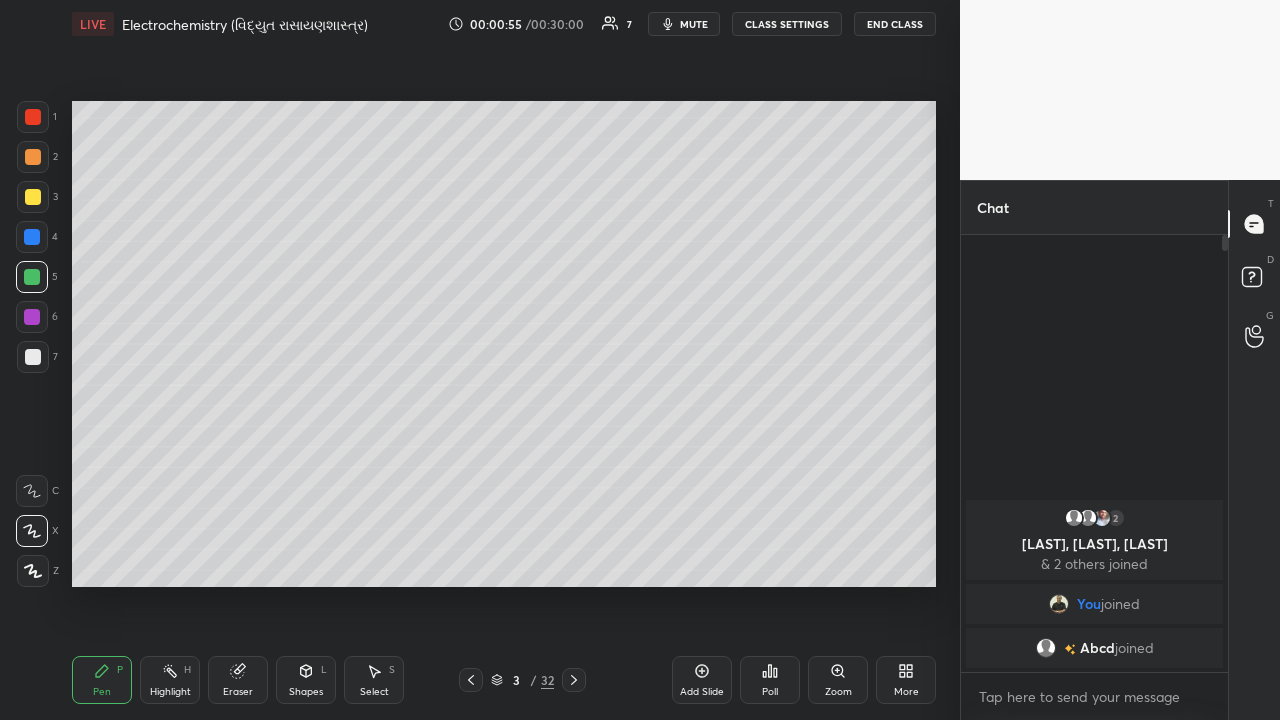 click 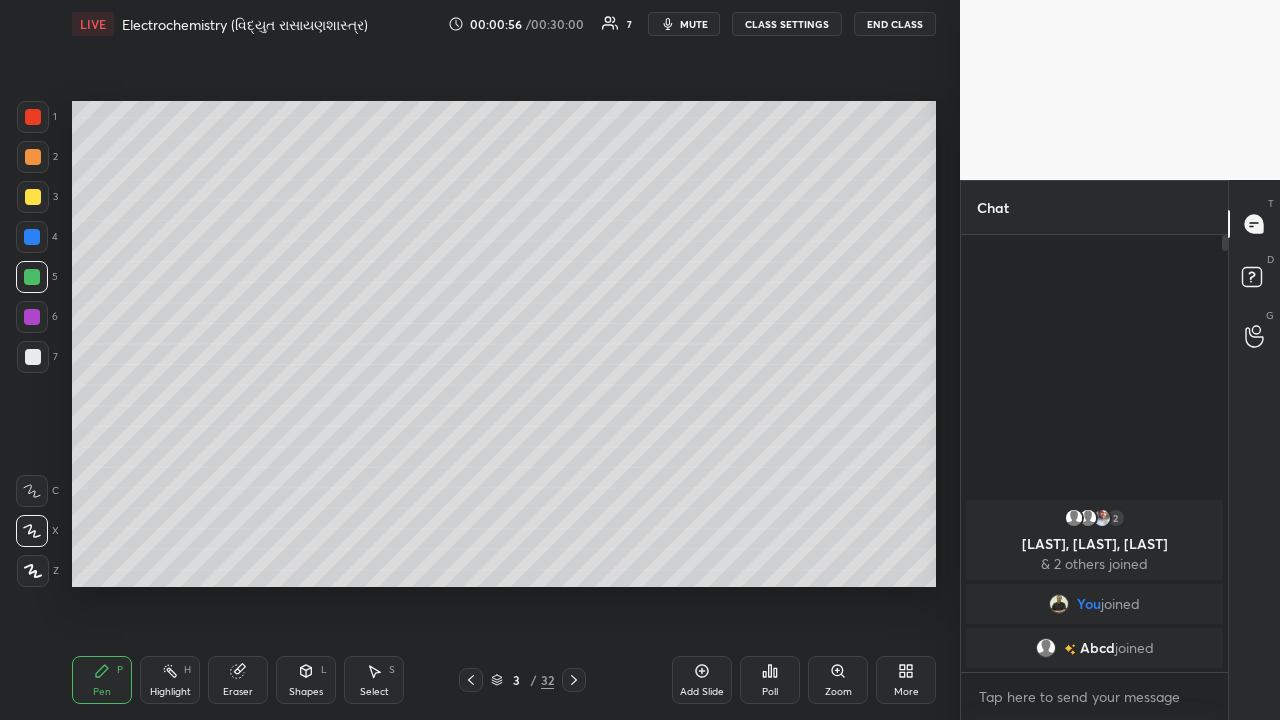 click 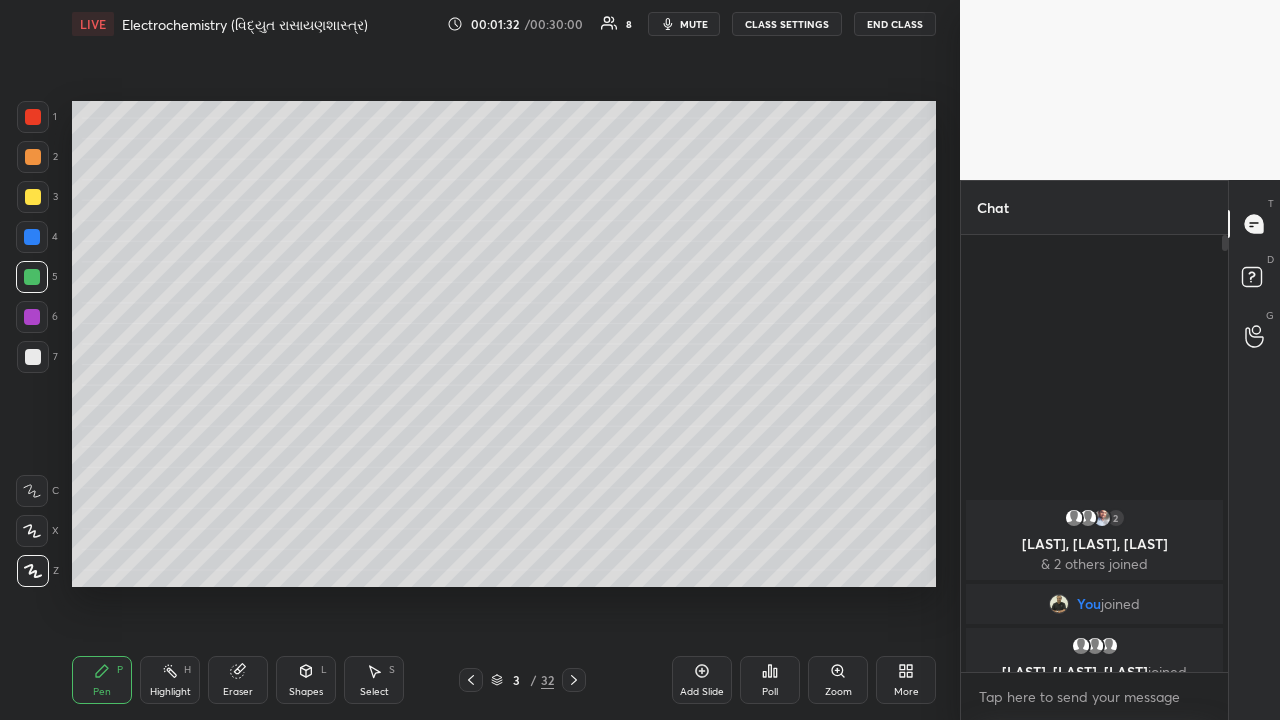 click at bounding box center (33, 357) 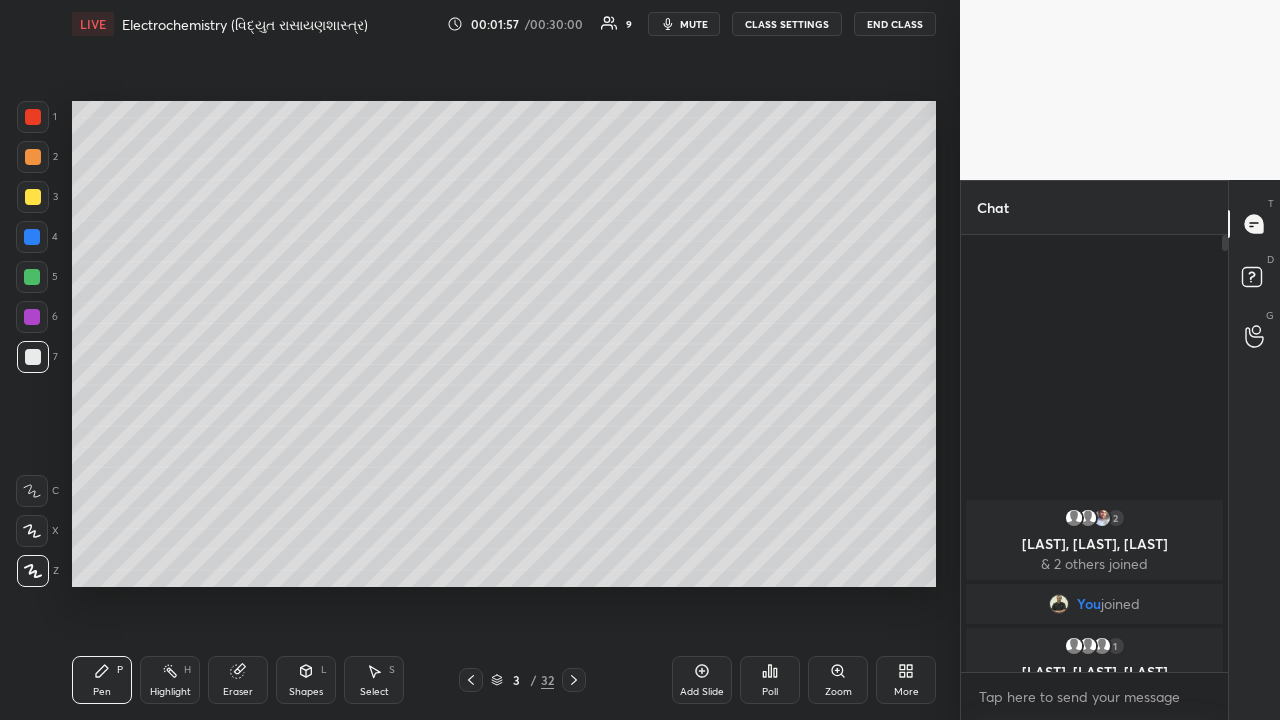 click at bounding box center [32, 277] 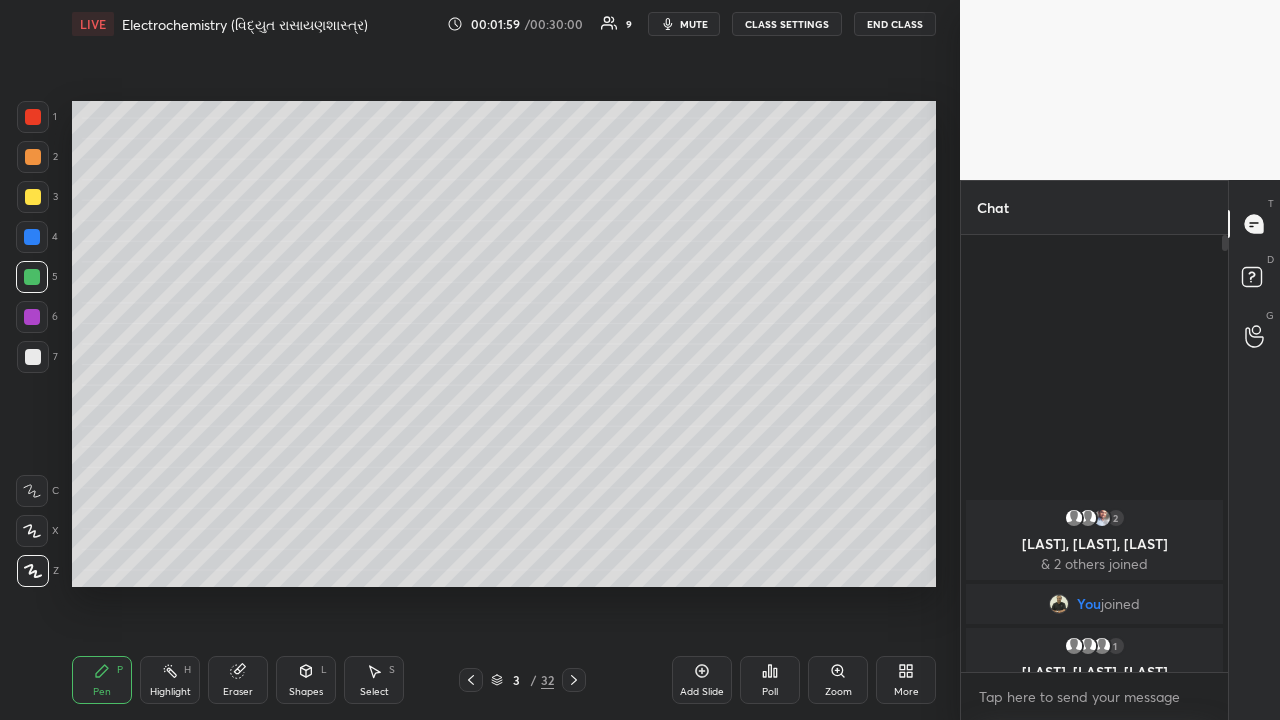click at bounding box center (33, 157) 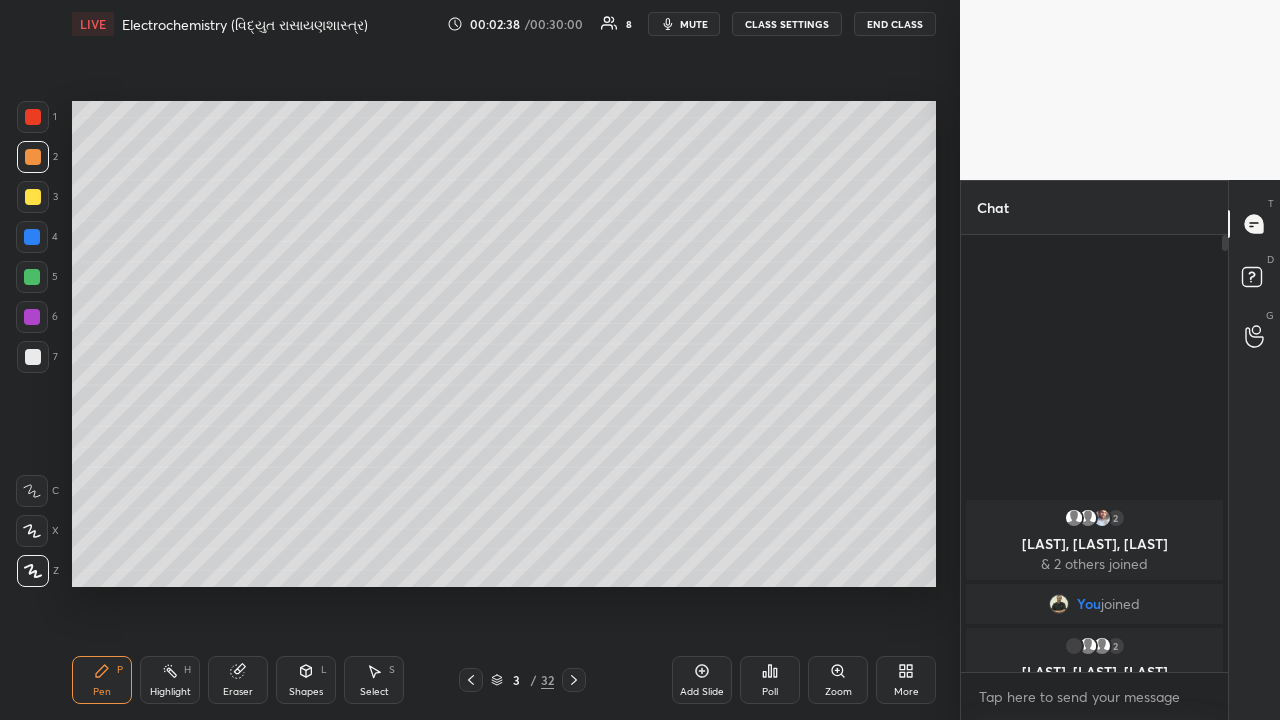 click at bounding box center [33, 357] 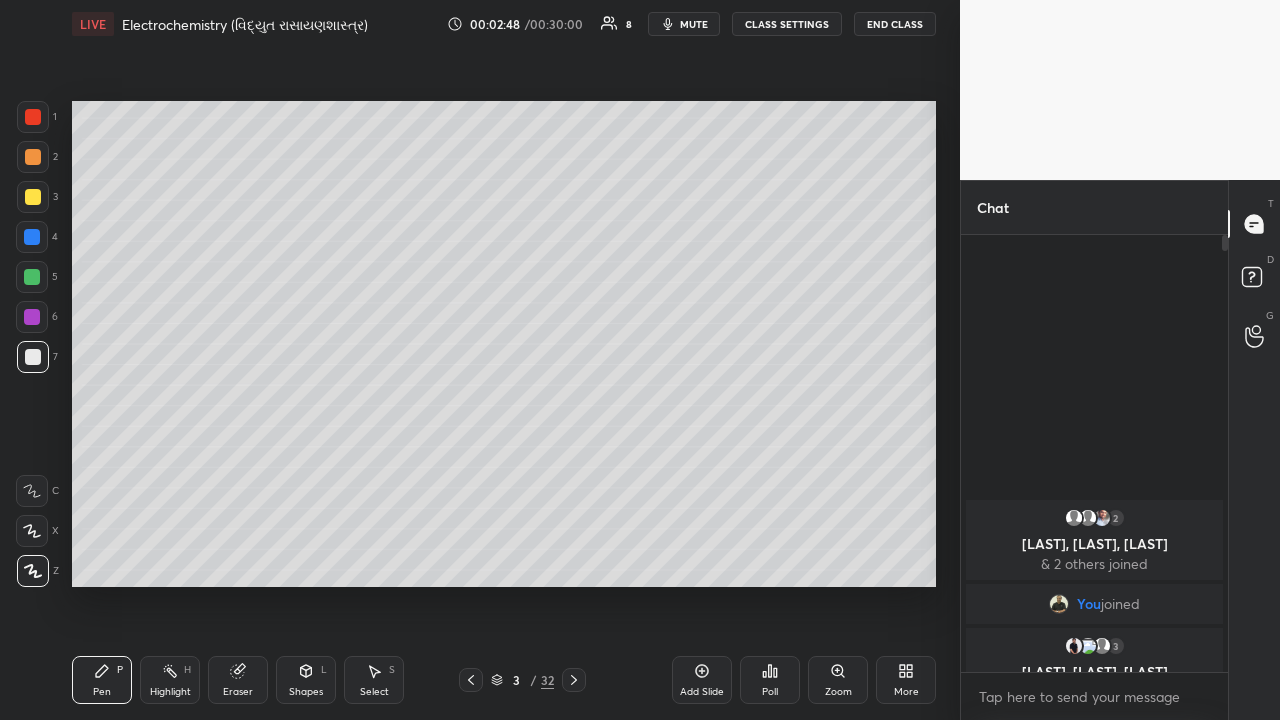 click at bounding box center [32, 237] 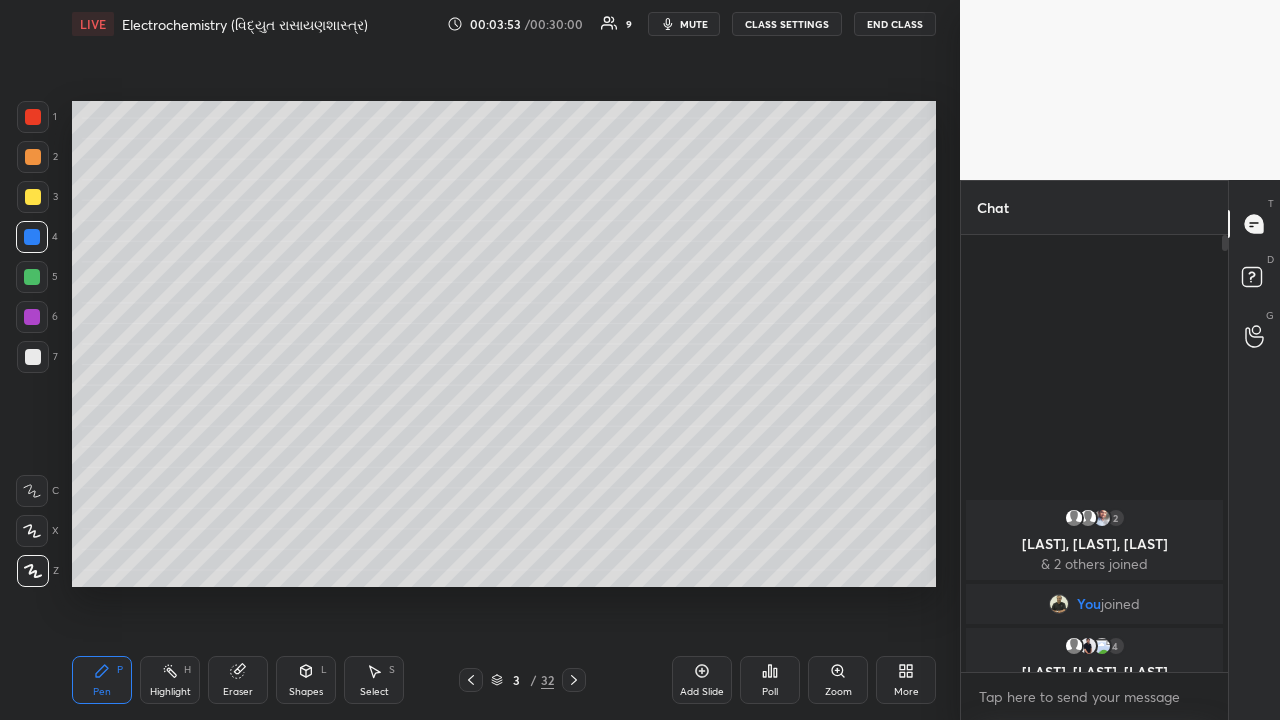 click at bounding box center [33, 197] 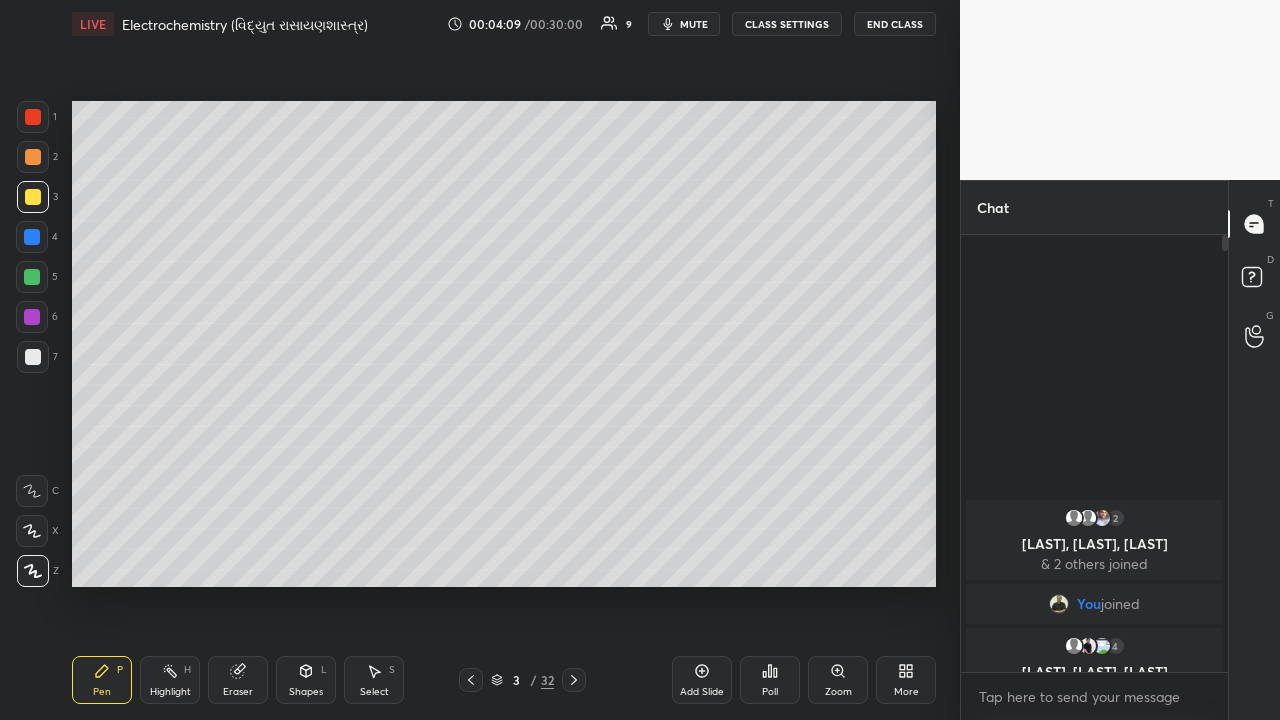 click at bounding box center (32, 237) 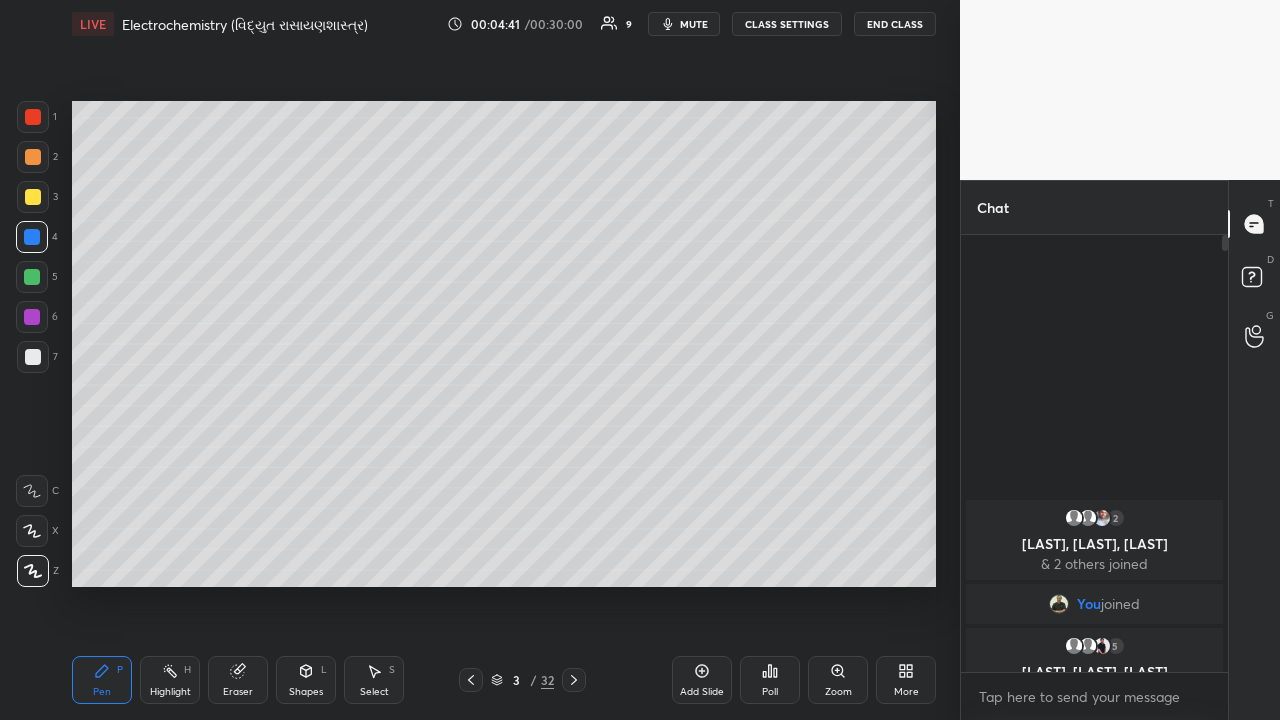 click 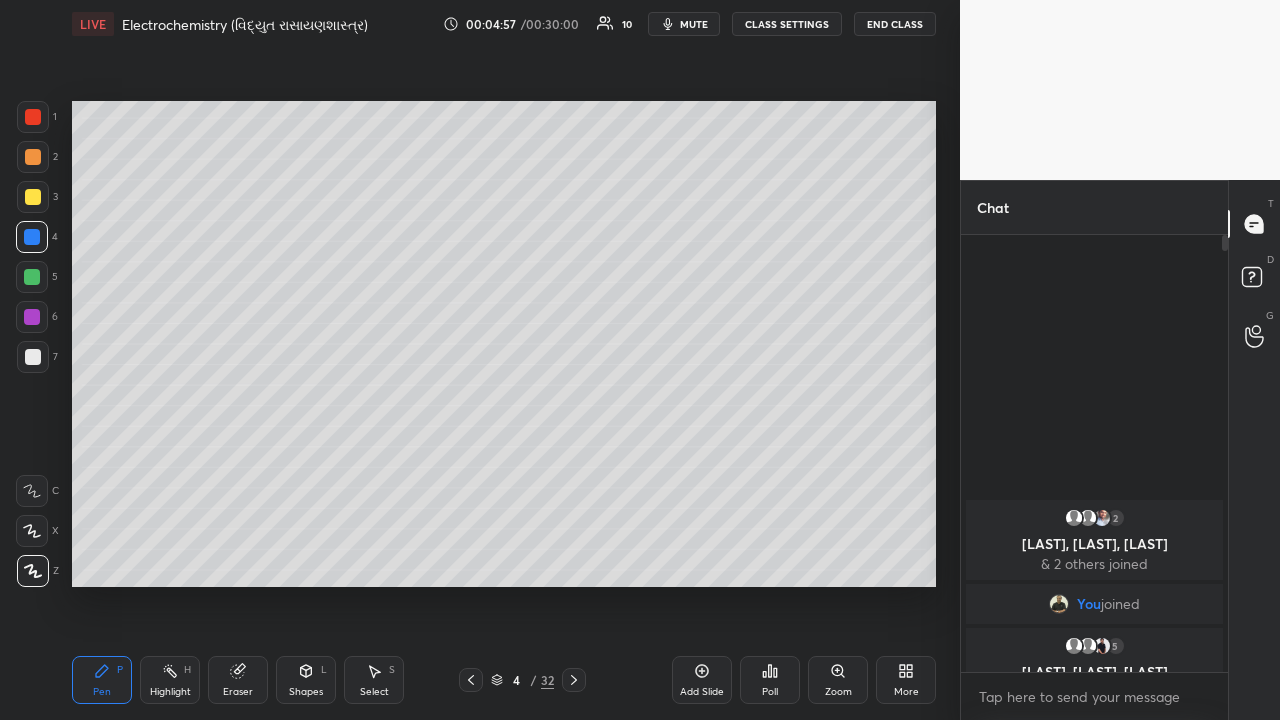 click at bounding box center (33, 197) 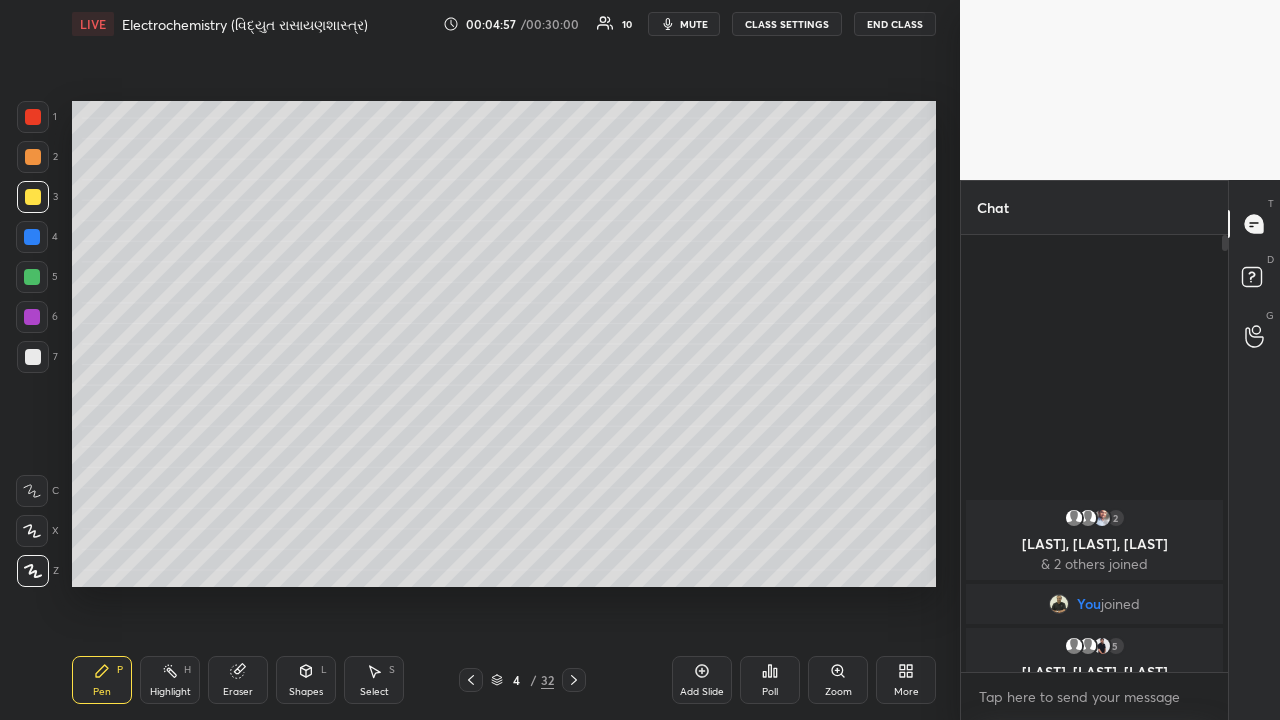 click 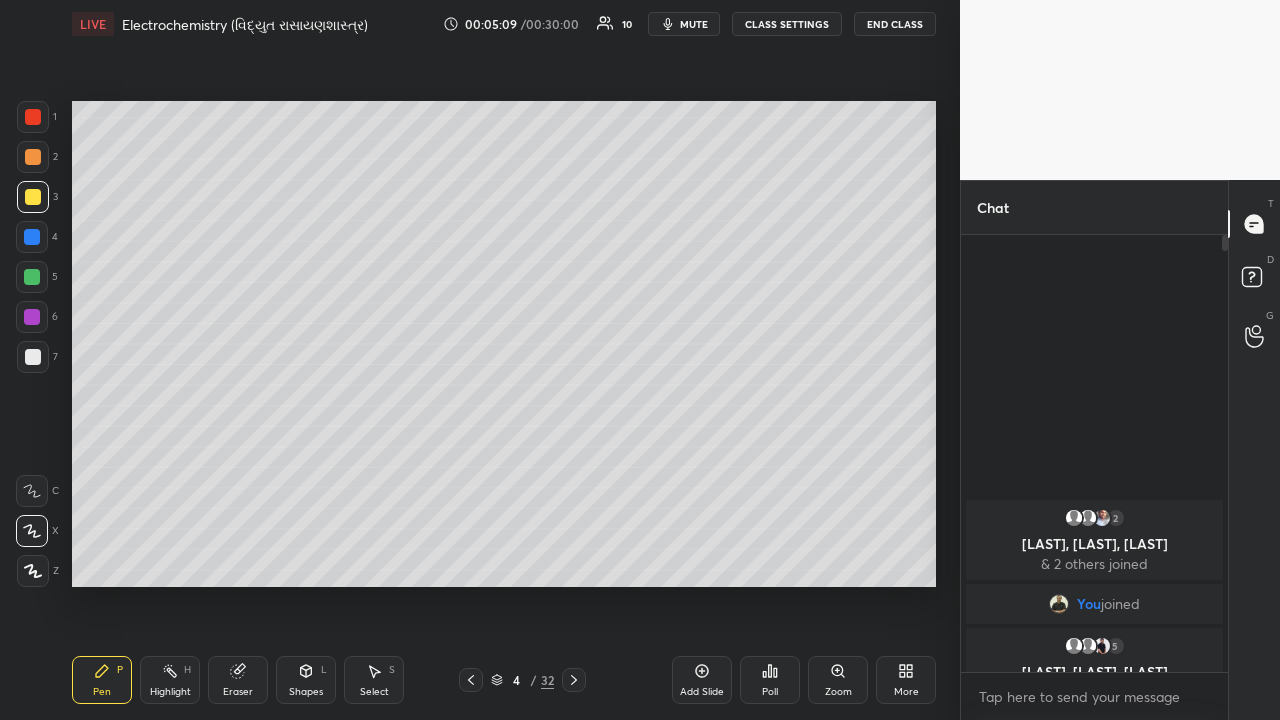 click at bounding box center (32, 277) 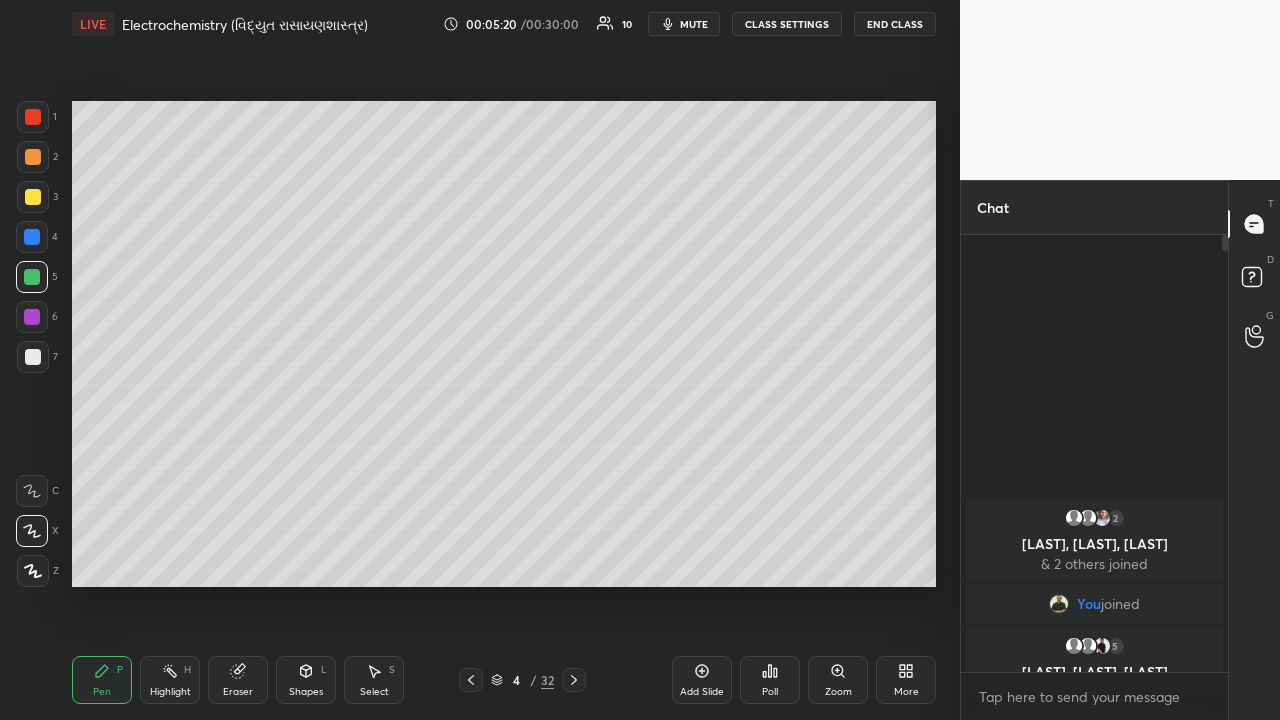 click at bounding box center [32, 237] 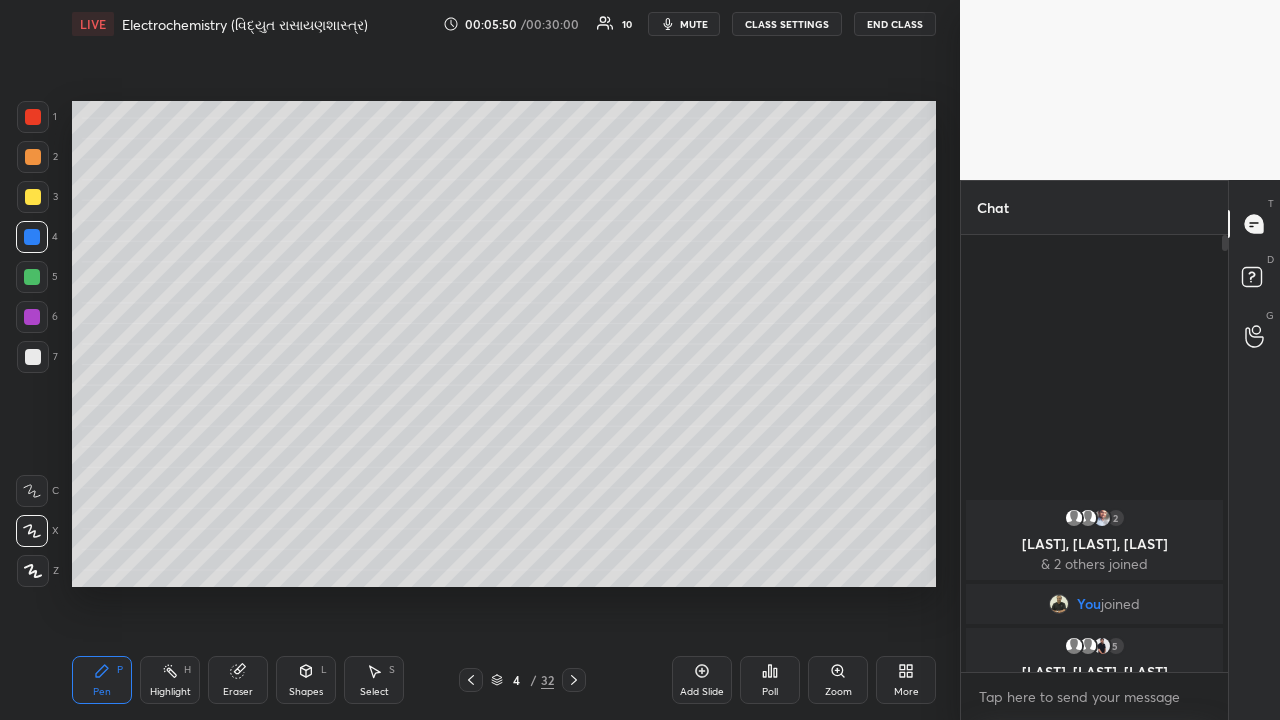 click at bounding box center (33, 197) 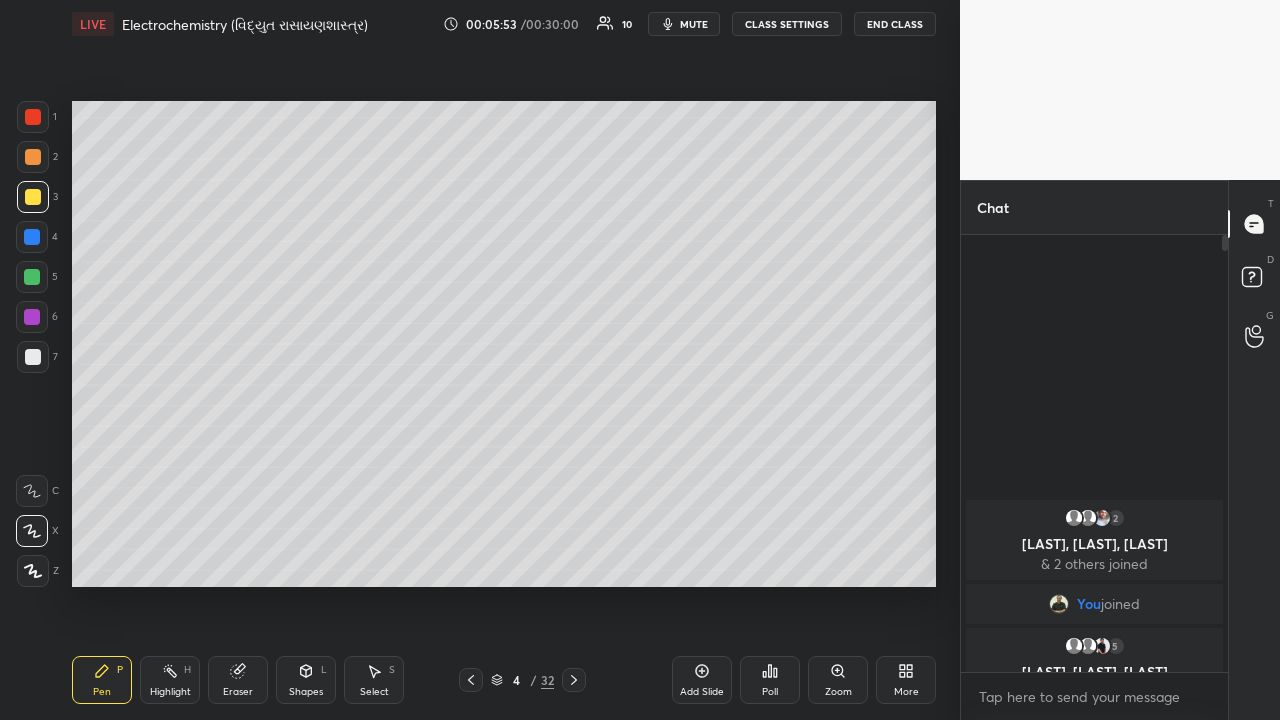 click at bounding box center (32, 277) 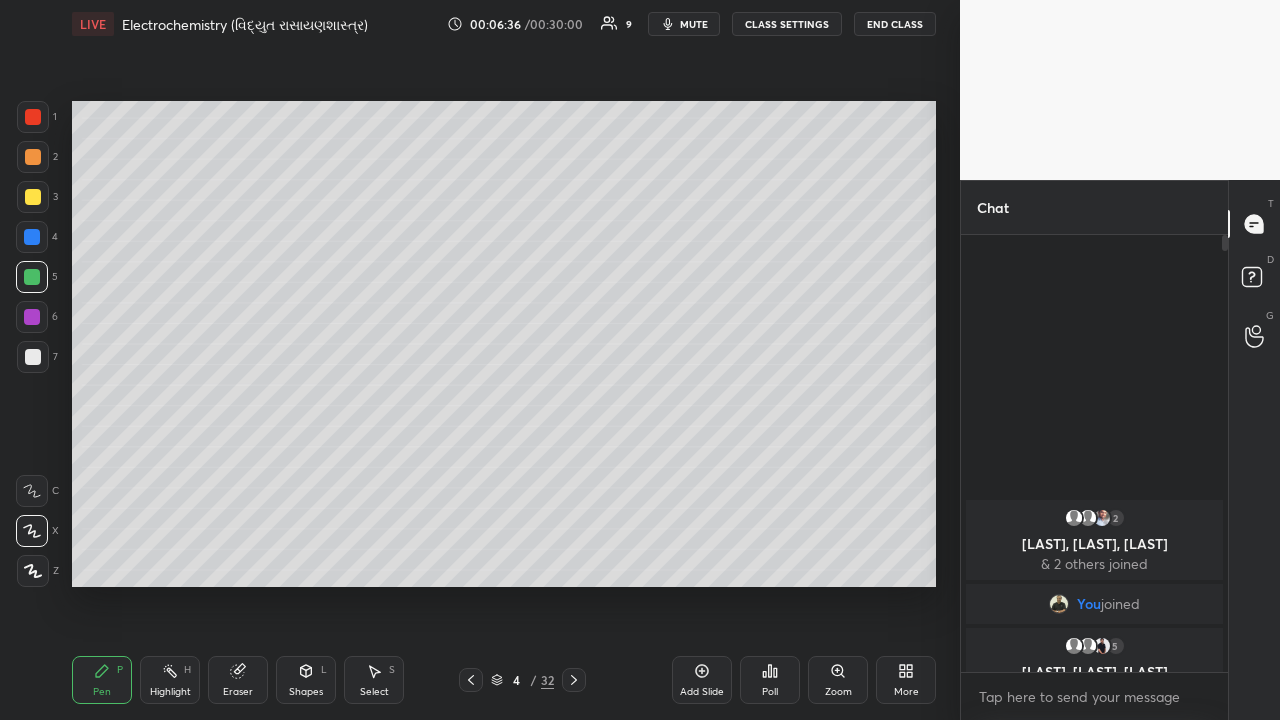 click at bounding box center (33, 357) 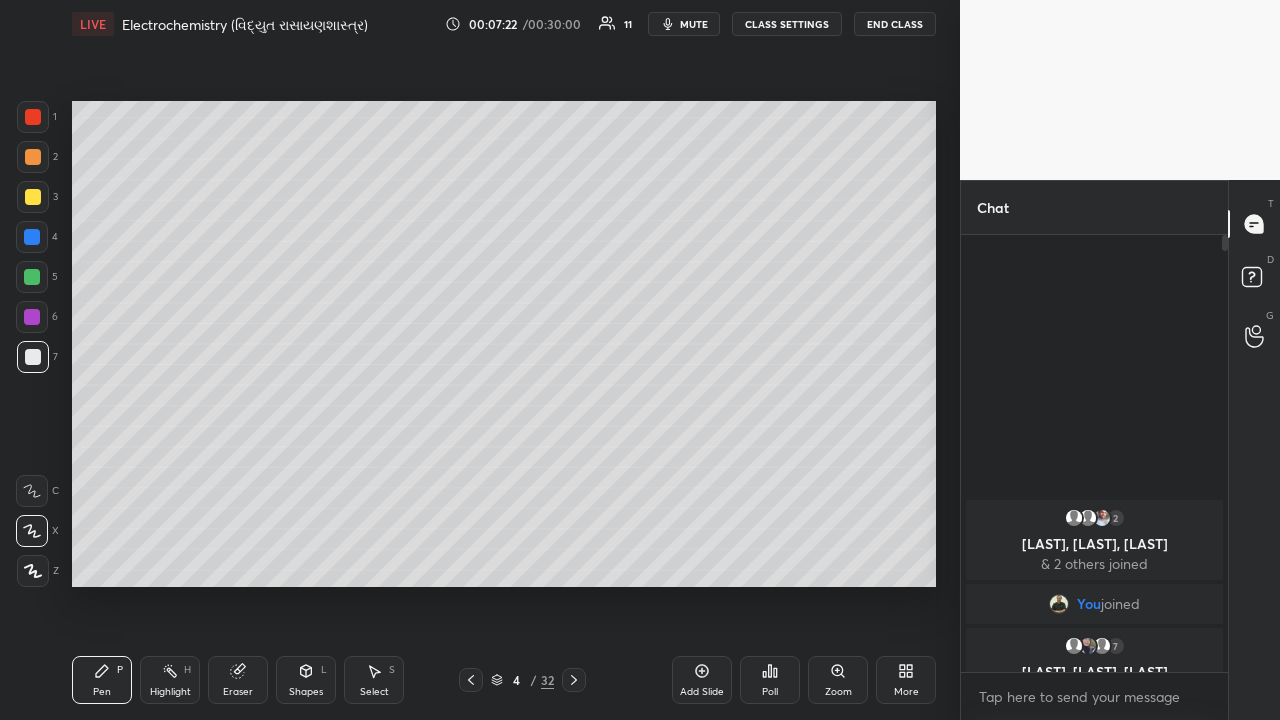 click at bounding box center (32, 317) 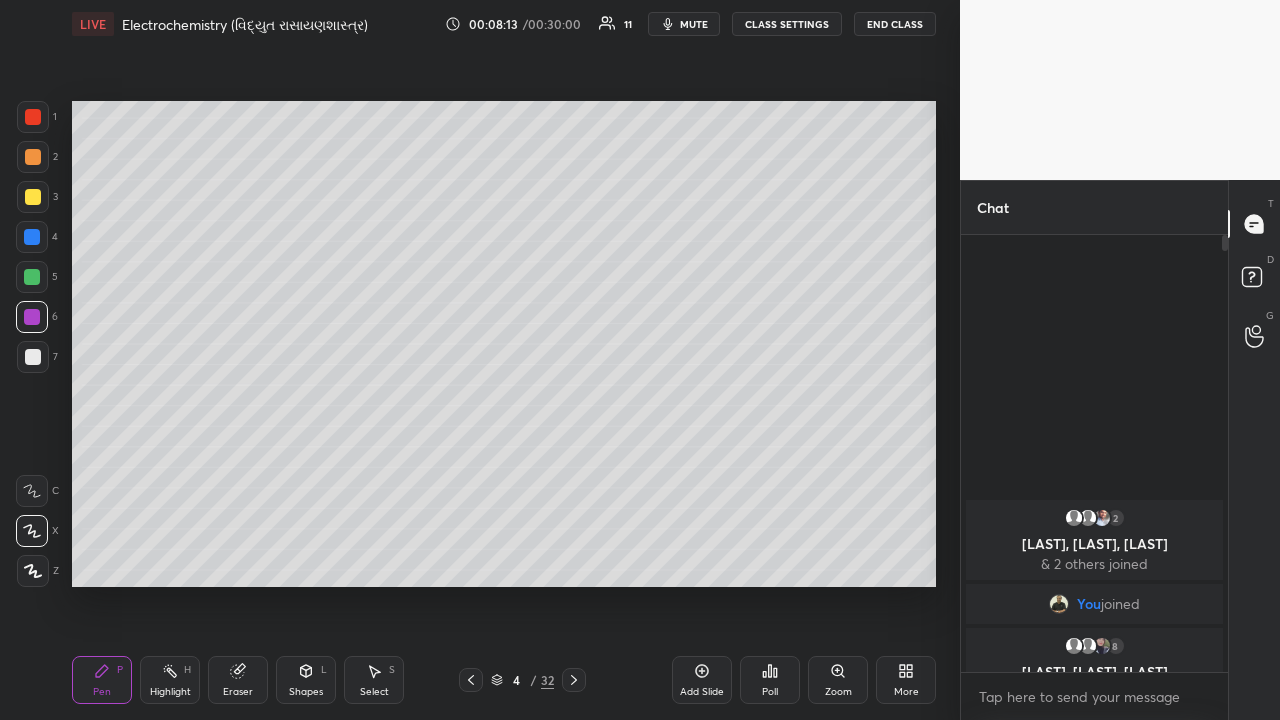 click at bounding box center [33, 197] 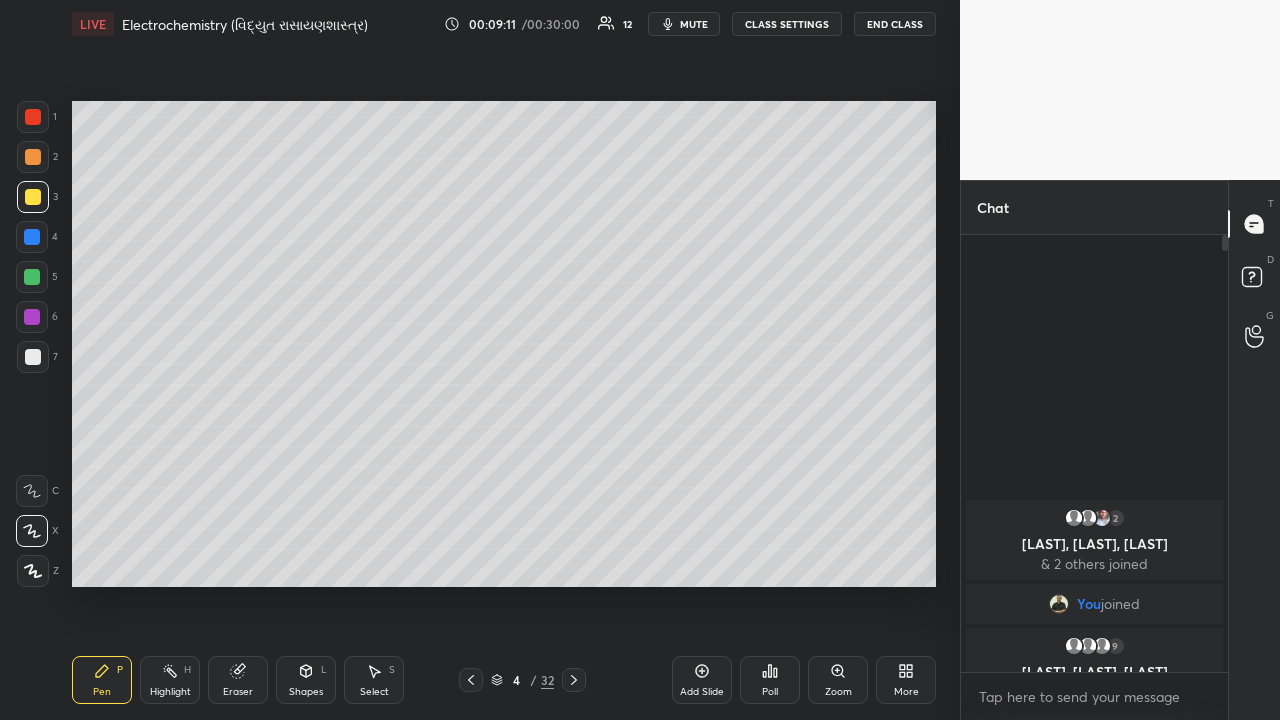 click at bounding box center (32, 277) 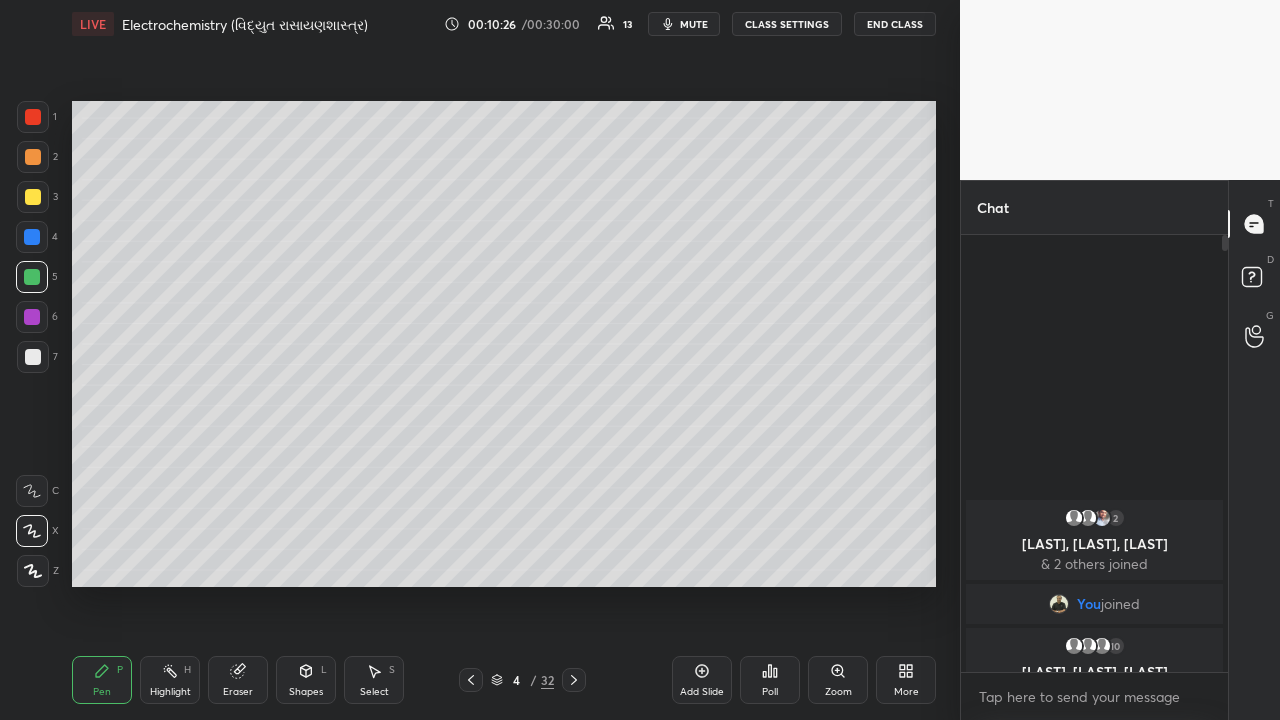 click at bounding box center (33, 197) 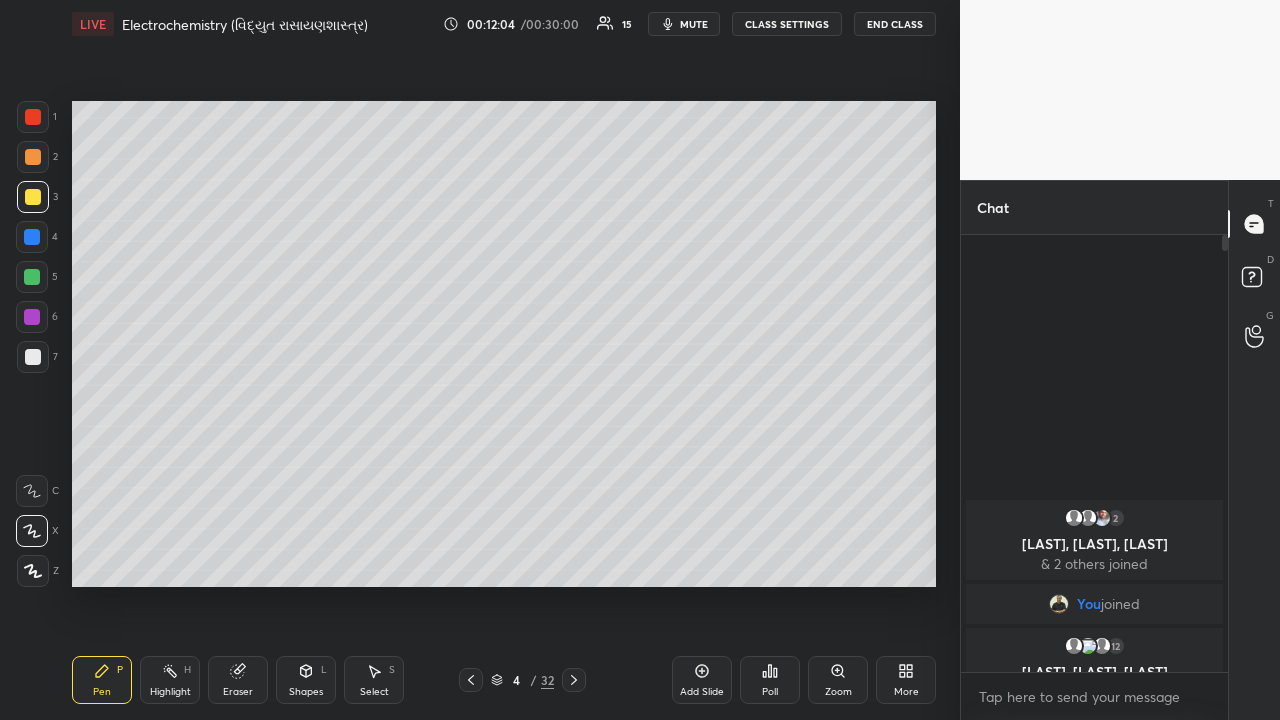 click 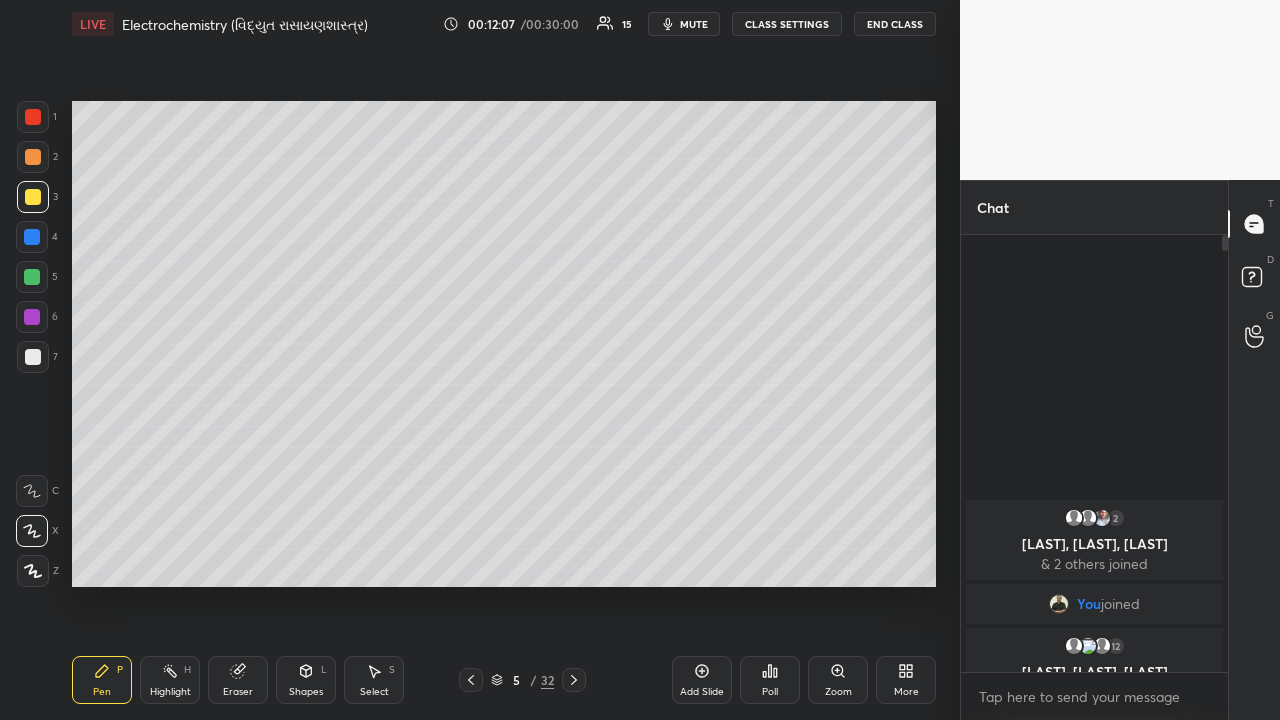 click at bounding box center [33, 357] 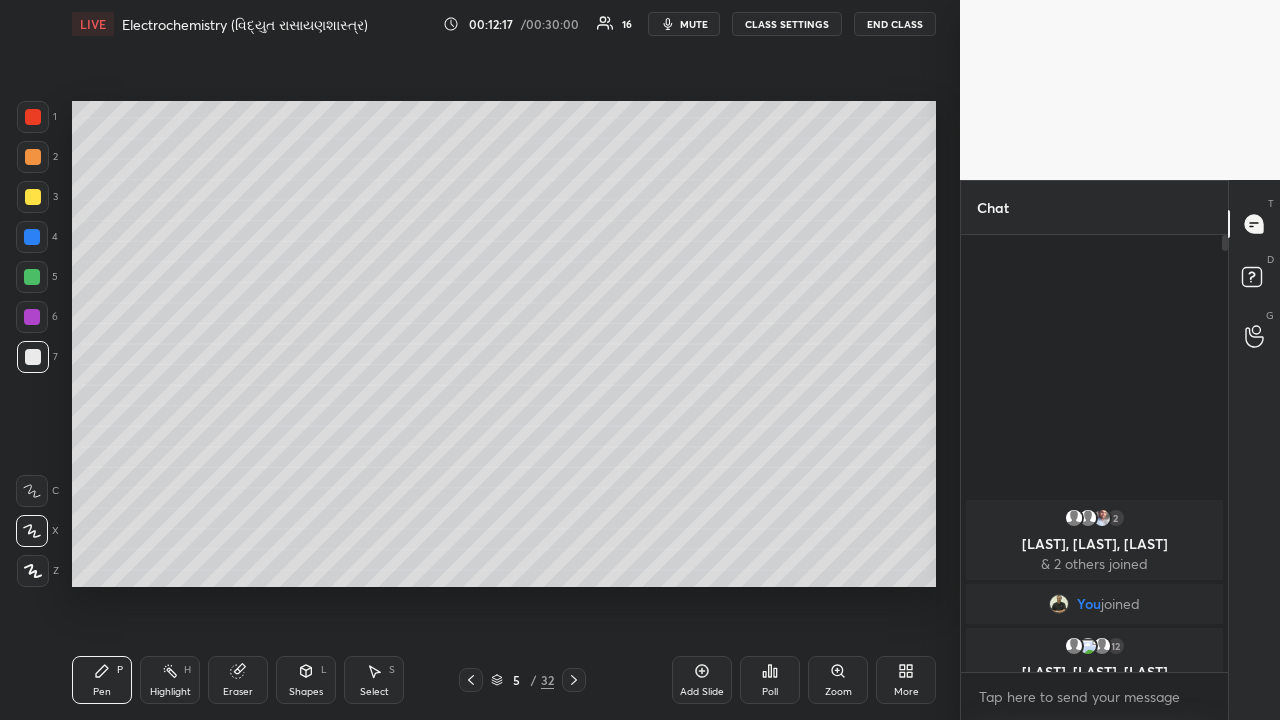click at bounding box center [32, 237] 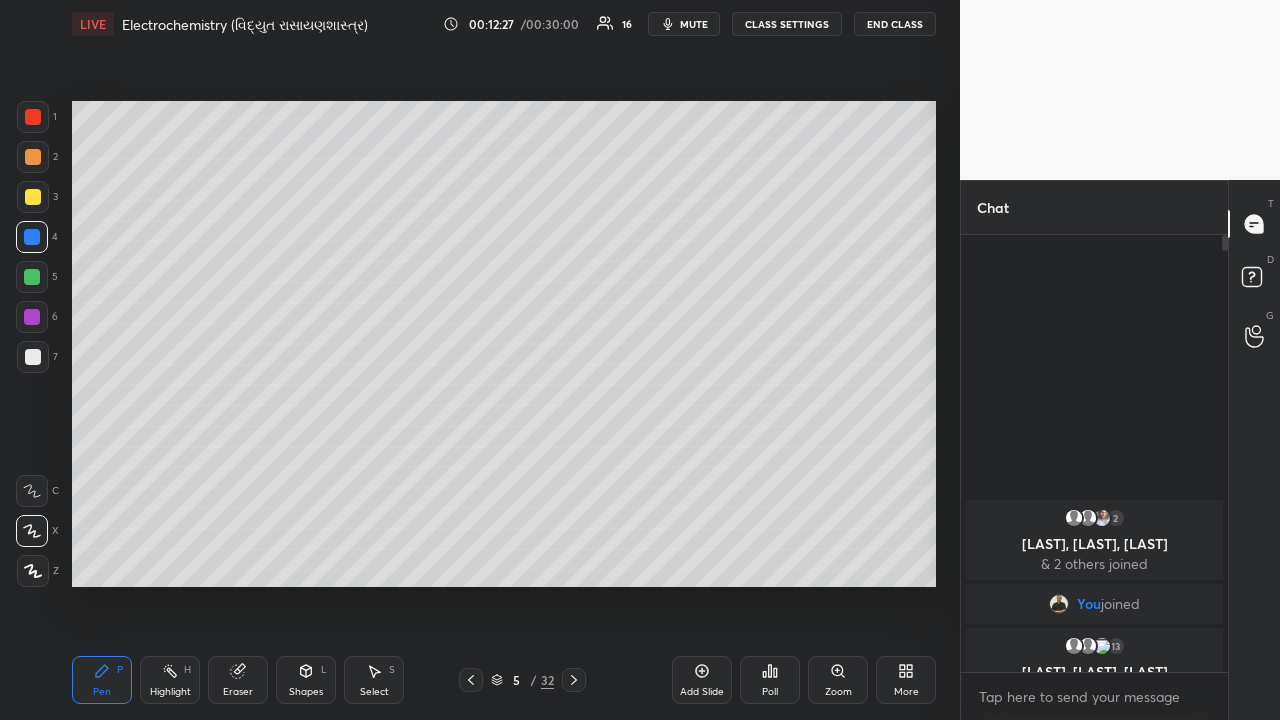 click at bounding box center (33, 197) 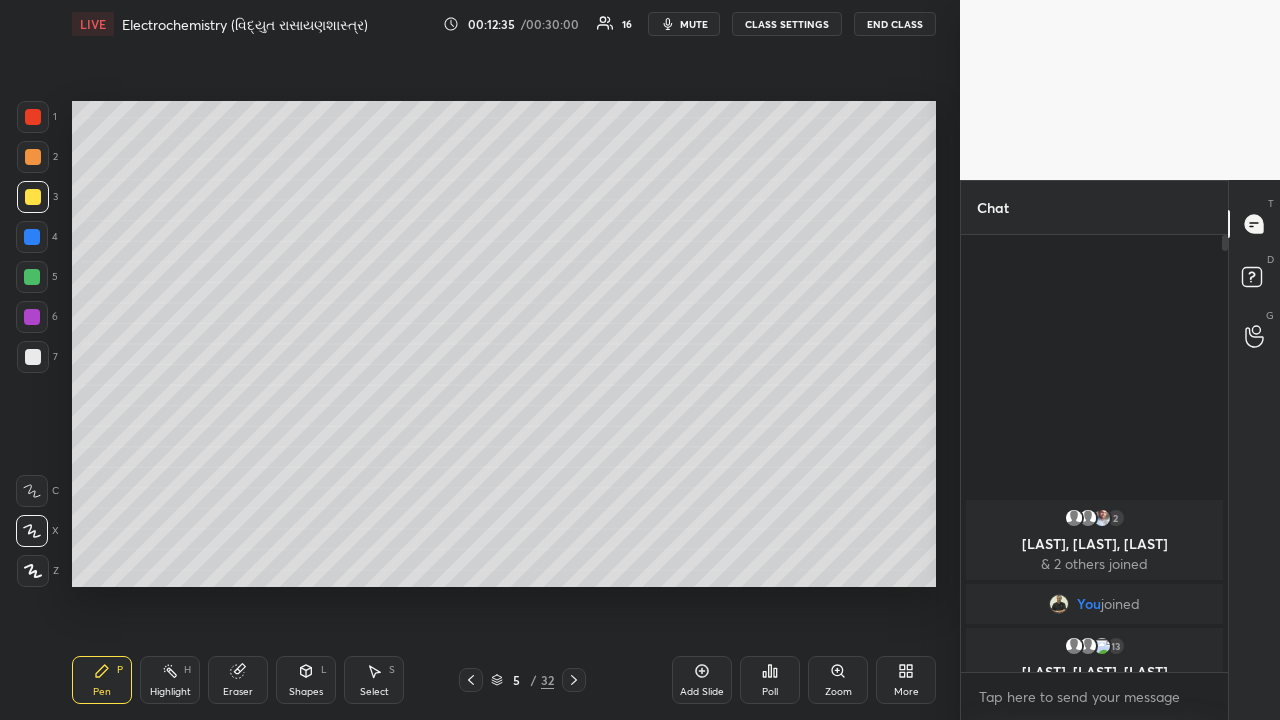 click at bounding box center [32, 317] 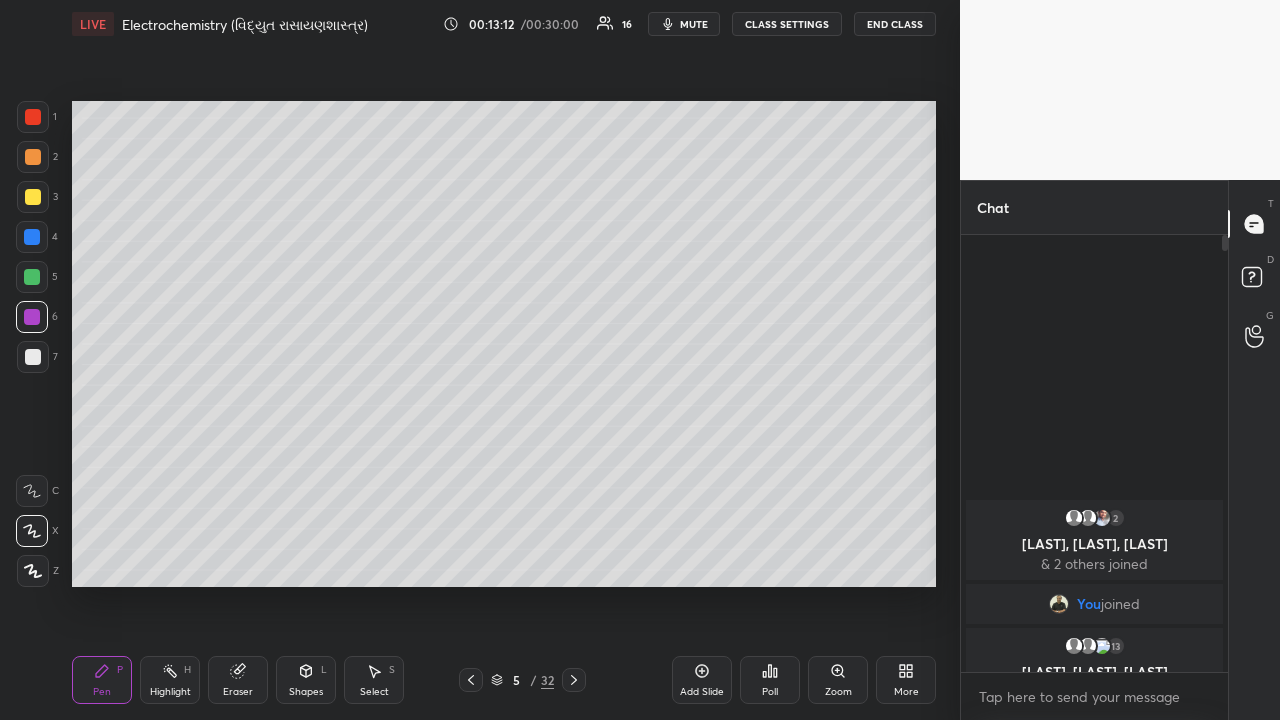 click 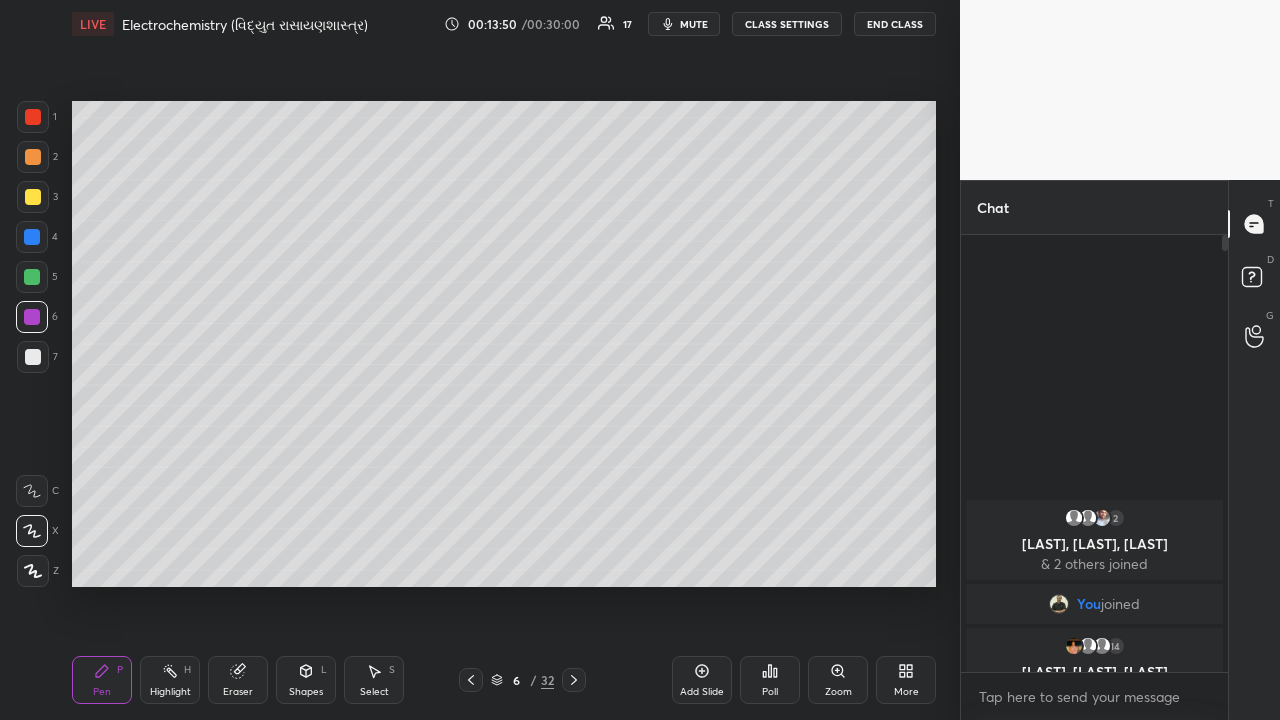 click at bounding box center [33, 197] 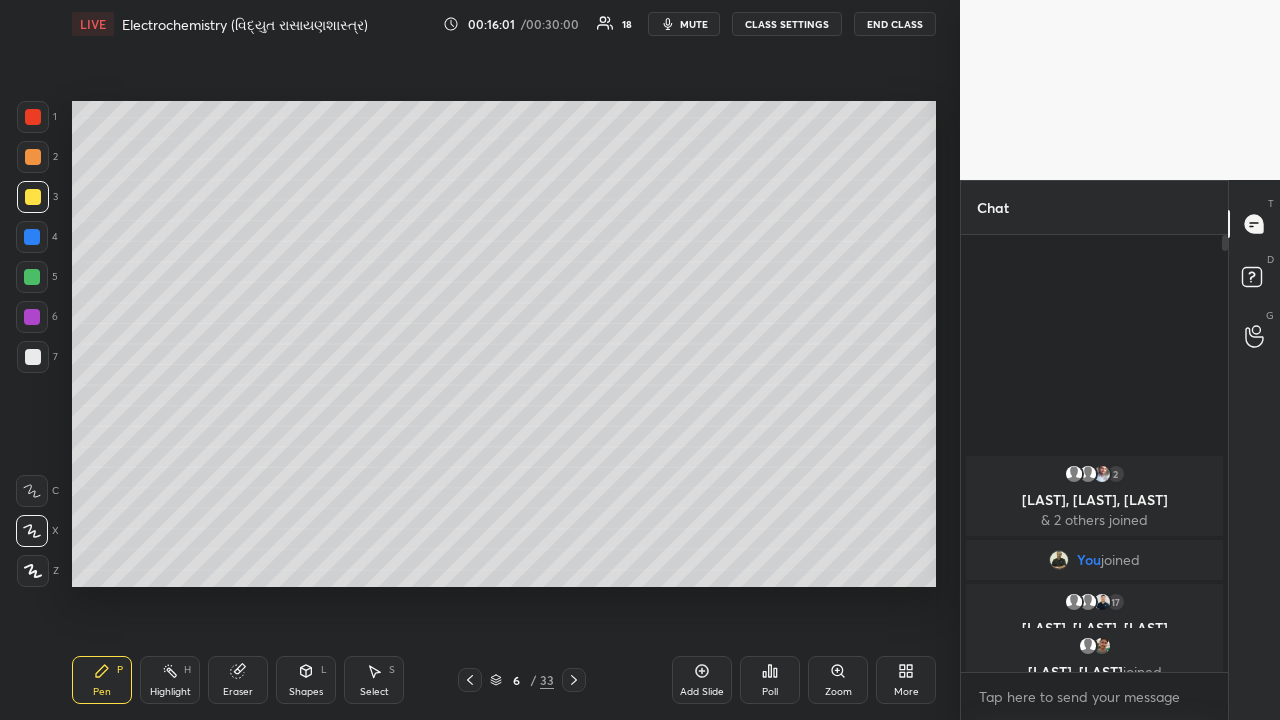click 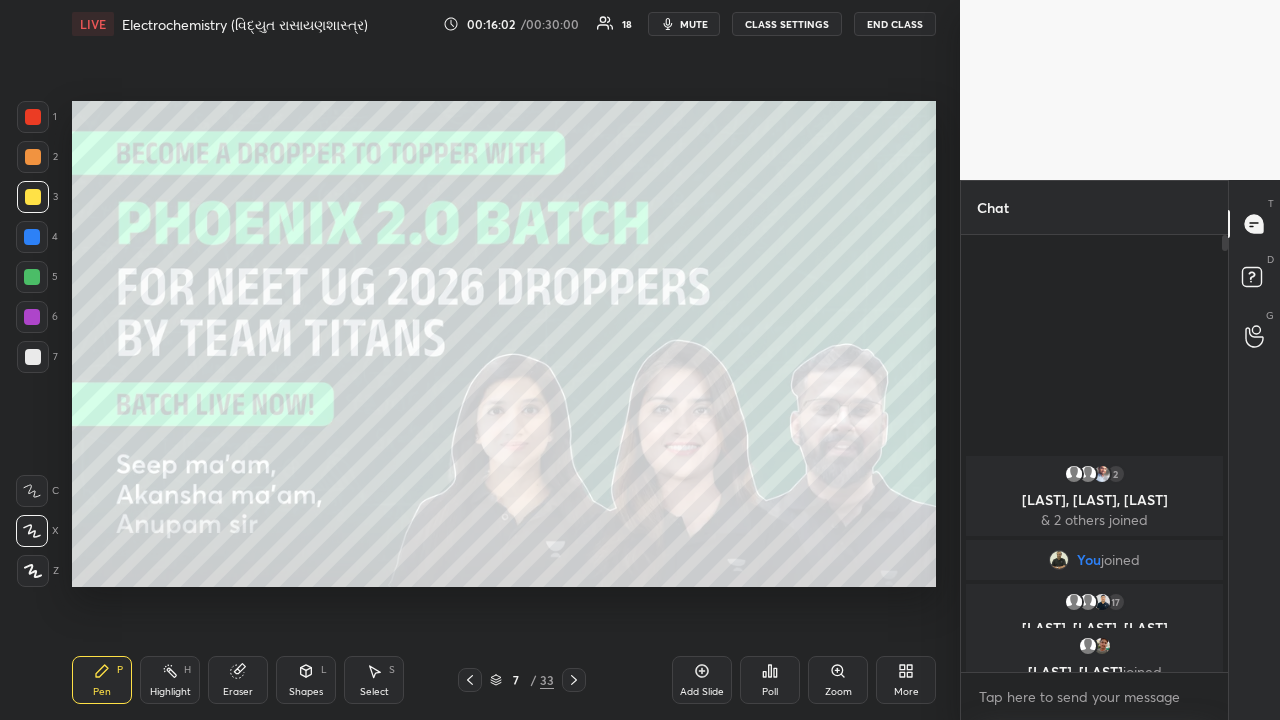 click 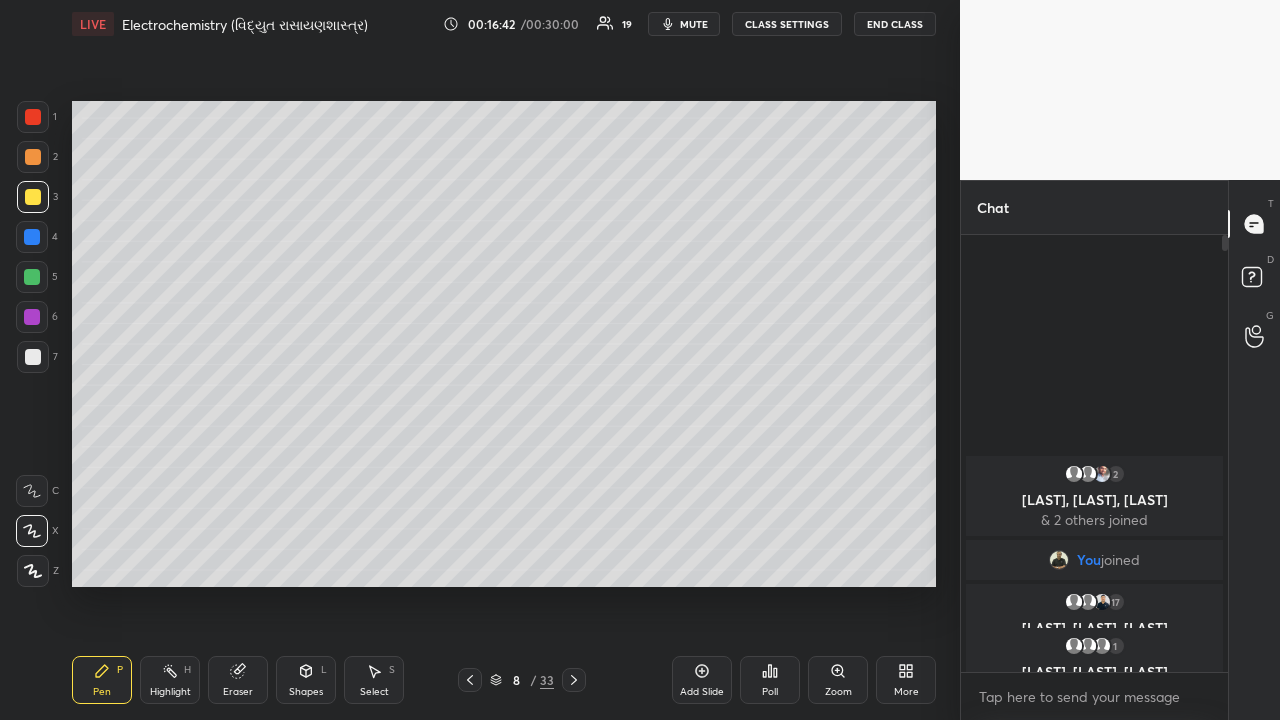 click at bounding box center [32, 277] 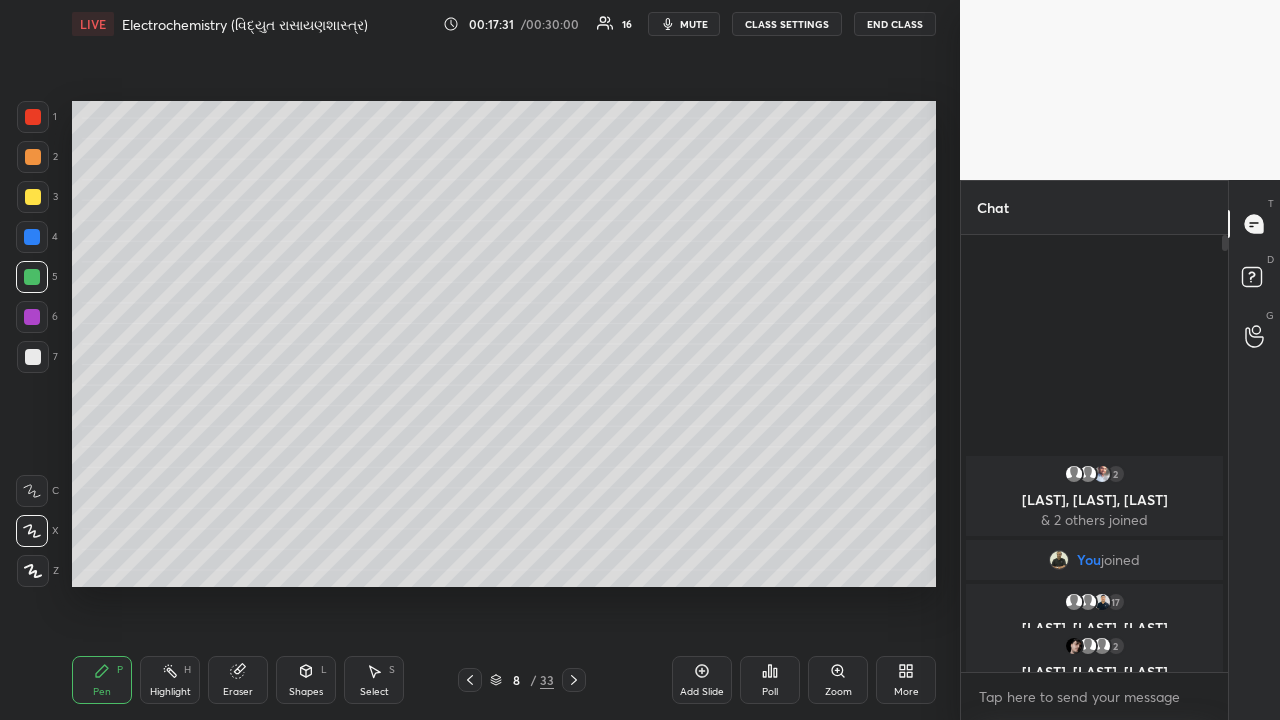 click at bounding box center [33, 197] 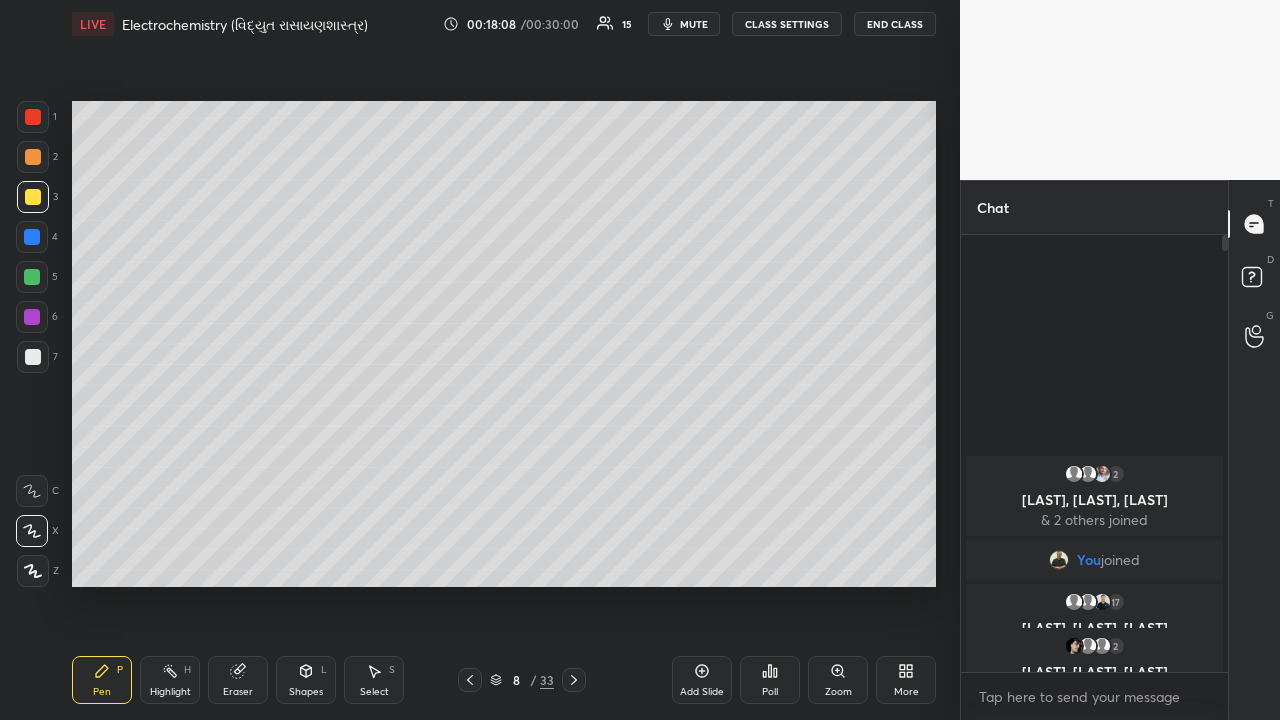 click at bounding box center [33, 357] 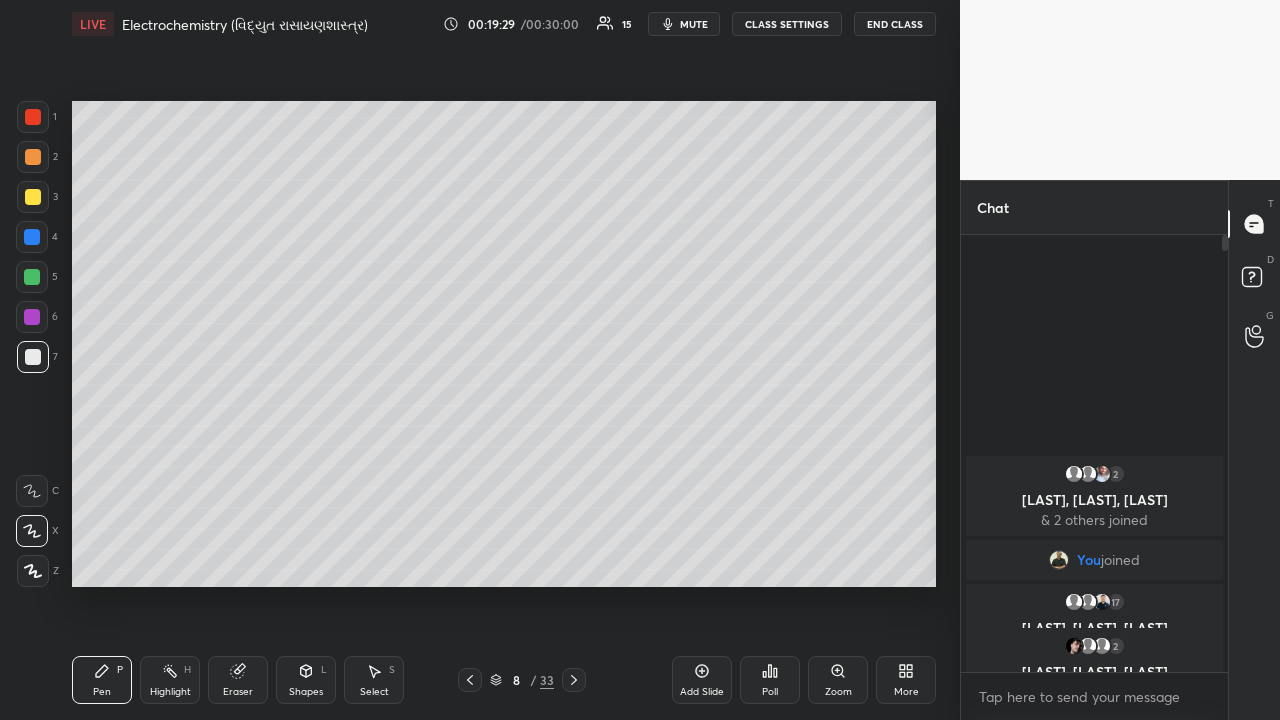click at bounding box center (33, 197) 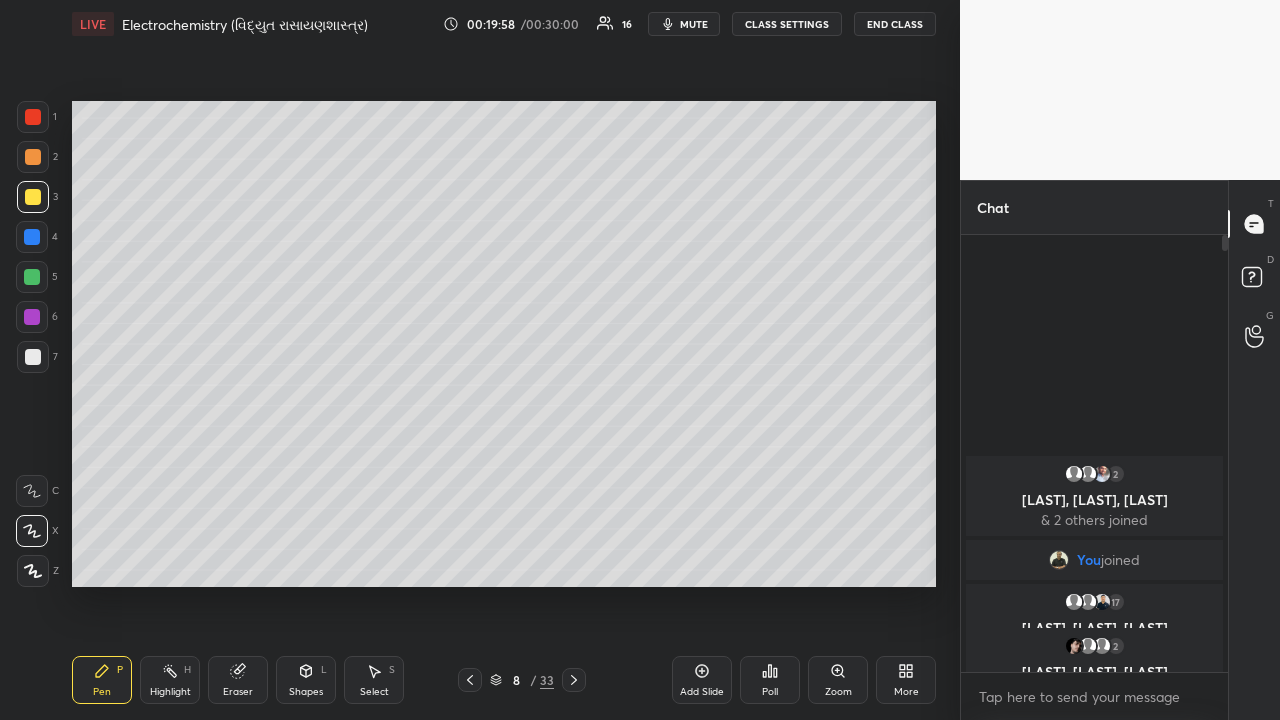 click 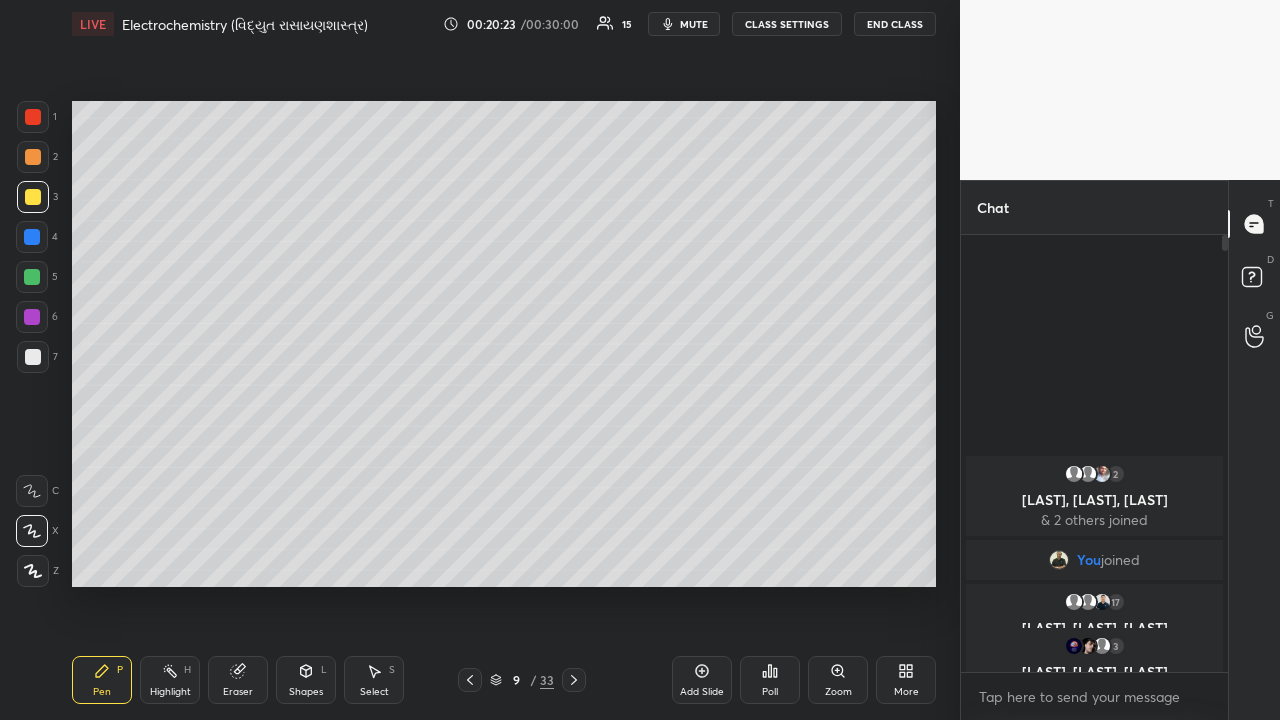 click at bounding box center (32, 277) 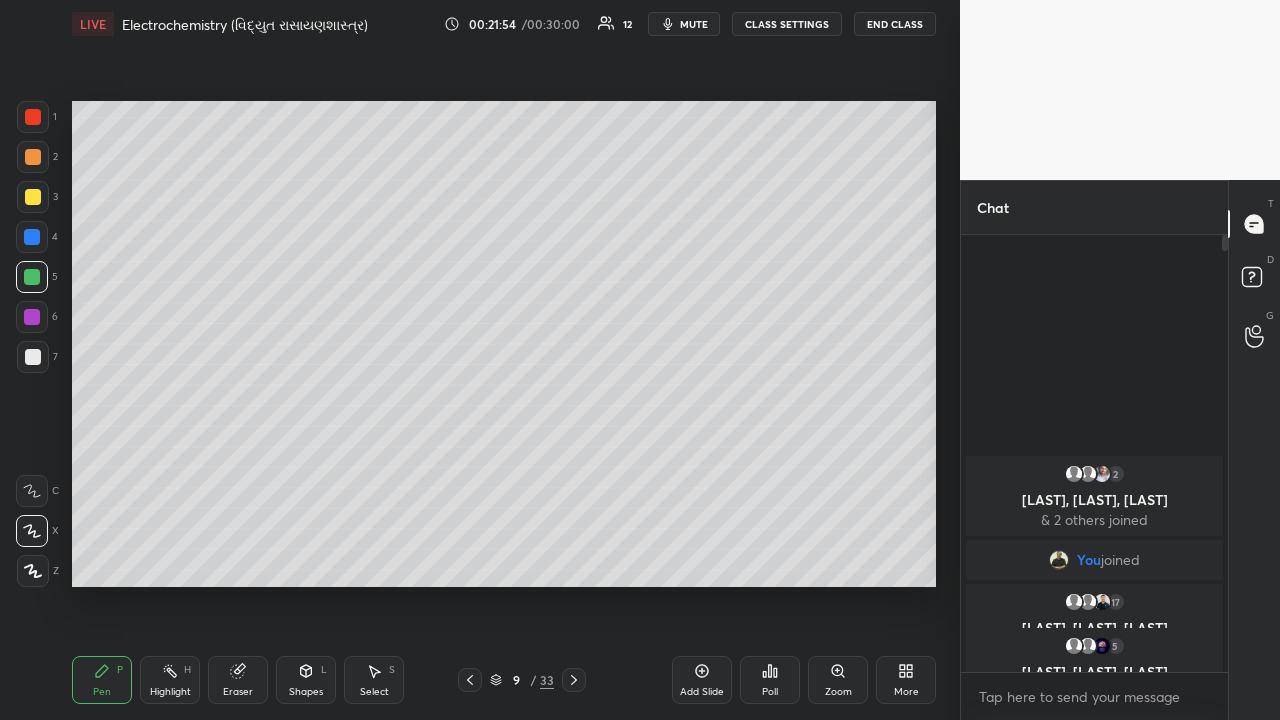click at bounding box center (33, 197) 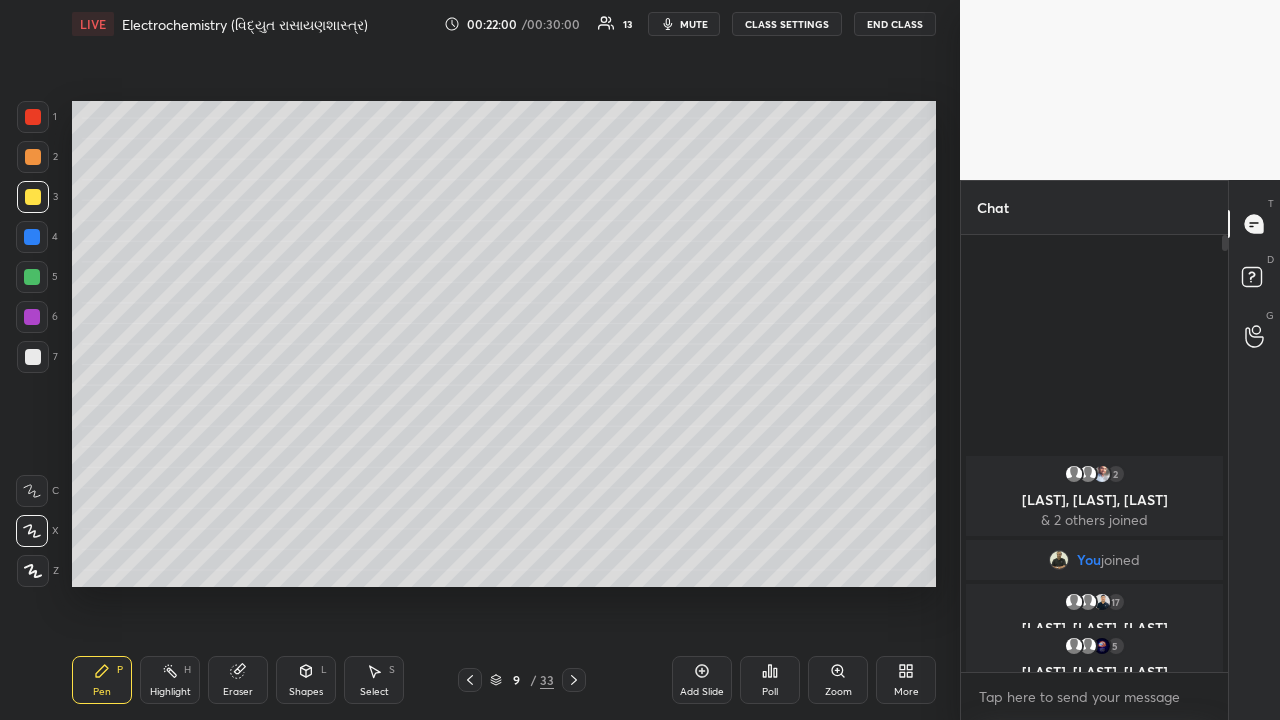 click at bounding box center (32, 237) 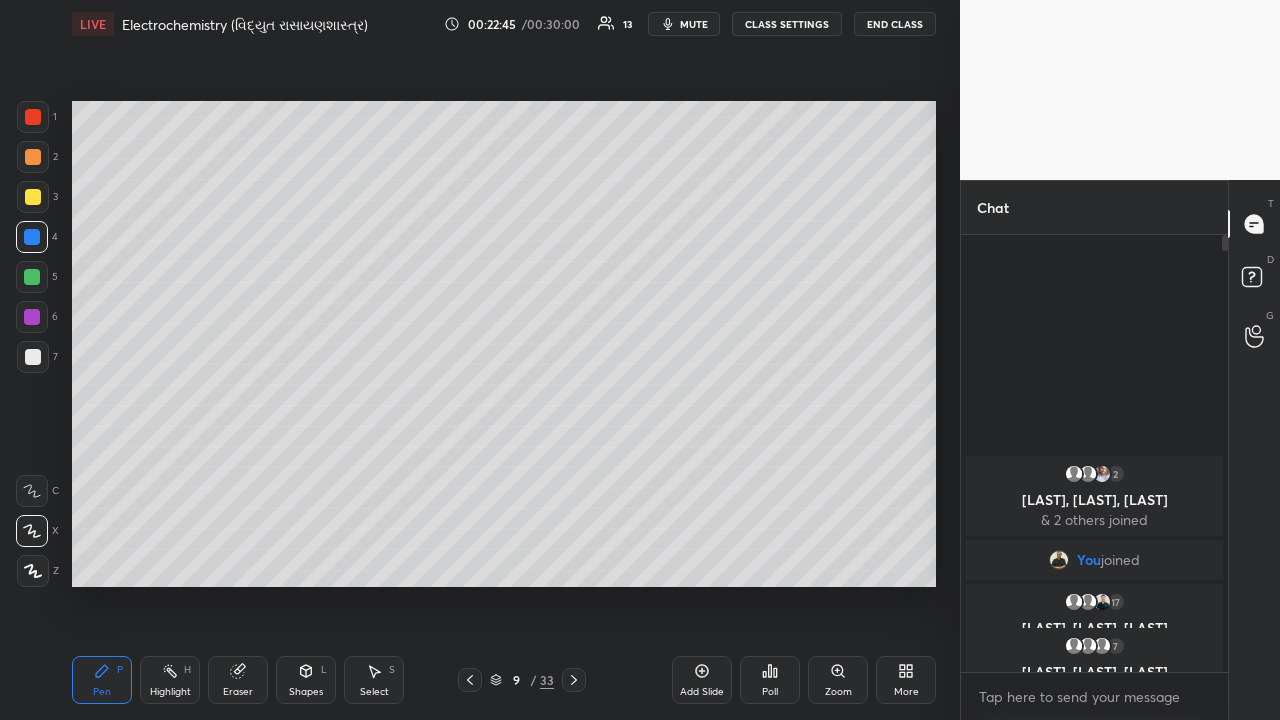 click 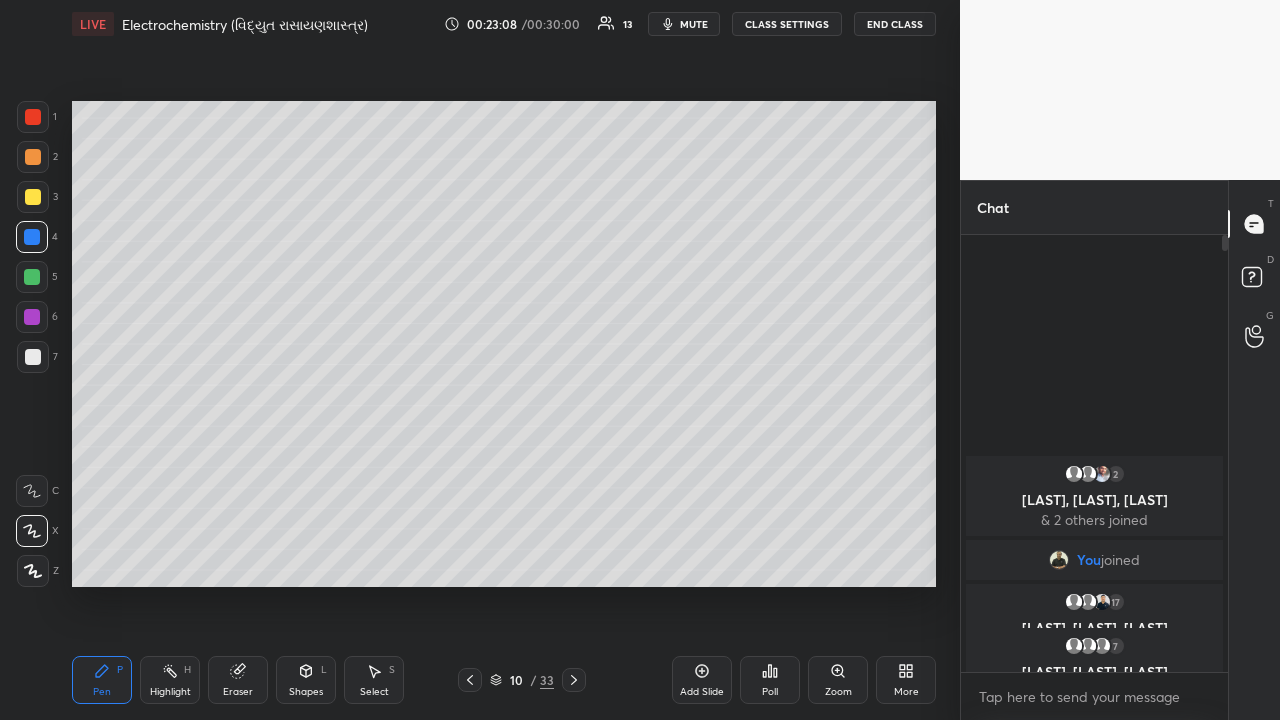 click at bounding box center [32, 277] 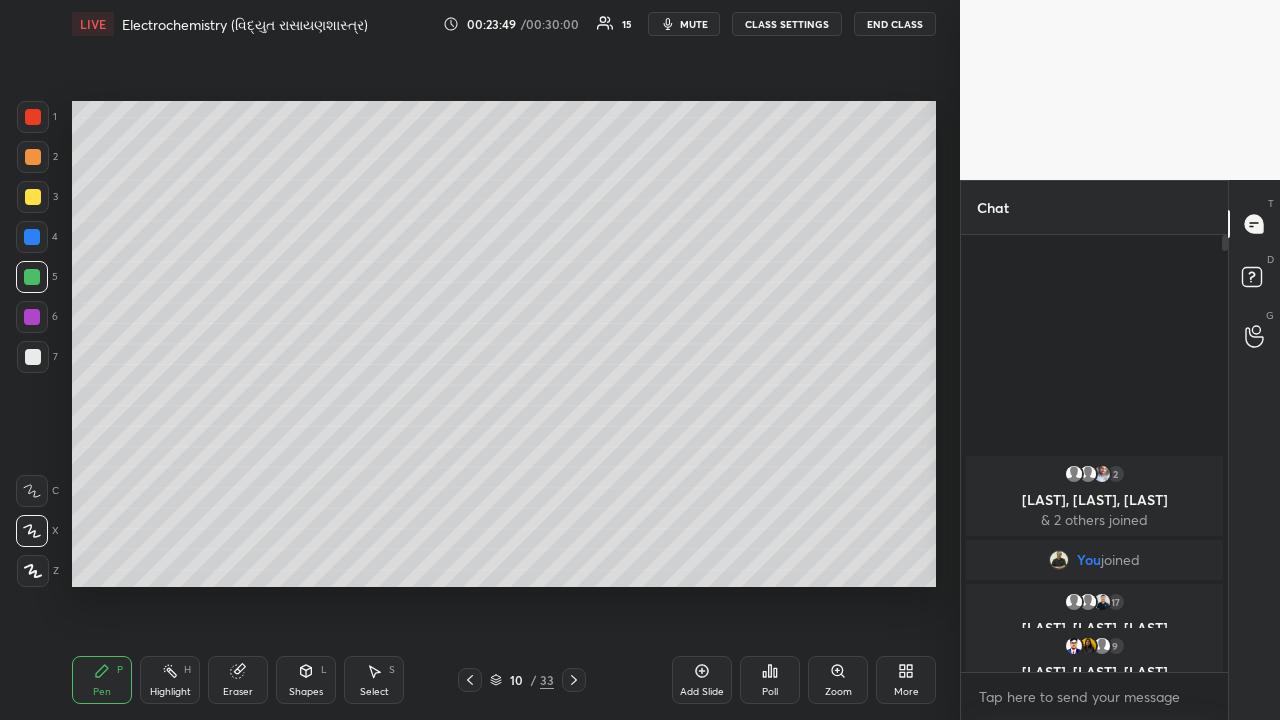 click at bounding box center (32, 317) 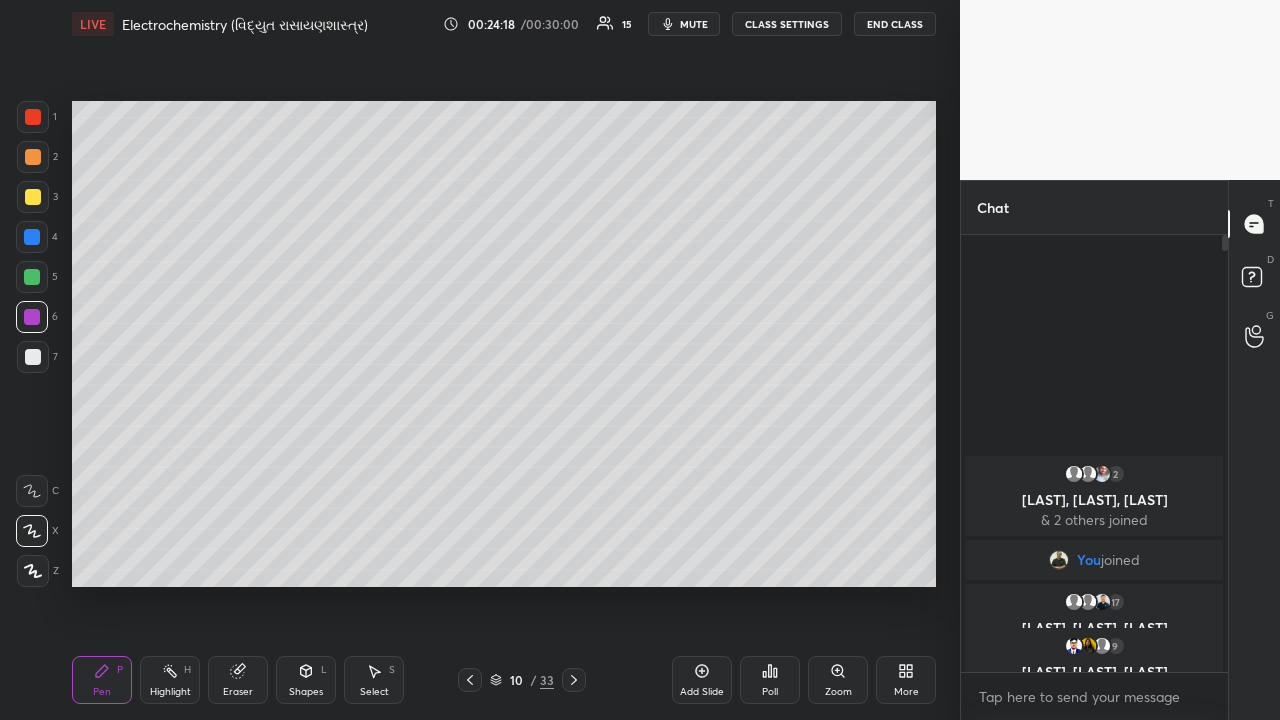 click at bounding box center [32, 277] 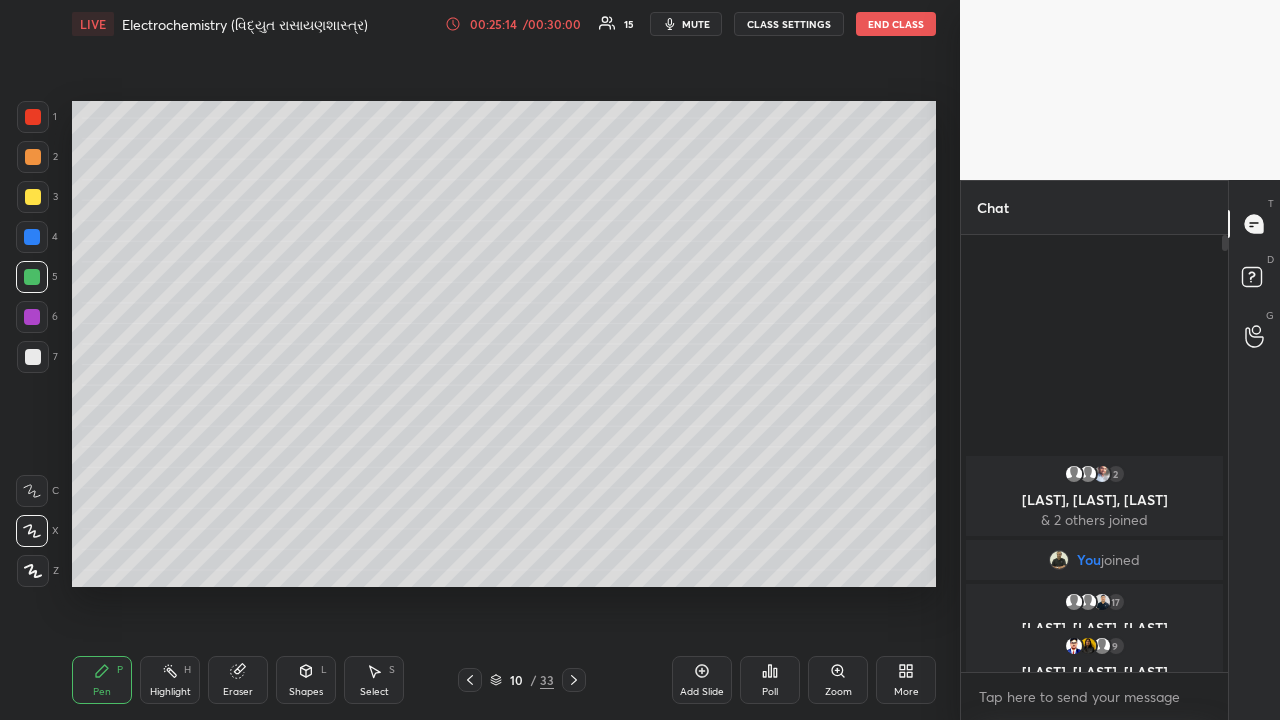 click at bounding box center (33, 357) 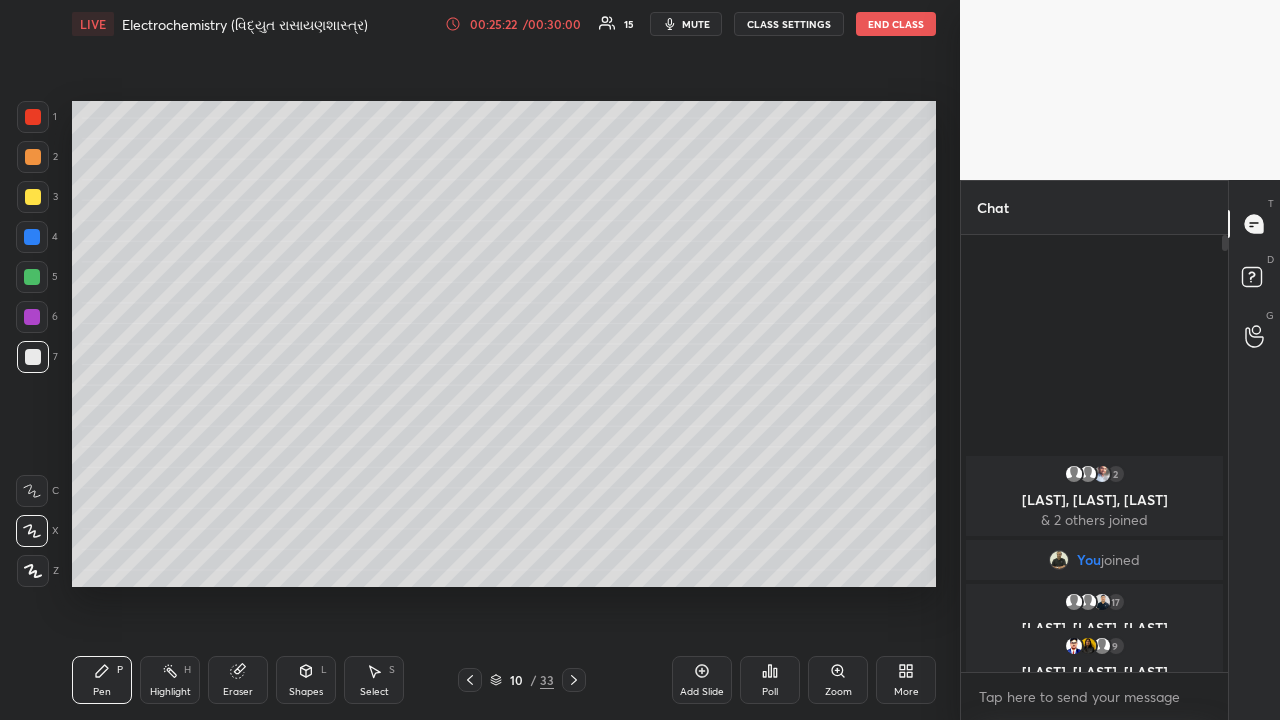 click at bounding box center (33, 197) 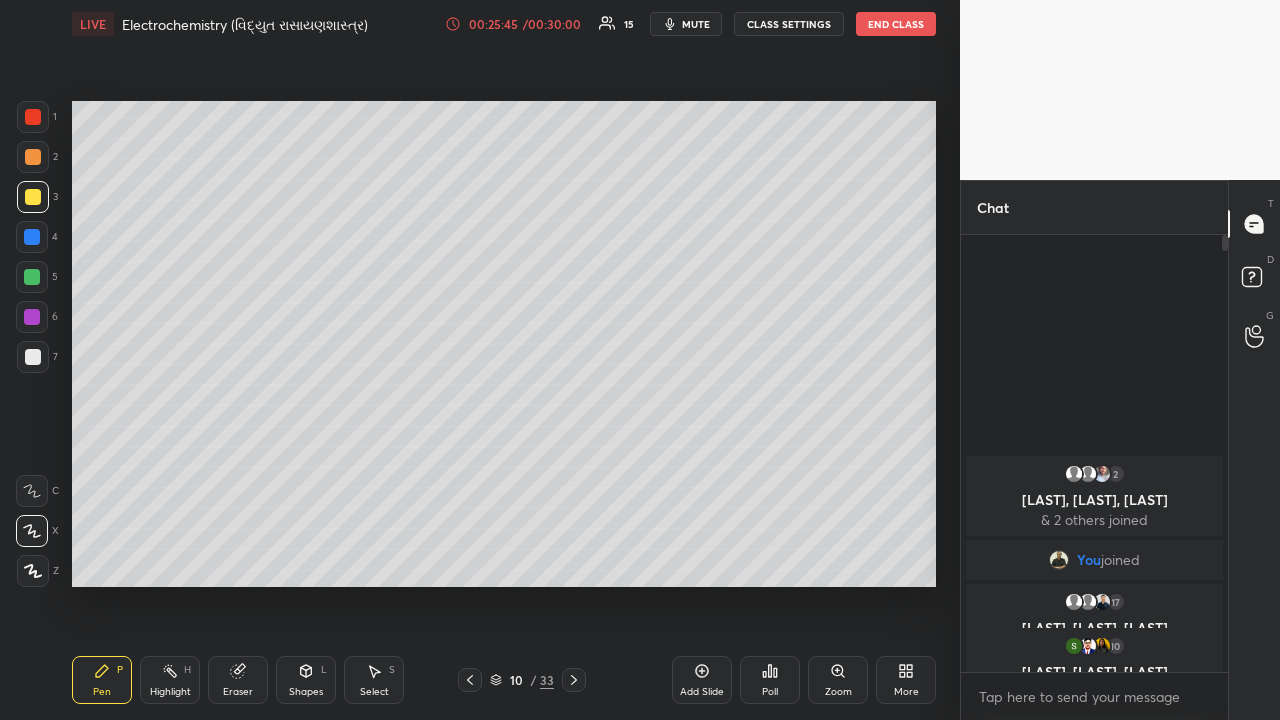 click at bounding box center [32, 277] 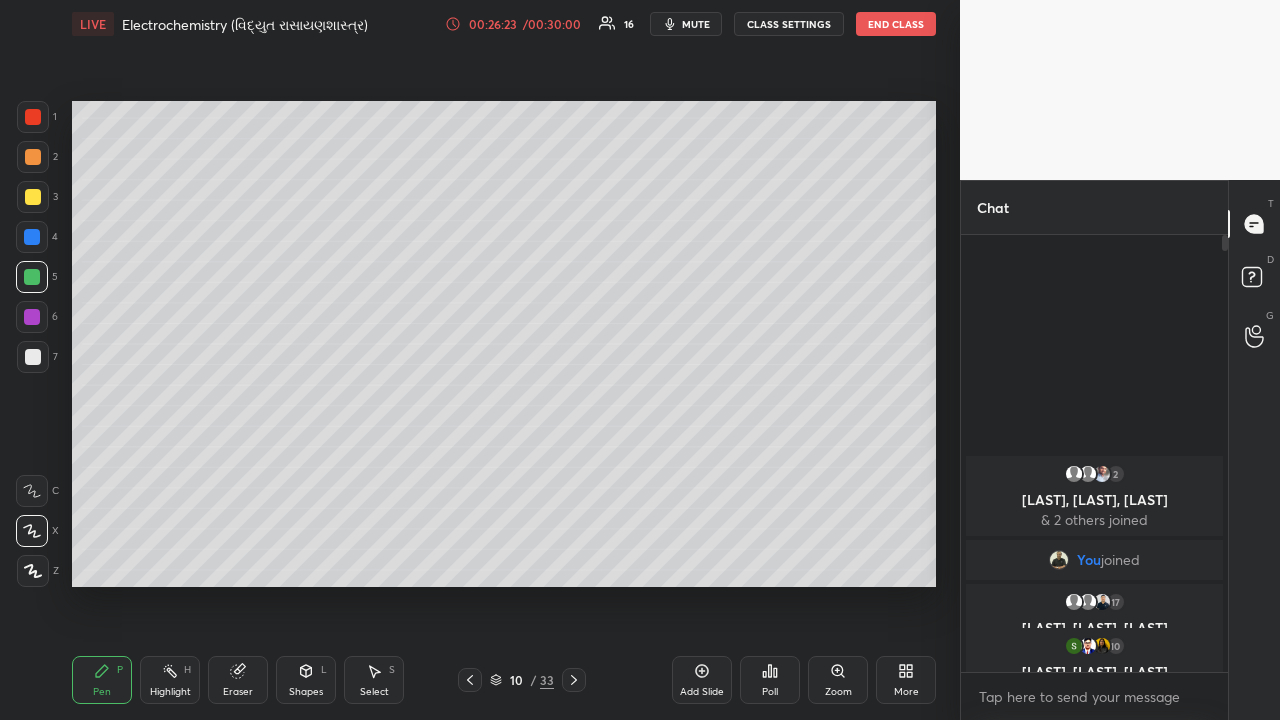 click at bounding box center (32, 317) 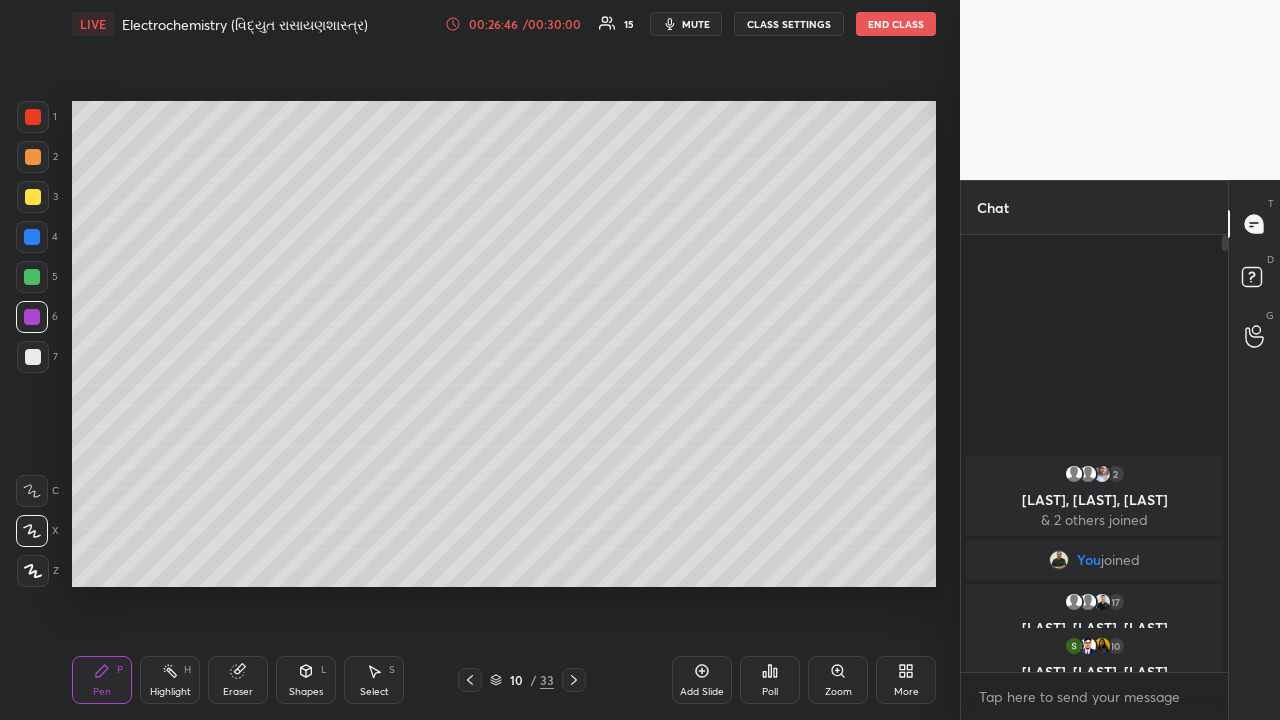 click at bounding box center (32, 277) 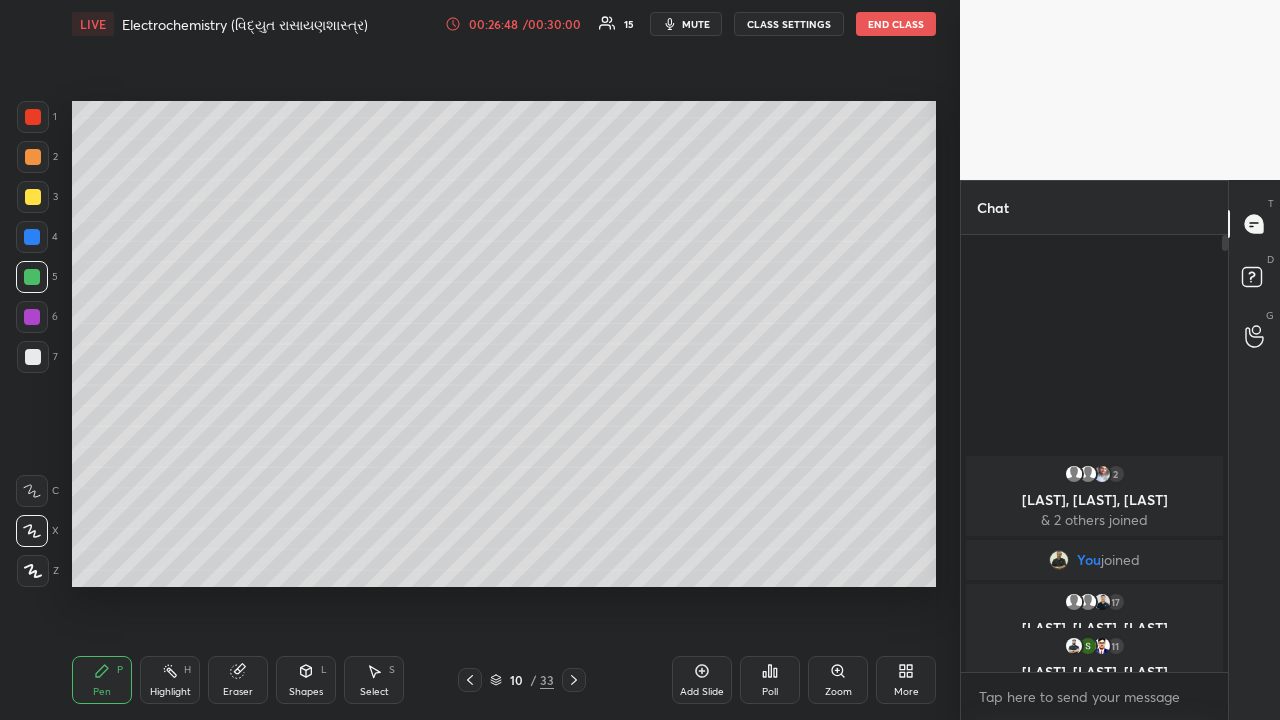 click at bounding box center [33, 357] 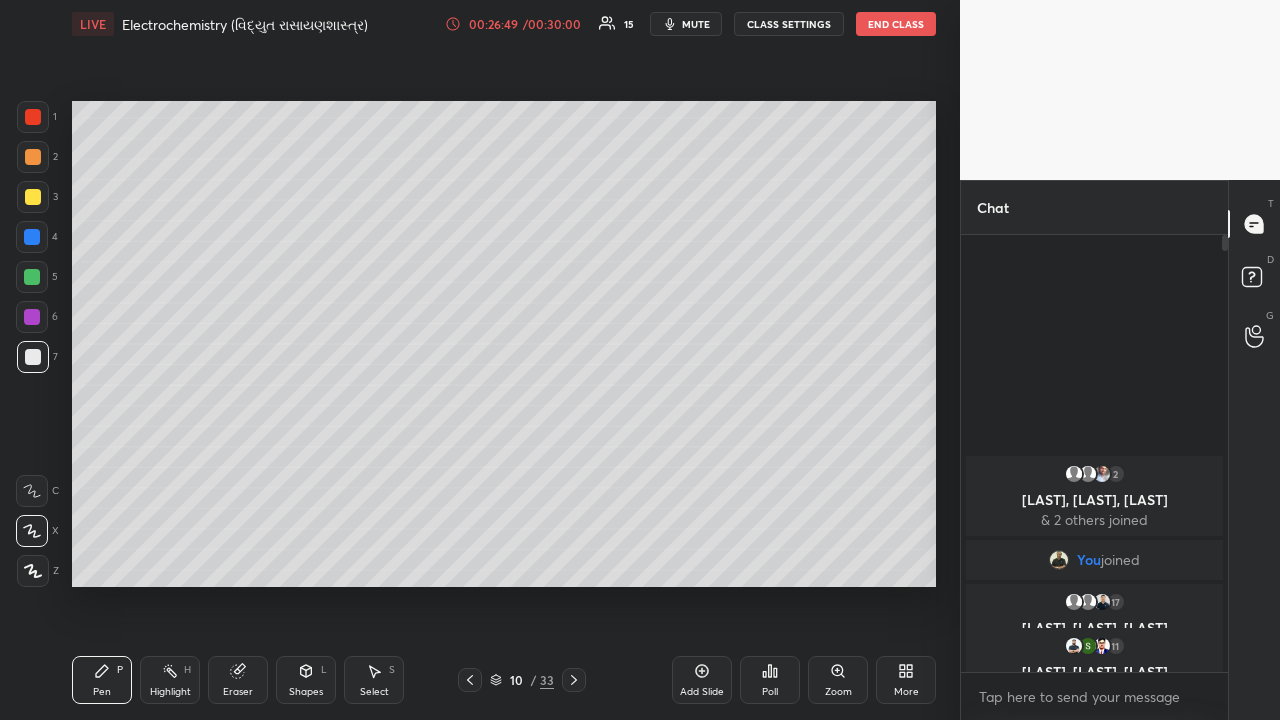 click at bounding box center [33, 117] 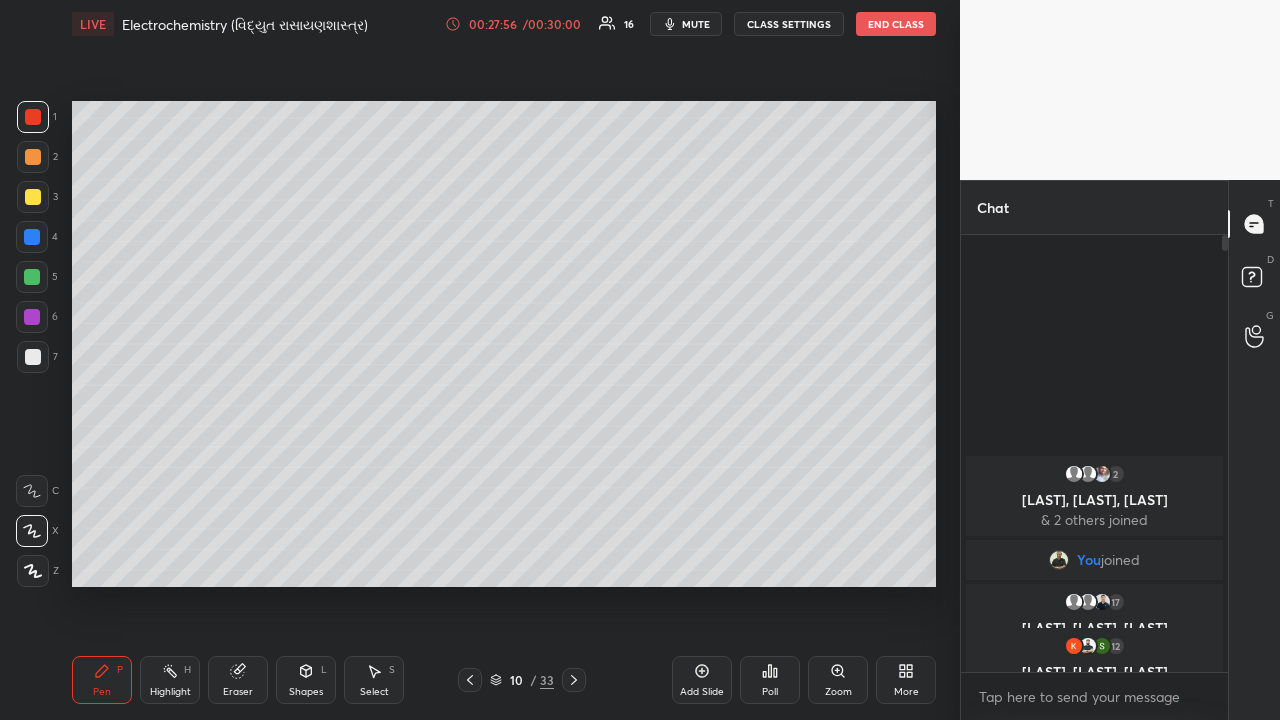 click at bounding box center (574, 680) 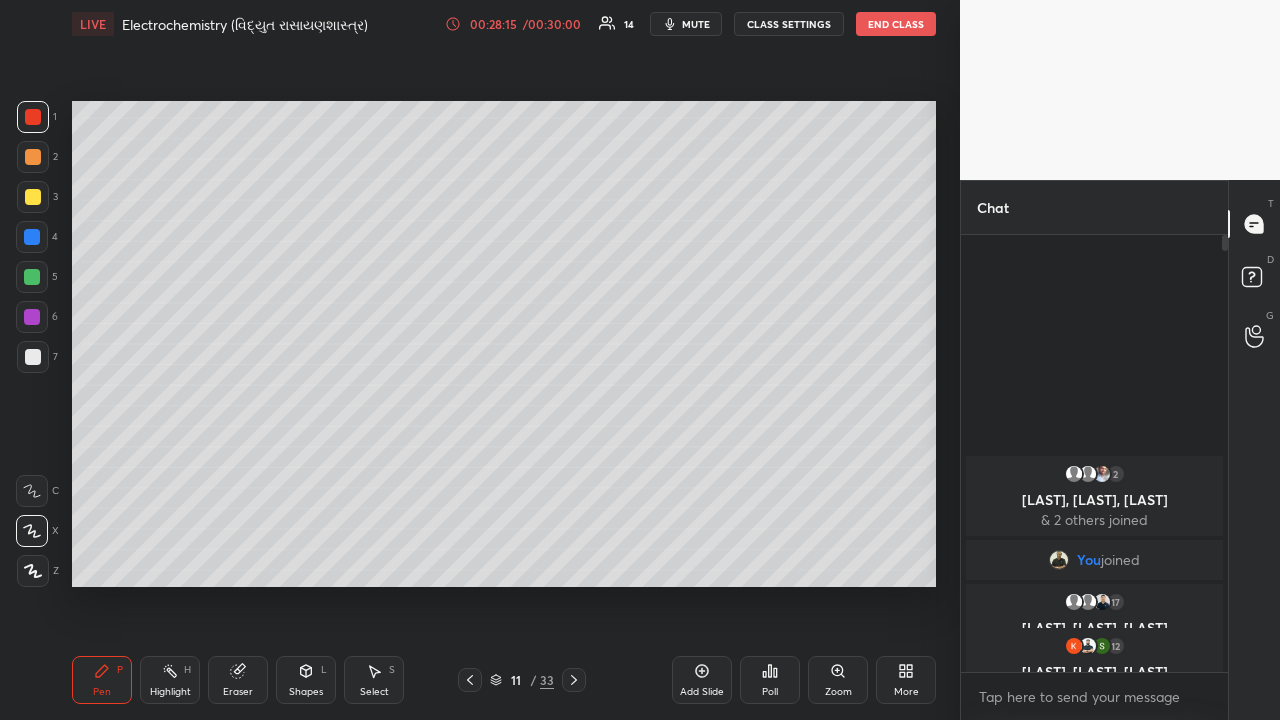 click at bounding box center [33, 197] 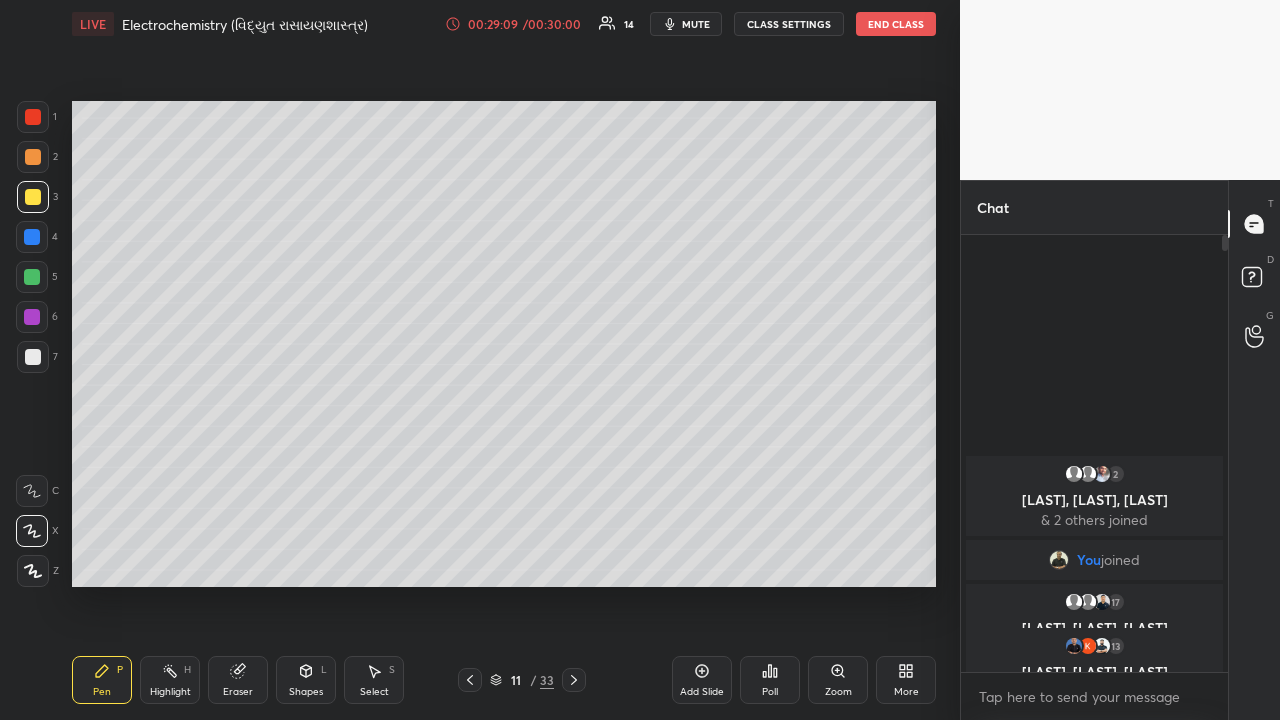 click at bounding box center (32, 237) 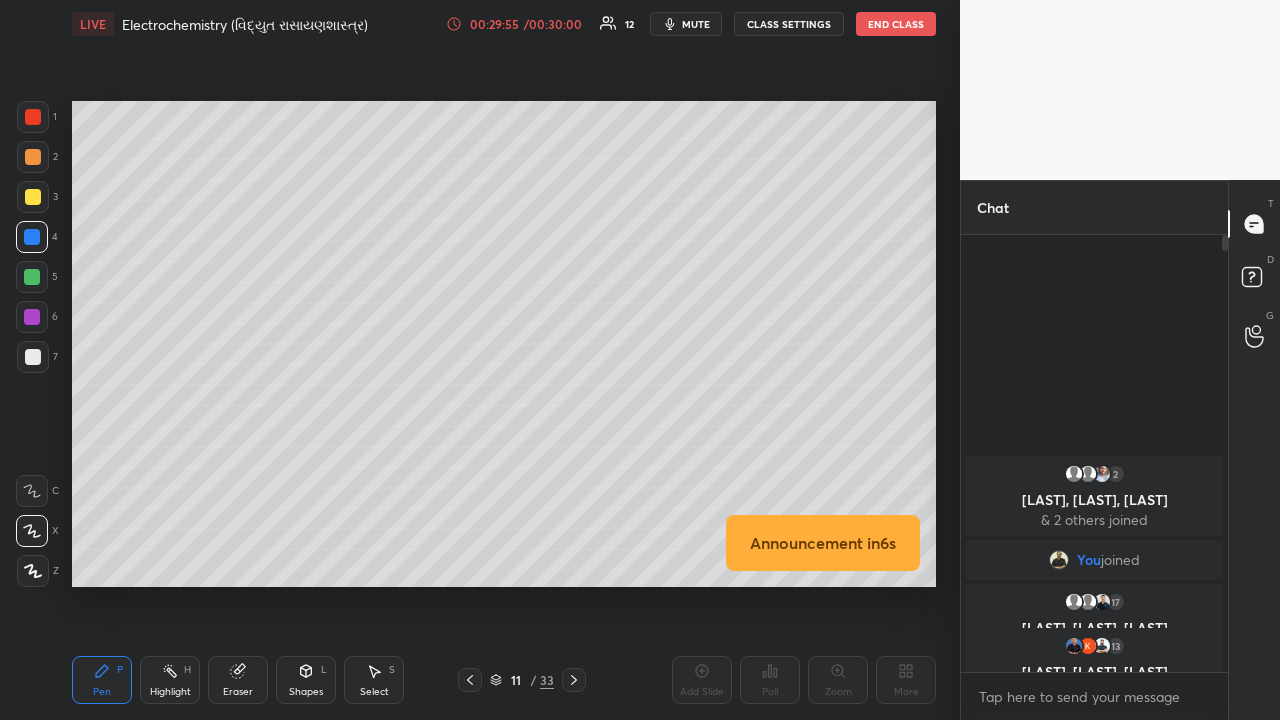 click at bounding box center [32, 317] 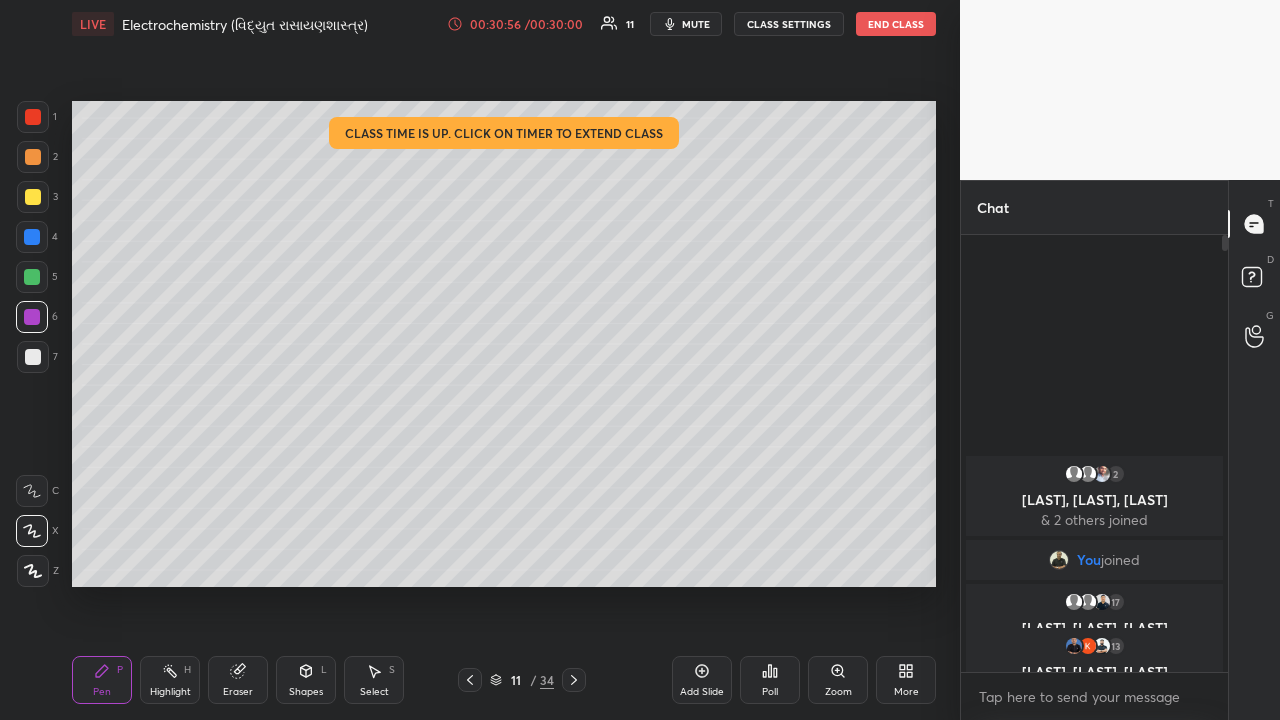 click at bounding box center (33, 357) 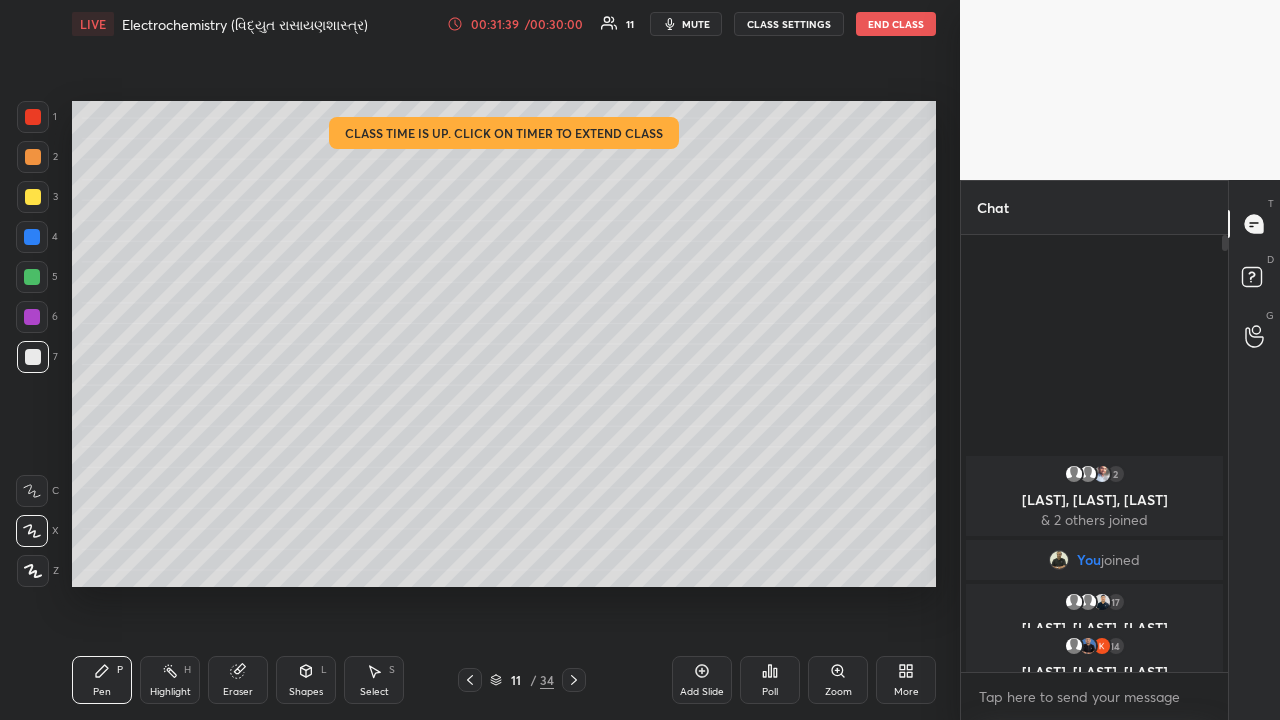 click on "/  00:30:00" at bounding box center [554, 24] 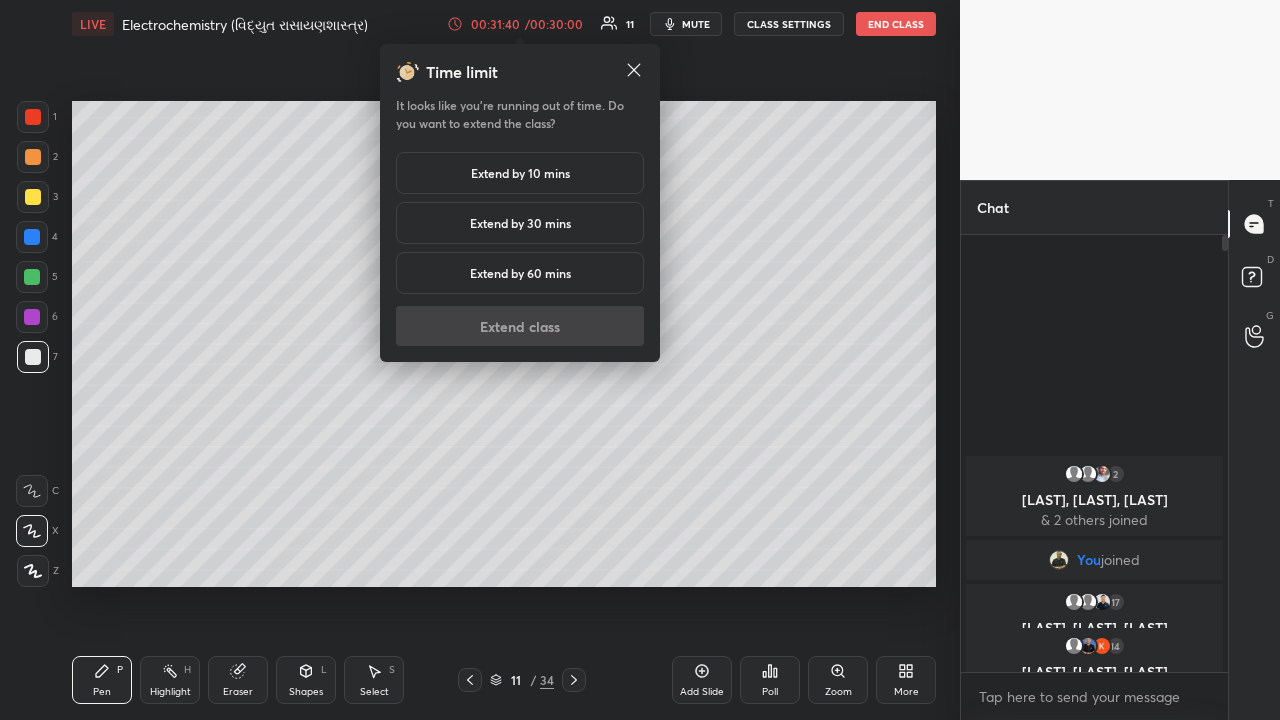 click on "Extend by 10 mins" at bounding box center [520, 173] 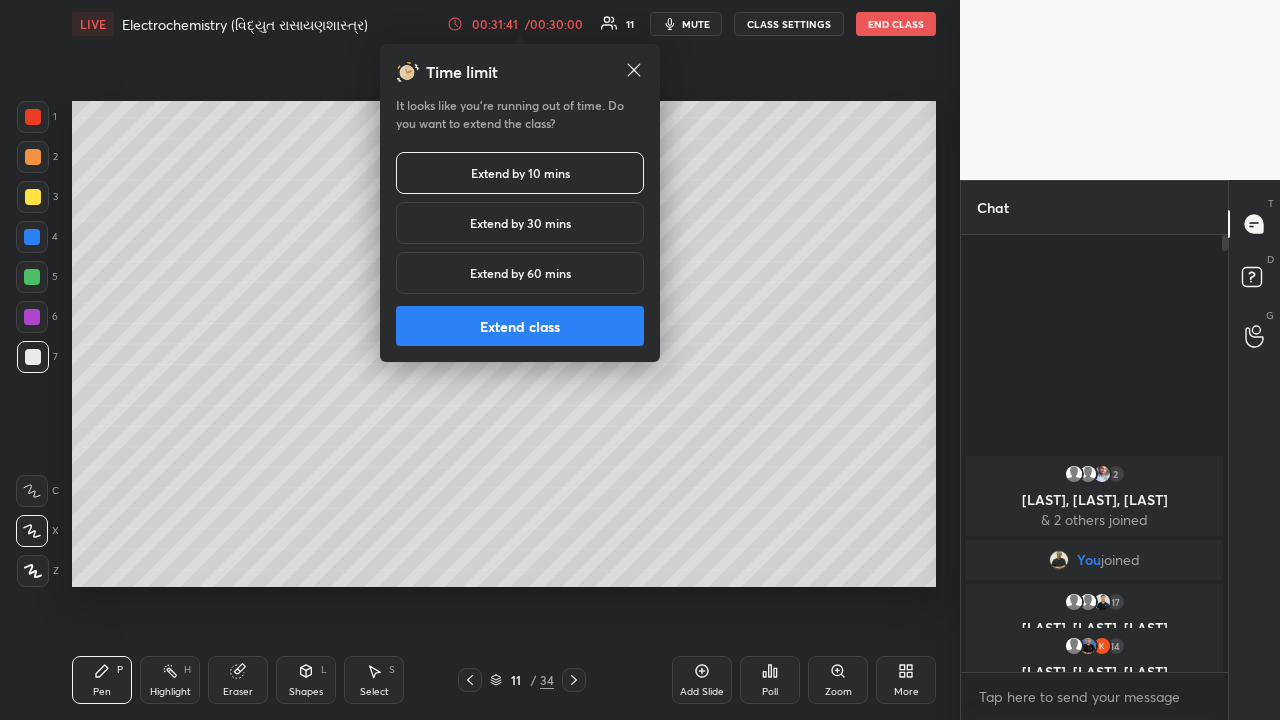 click on "Extend class" at bounding box center [520, 326] 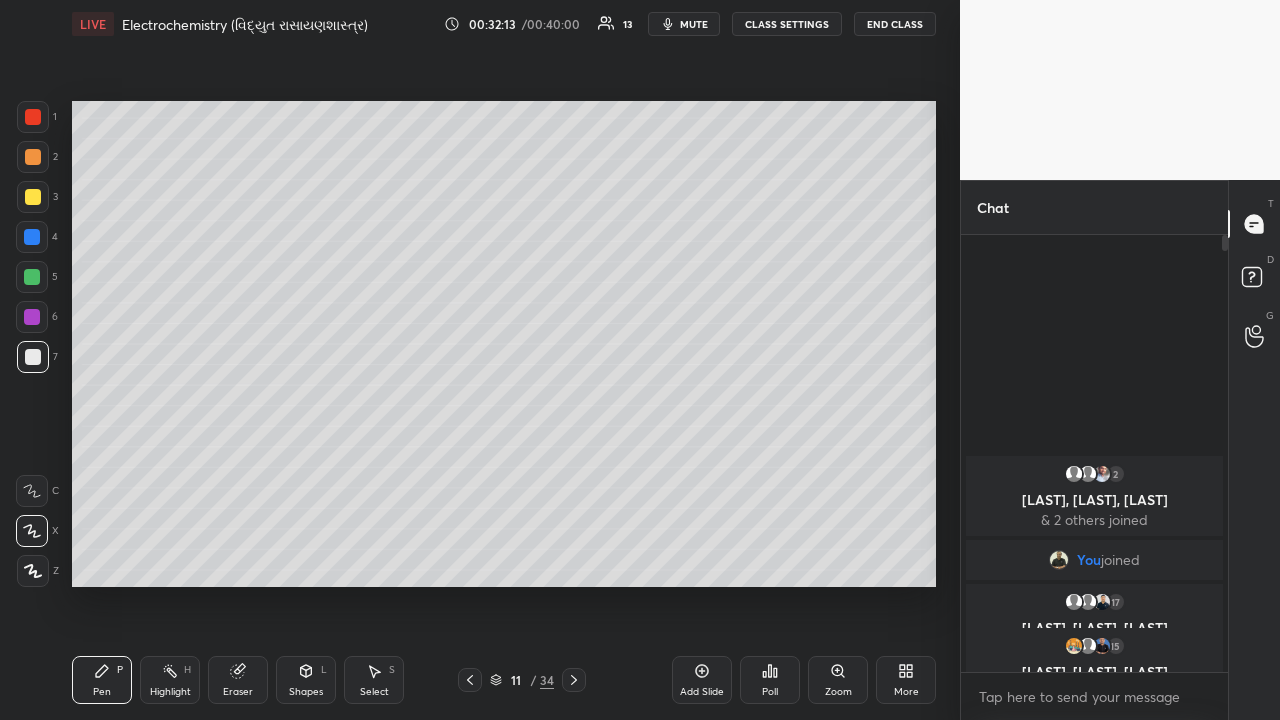 click at bounding box center [32, 237] 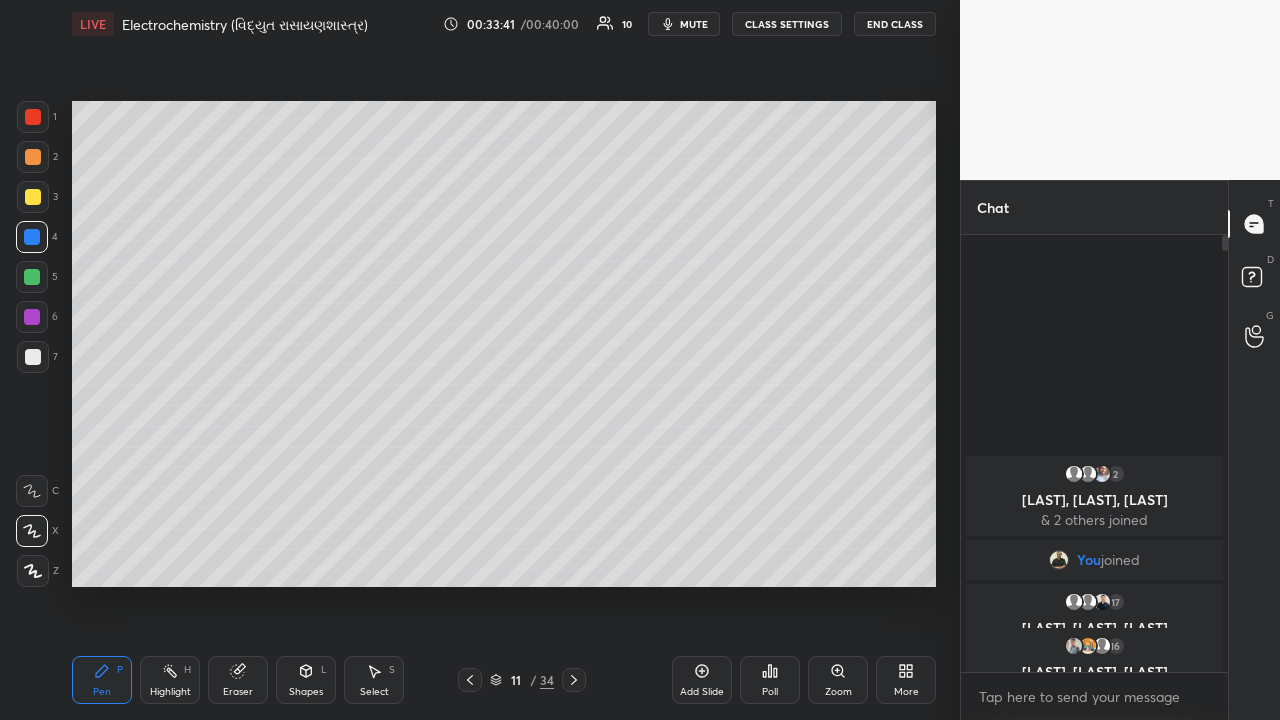click 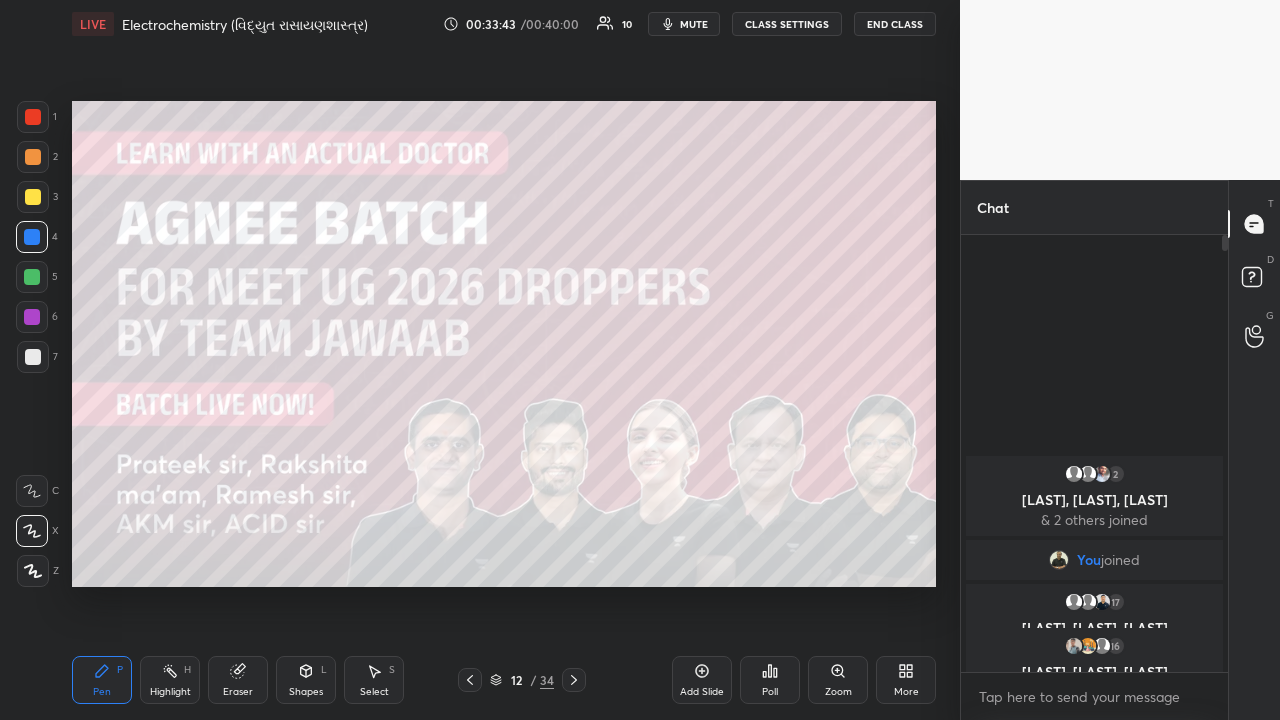 click 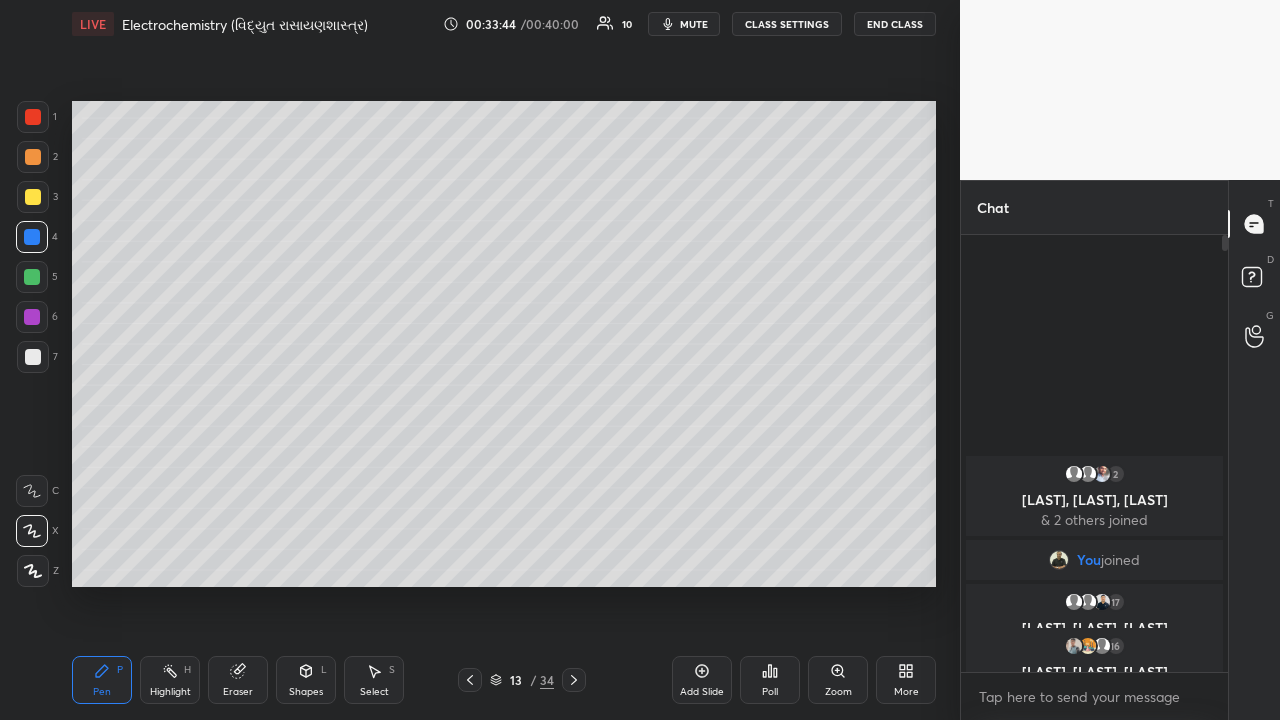click at bounding box center (33, 357) 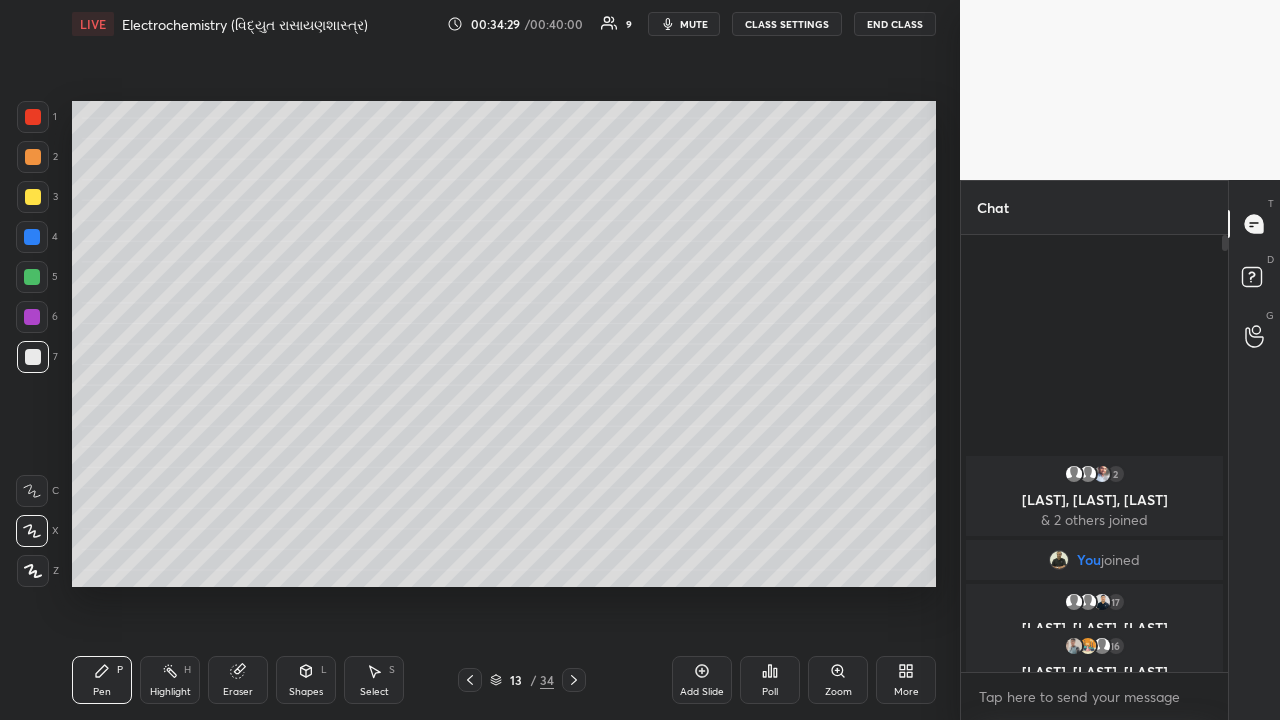 click at bounding box center (32, 237) 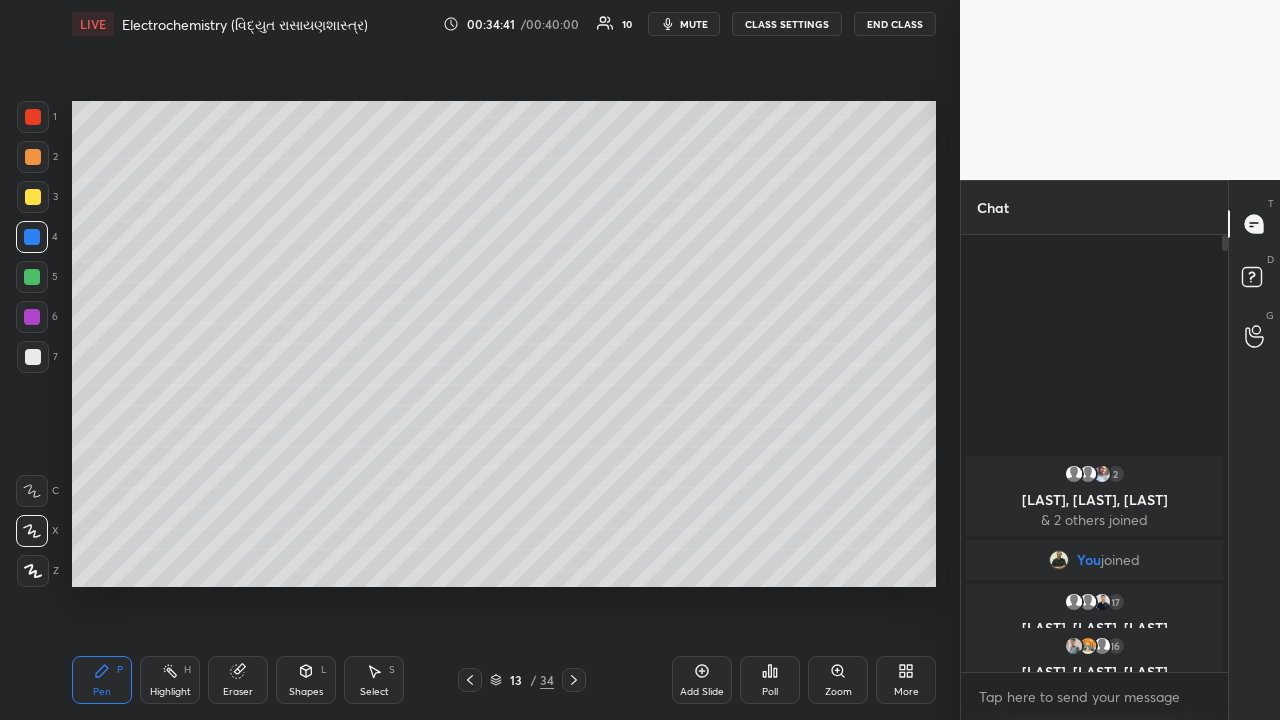 click at bounding box center [32, 317] 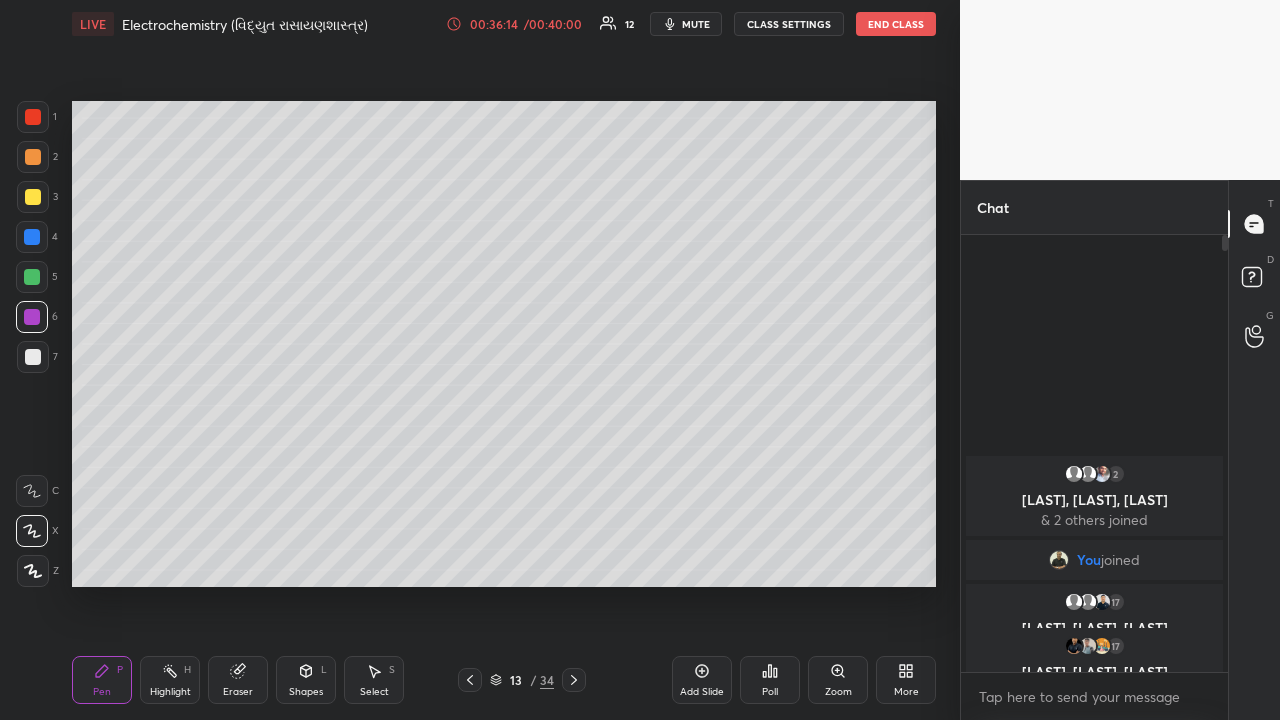 click on "End Class" at bounding box center [896, 24] 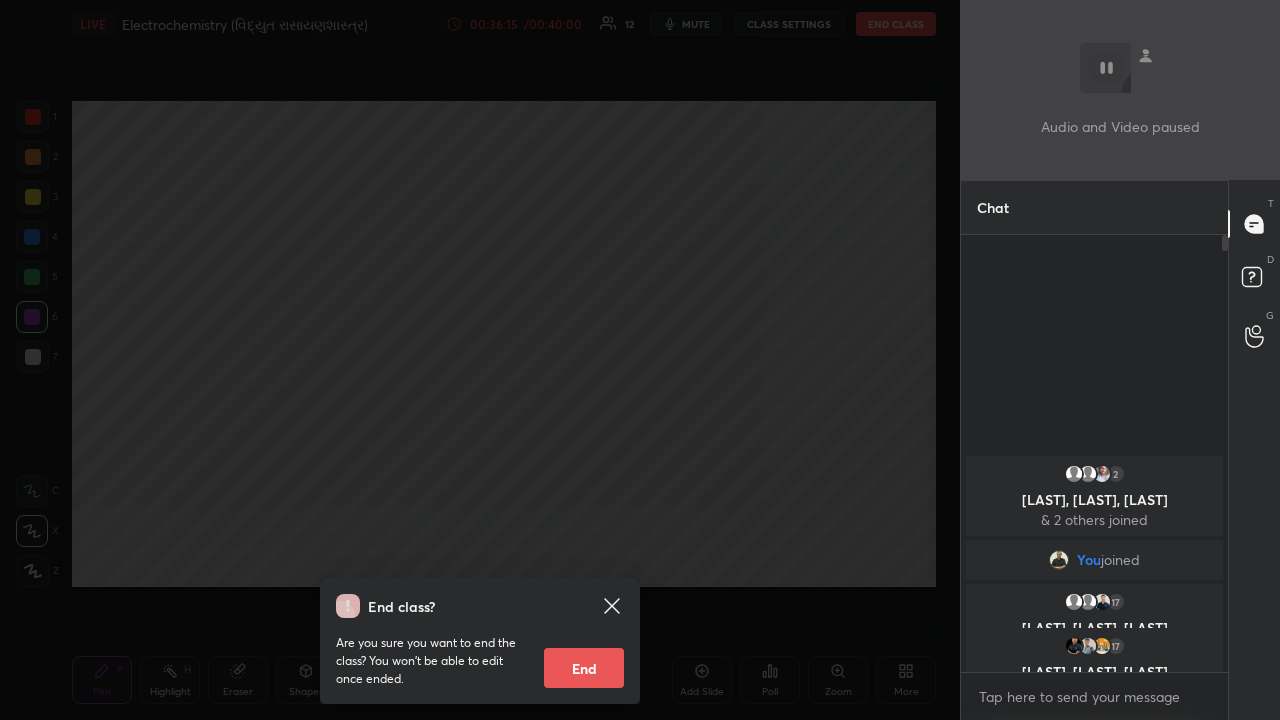 click on "End" at bounding box center [584, 668] 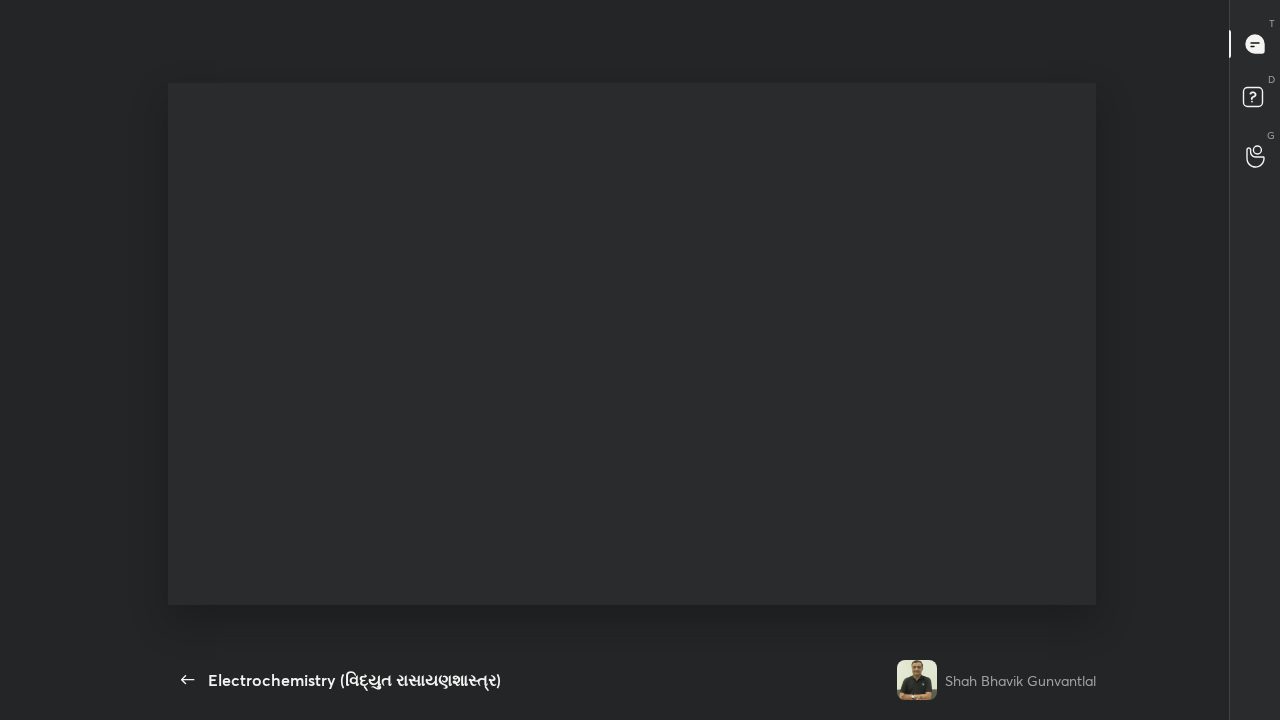 scroll, scrollTop: 99408, scrollLeft: 98981, axis: both 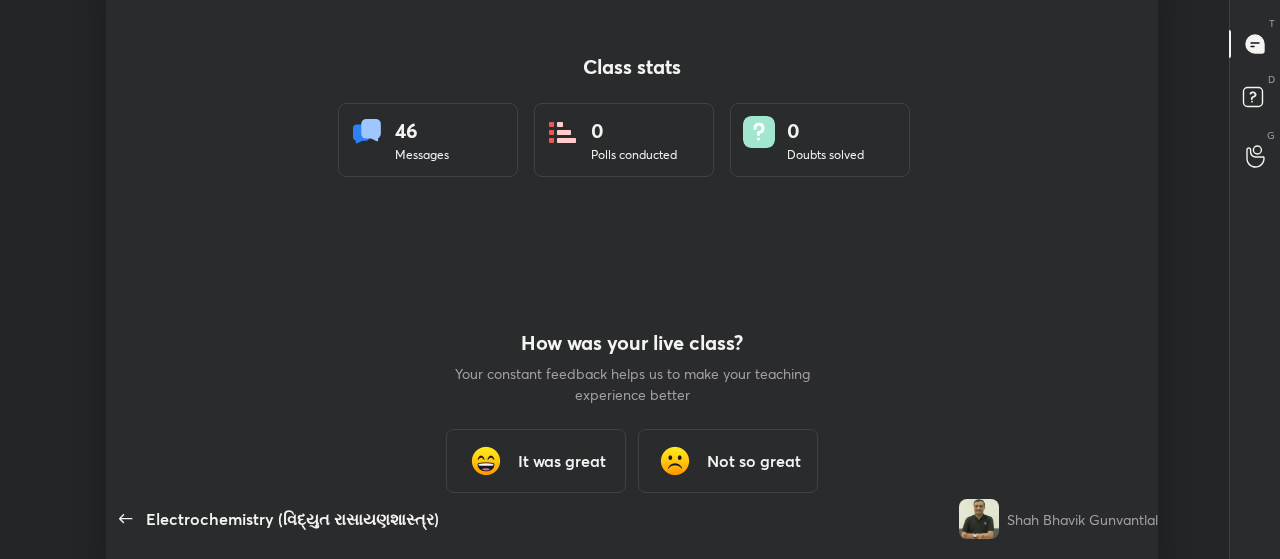 type on "x" 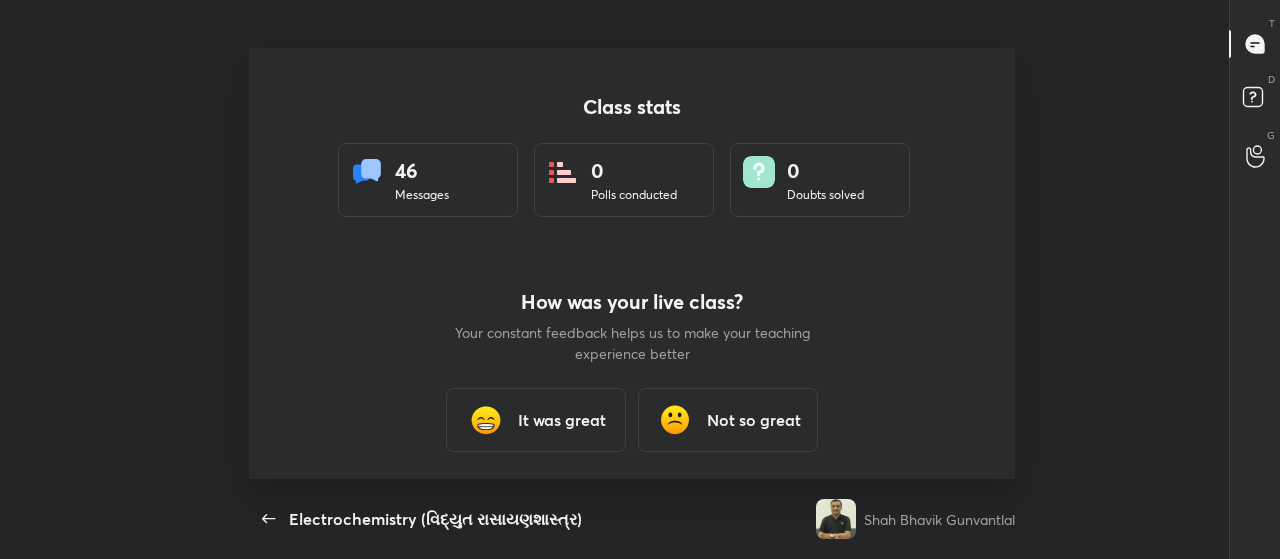 scroll, scrollTop: 431, scrollLeft: 1264, axis: both 